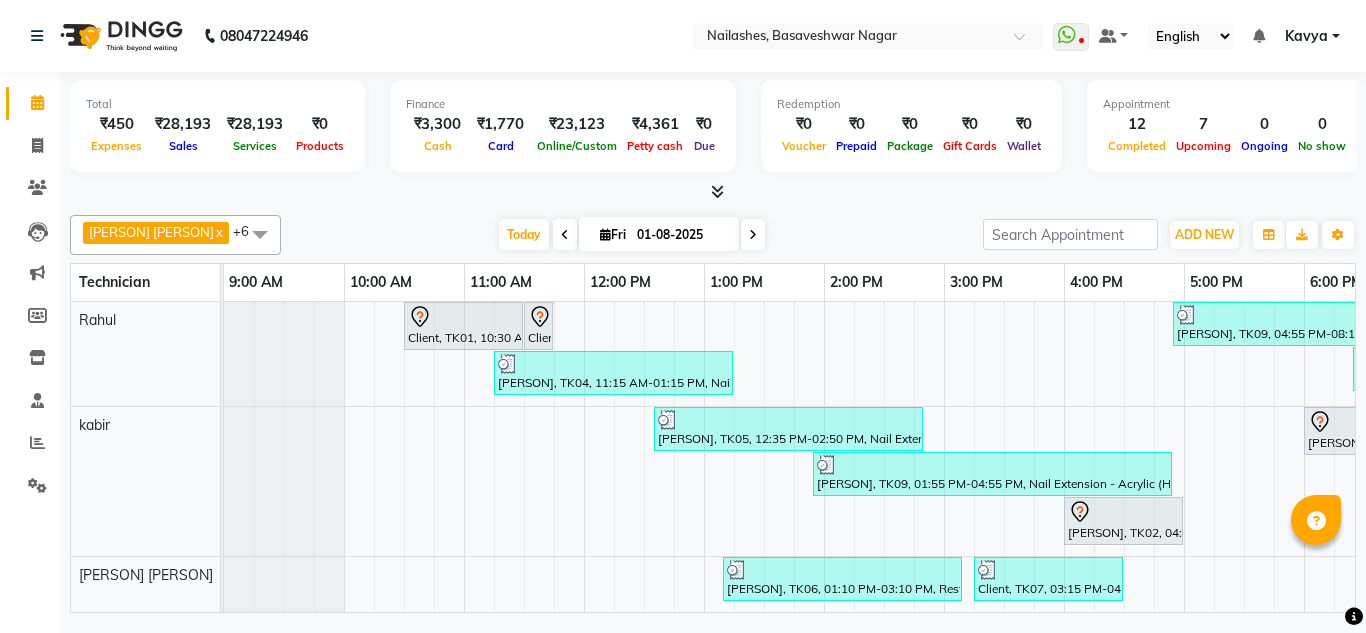 scroll, scrollTop: 0, scrollLeft: 0, axis: both 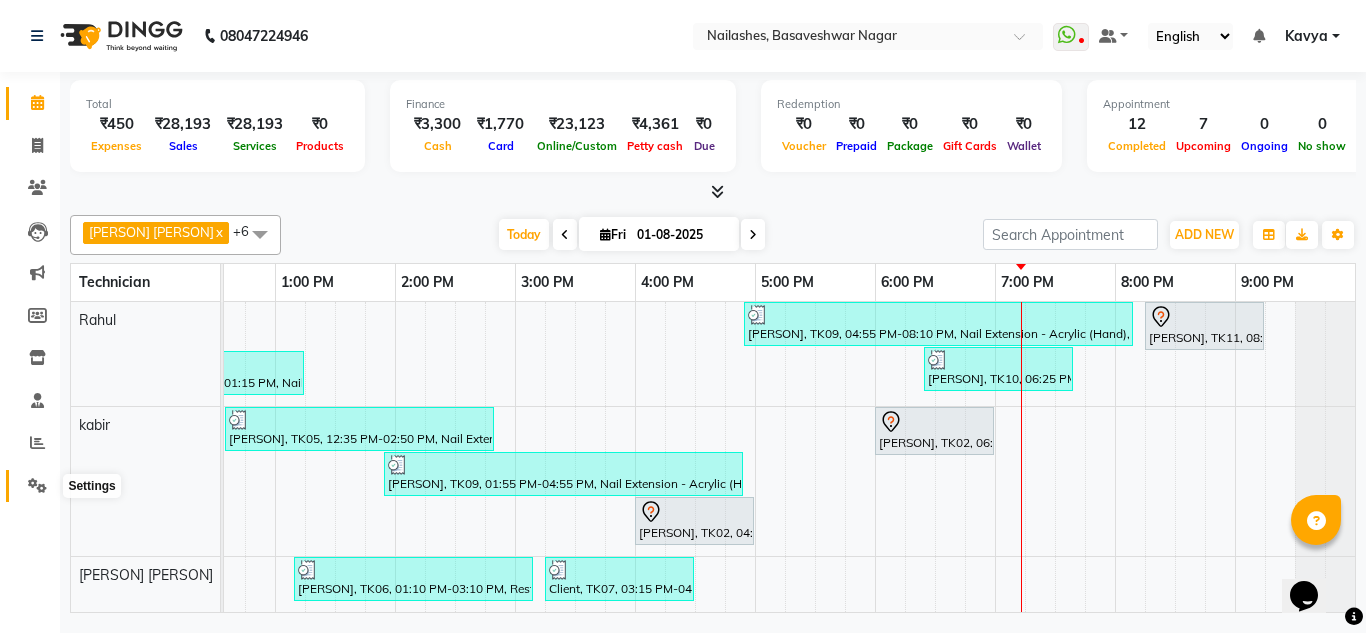 click 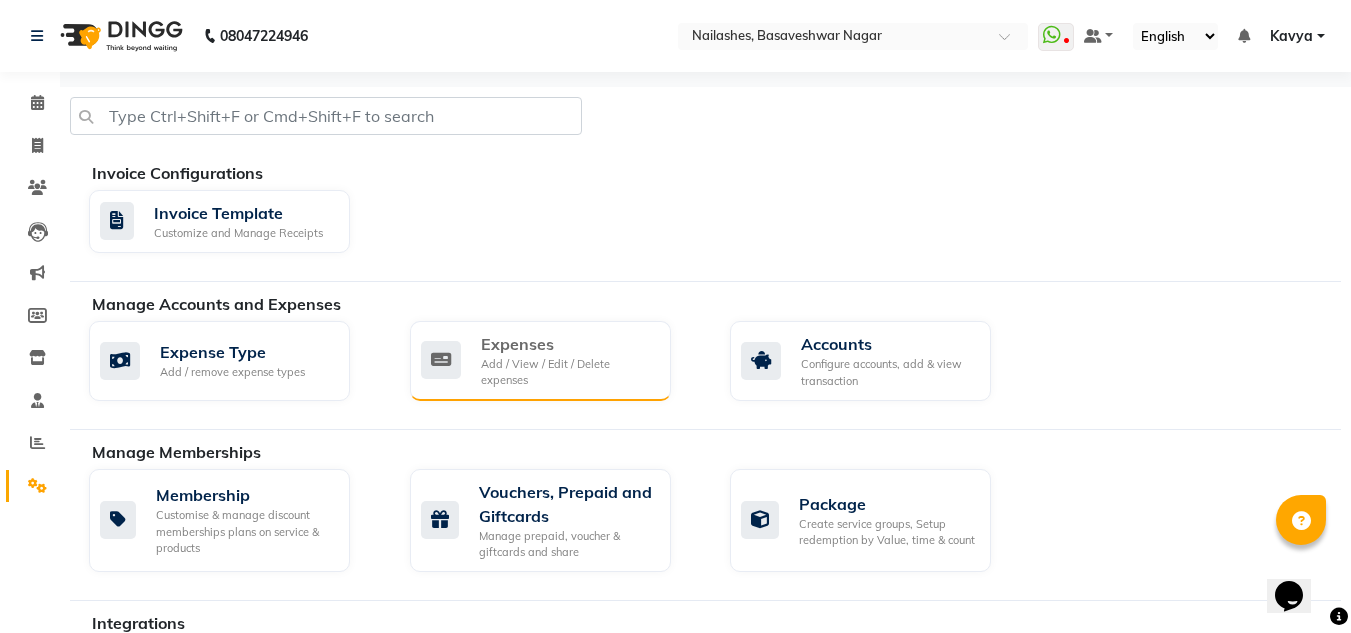 click on "Add / View / Edit / Delete expenses" 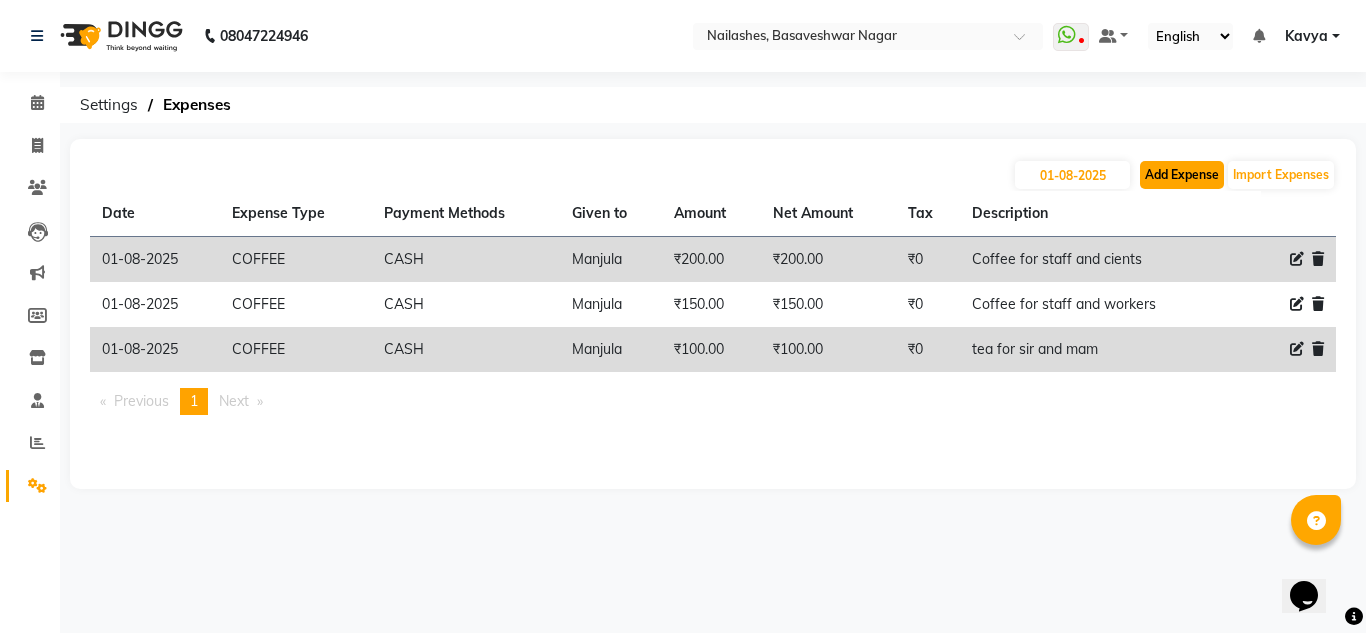 click on "Add Expense" 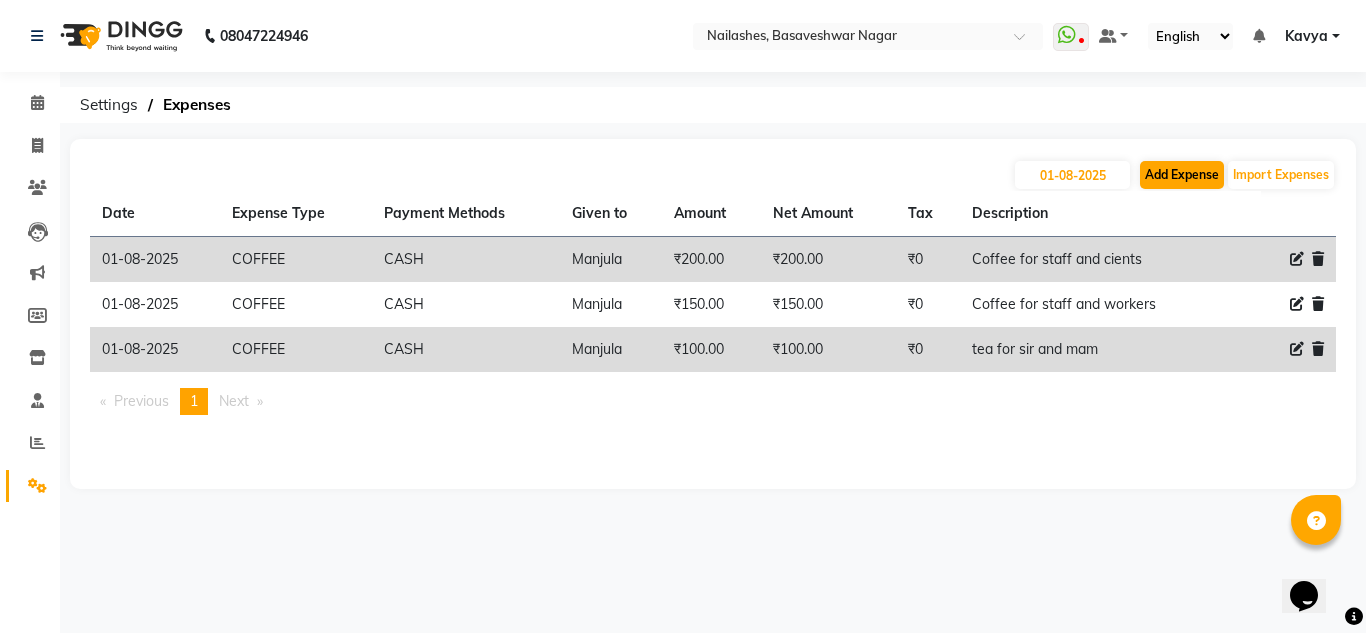 select on "1" 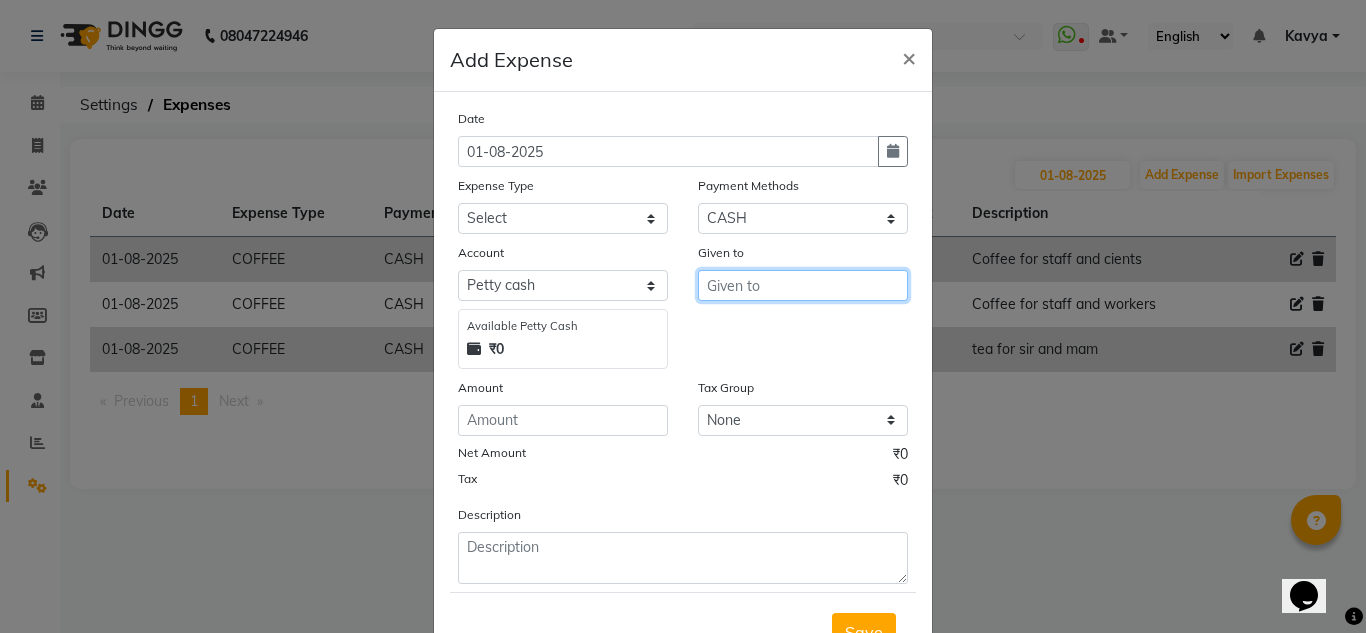 click at bounding box center (803, 285) 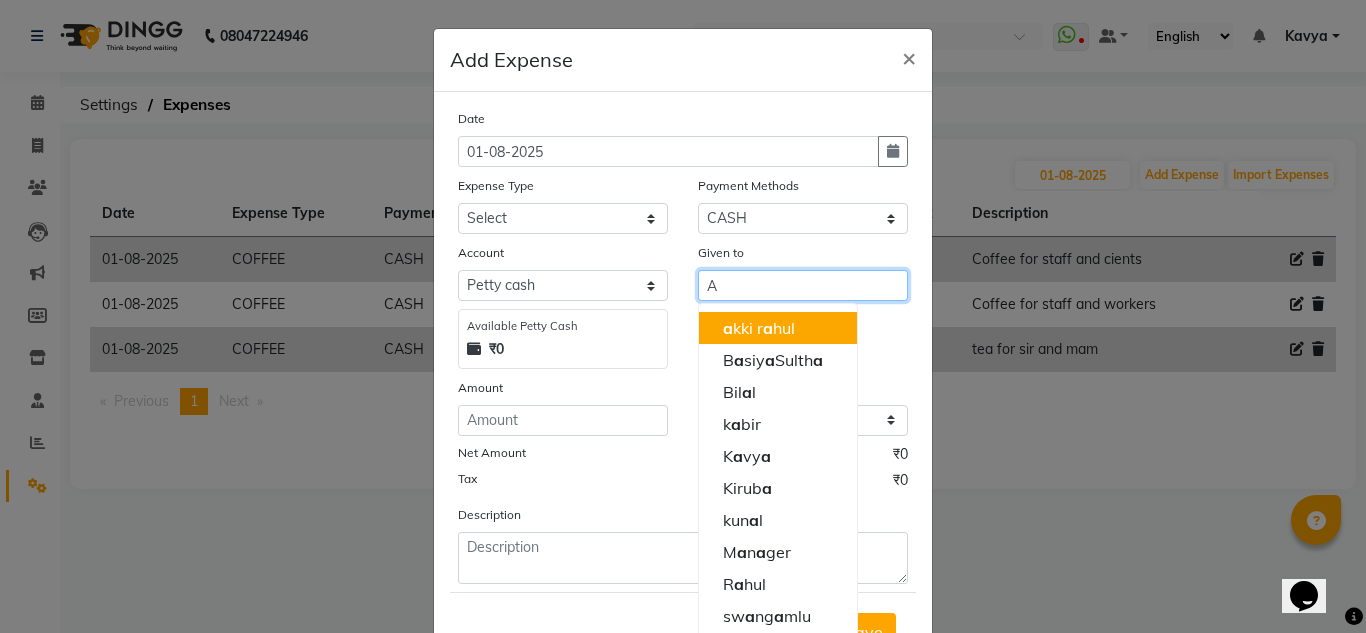 click on "a" 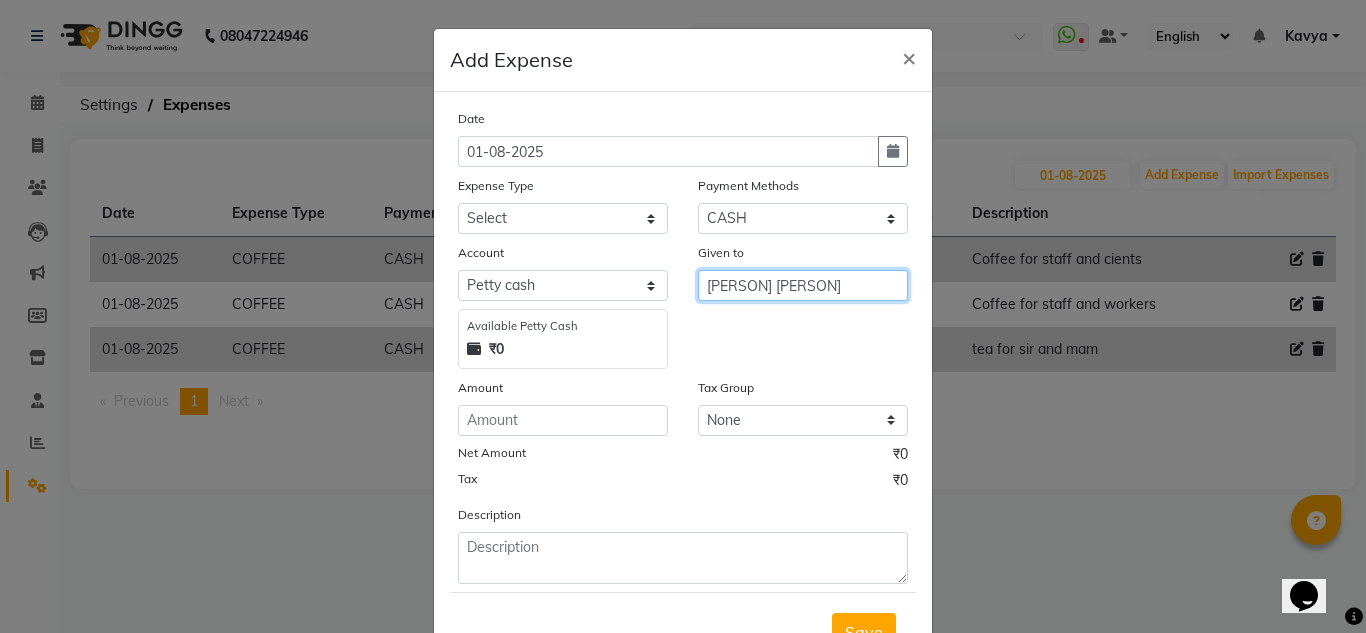type on "[PERSON] [PERSON]" 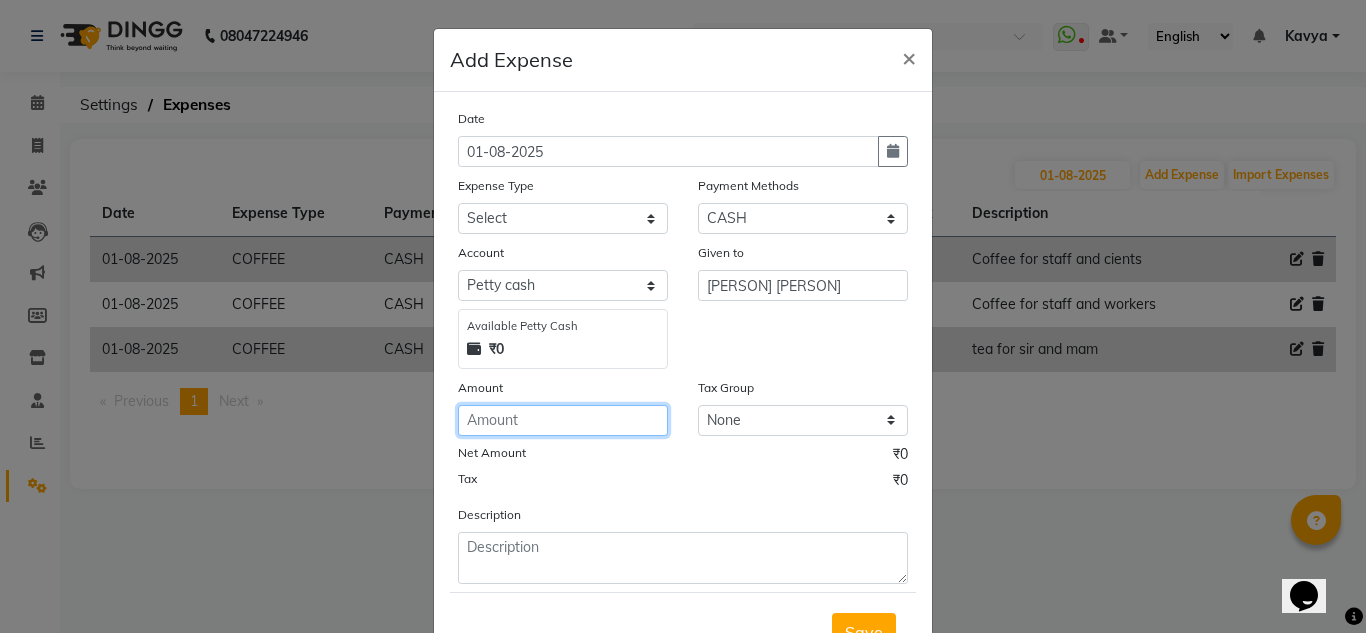 click 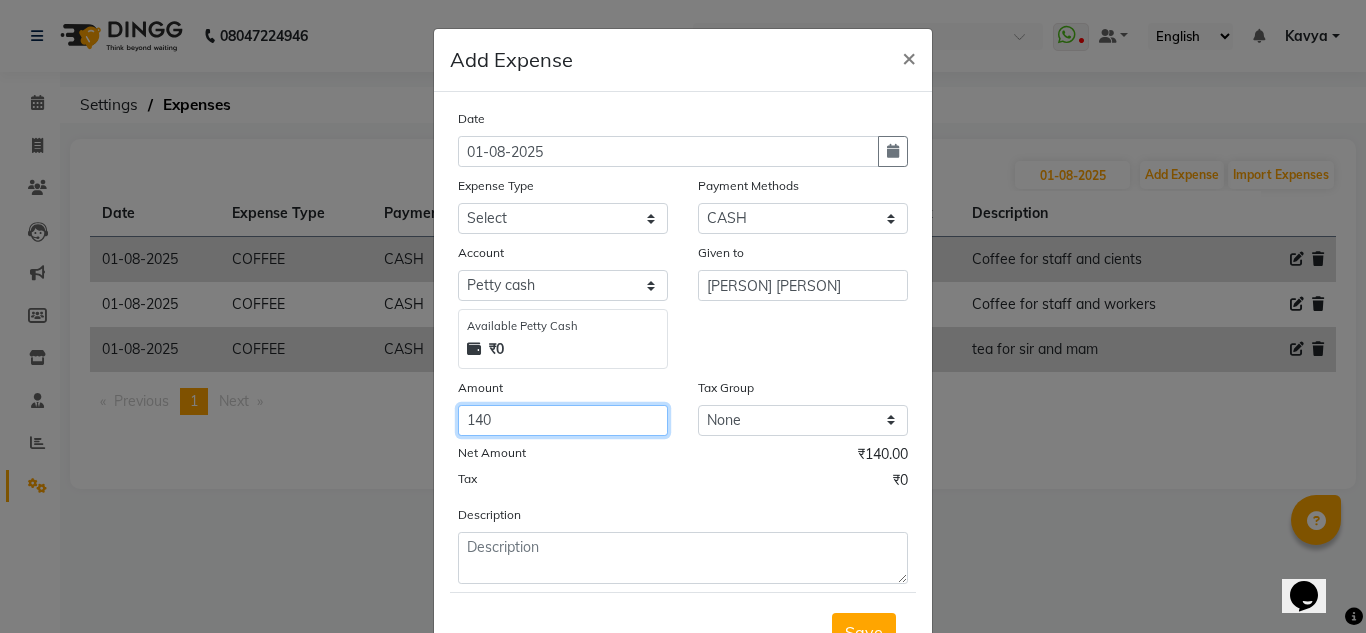 type on "140" 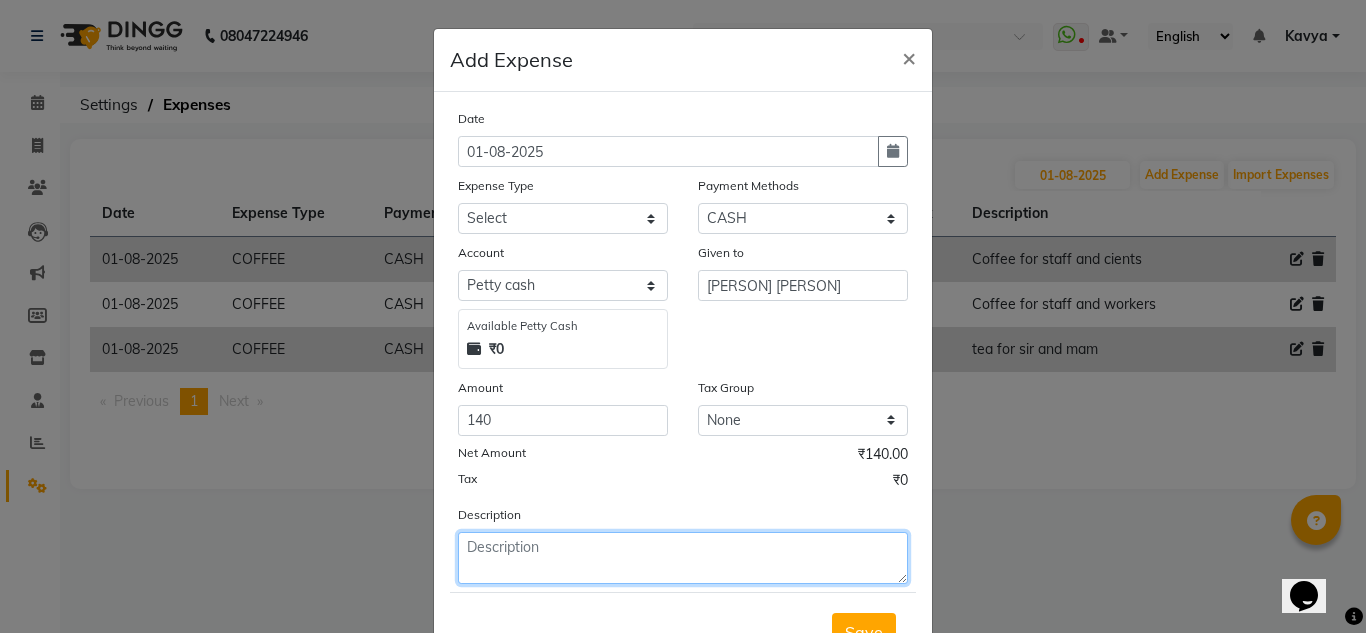 click 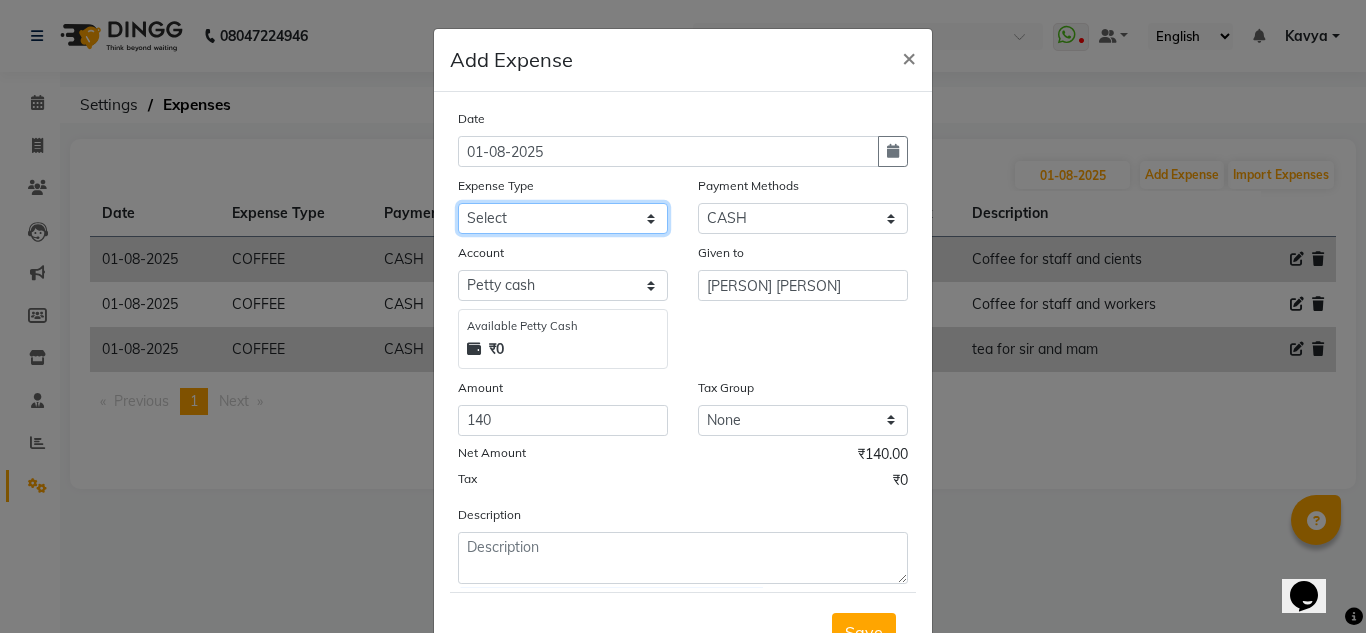 click on "Select acetone Advance Salary bank deposite BBMP Beauty products Bed charges BIRTHDAY CAKE Bonus Carpenter CASH EXPENSE VOUCHER Cash handover chocolate for store cleaning things Client Refreshment coconut water for clients COFFEE coffee cup coffee powder Commission Conveyance Cotton Courier decoration Diesel for generator Donation Drinking Water Electricity Eyelashes return Face mask floor cleaner flowers daily garbage generator diesel green tea GST handover HANDWASH House Keeping Material House keeping Salary Incentive Internet Bill juice LAUNDRY Maintainance Marketing Medical Membership Milk Milk miscelleneous Naturals salon NEWSPAPER O T Other Pantry PETROL Phone Bill Plants plumber pooja items Porter priest Product Purchase product return Product sale puja items RAPIDO Refund Rent Shop Rent Staff Accommodation Royalty Salary Staff cab charges Staff dinner Staff Flight Ticket Staff  Hiring from another Branch Staff Snacks Stationary STORE OPENING CHARGE sugar sweets TEAM DINNER TIPS Tissue Transgender" 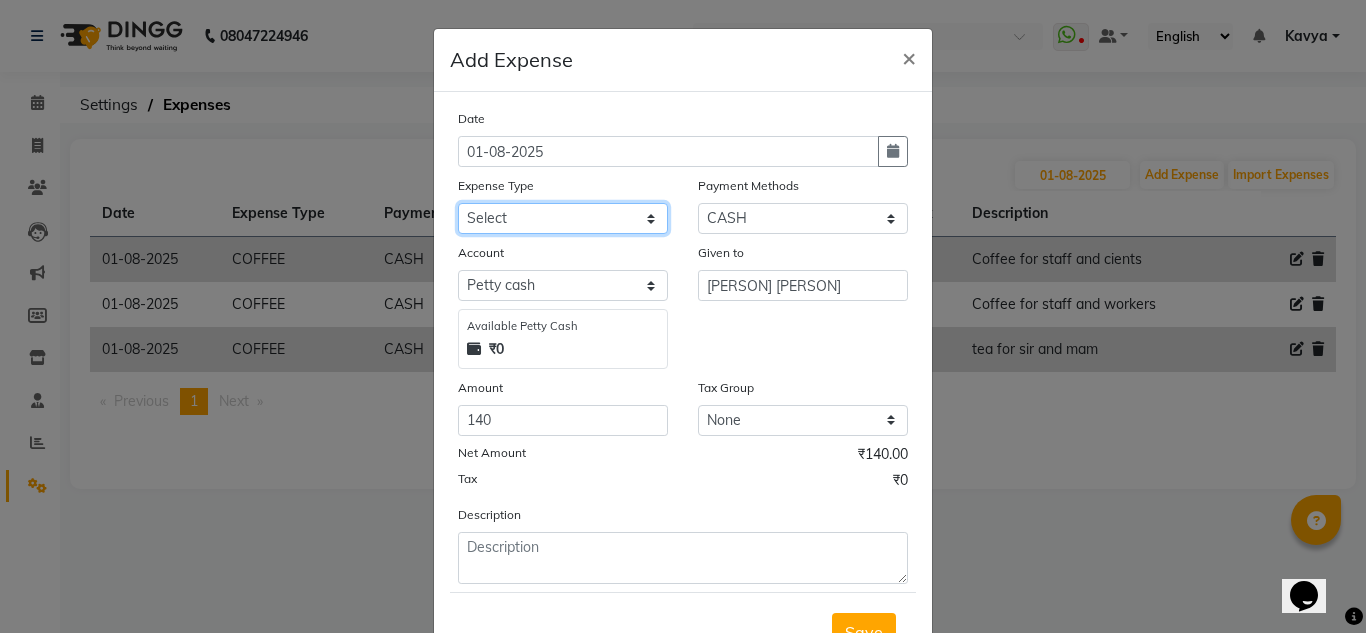 select on "3130" 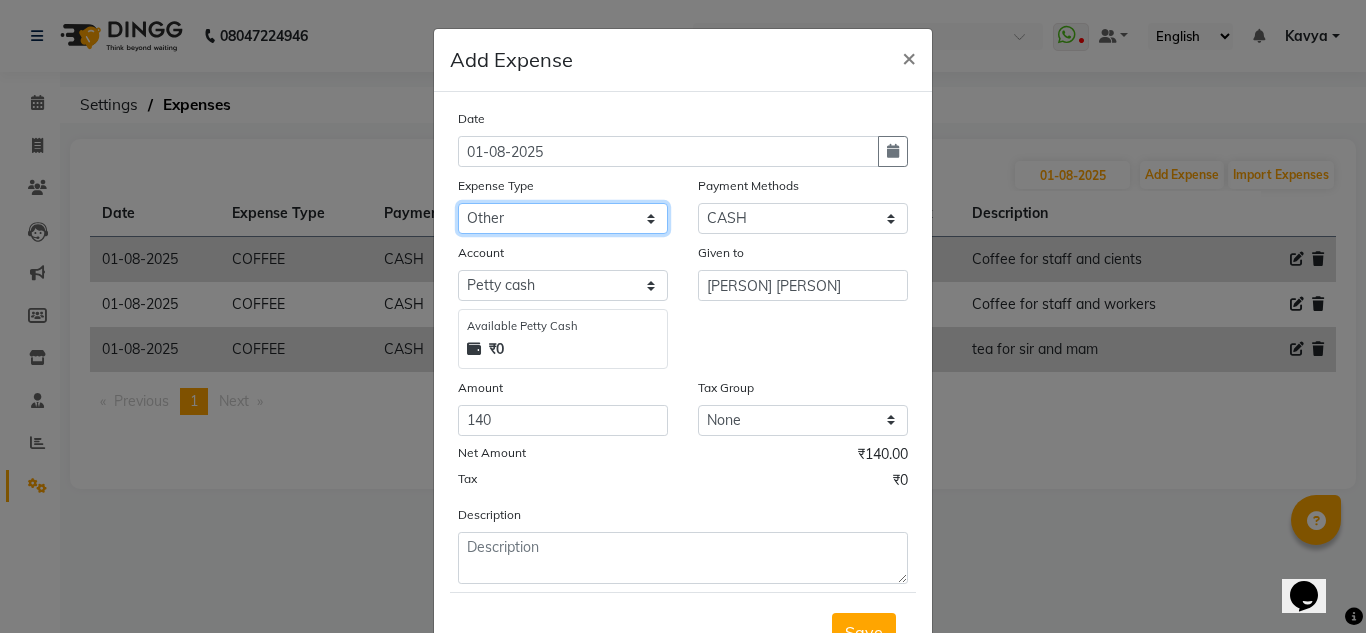 click on "Select acetone Advance Salary bank deposite BBMP Beauty products Bed charges BIRTHDAY CAKE Bonus Carpenter CASH EXPENSE VOUCHER Cash handover chocolate for store cleaning things Client Refreshment coconut water for clients COFFEE coffee cup coffee powder Commission Conveyance Cotton Courier decoration Diesel for generator Donation Drinking Water Electricity Eyelashes return Face mask floor cleaner flowers daily garbage generator diesel green tea GST handover HANDWASH House Keeping Material House keeping Salary Incentive Internet Bill juice LAUNDRY Maintainance Marketing Medical Membership Milk Milk miscelleneous Naturals salon NEWSPAPER O T Other Pantry PETROL Phone Bill Plants plumber pooja items Porter priest Product Purchase product return Product sale puja items RAPIDO Refund Rent Shop Rent Staff Accommodation Royalty Salary Staff cab charges Staff dinner Staff Flight Ticket Staff  Hiring from another Branch Staff Snacks Stationary STORE OPENING CHARGE sugar sweets TEAM DINNER TIPS Tissue Transgender" 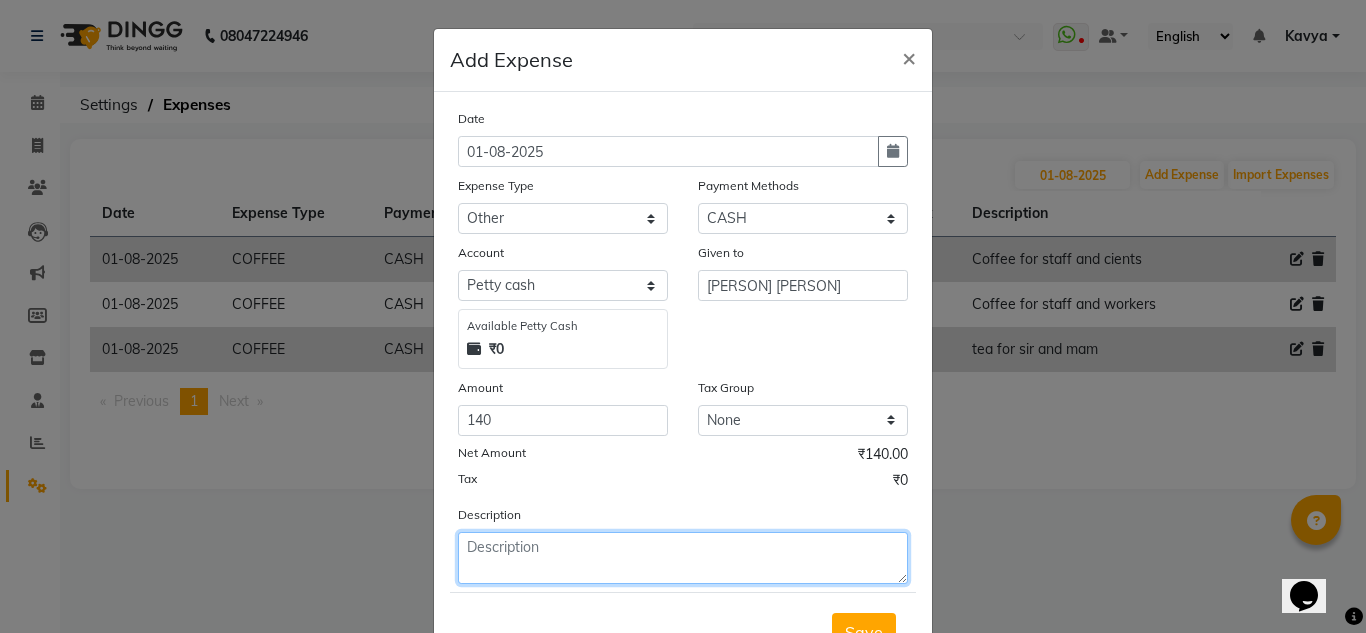 click 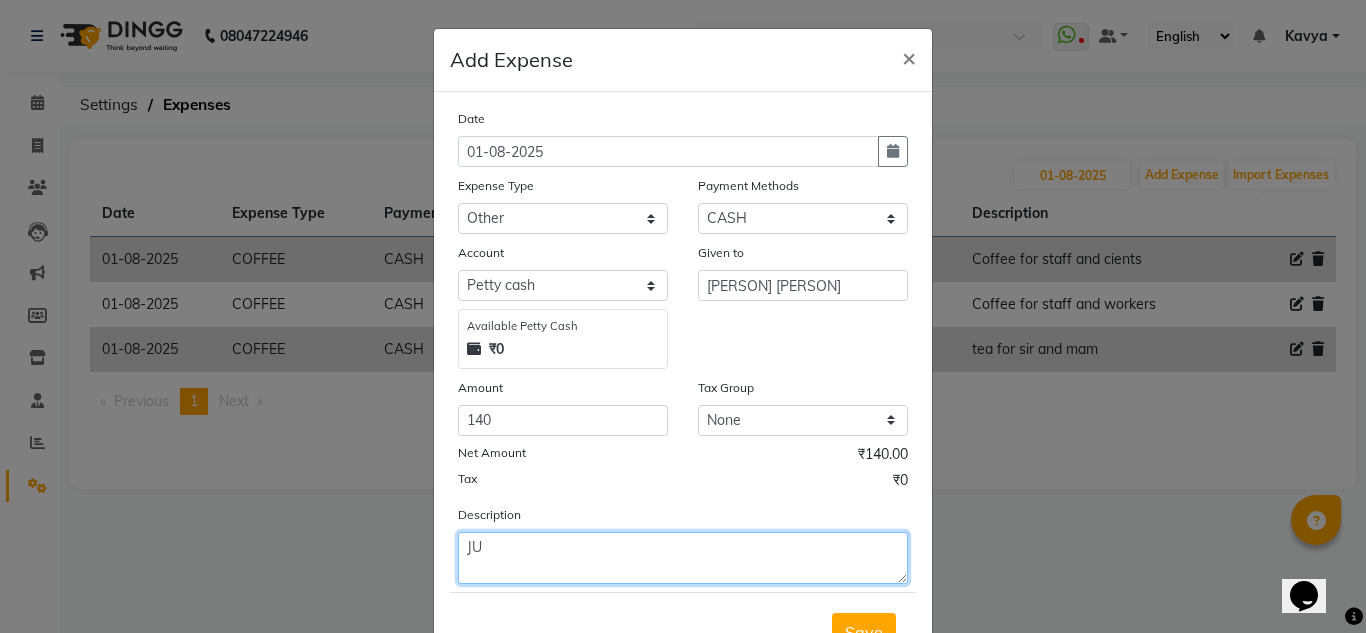 type on "J" 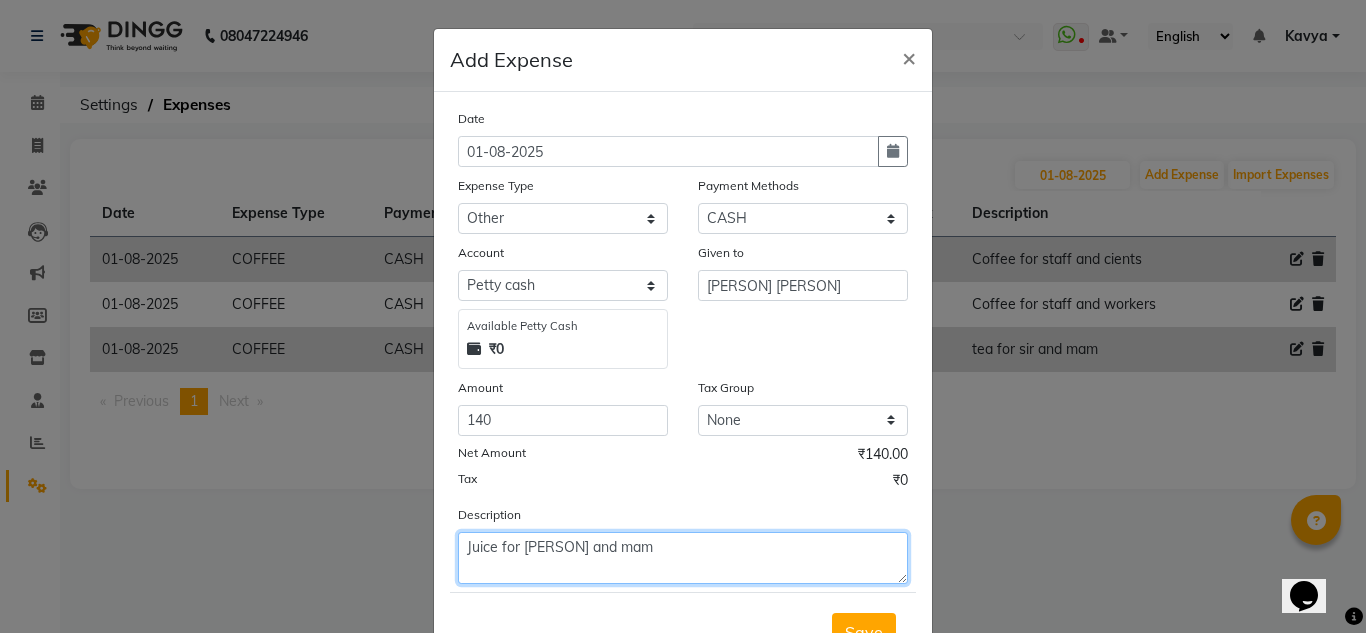 scroll, scrollTop: 83, scrollLeft: 0, axis: vertical 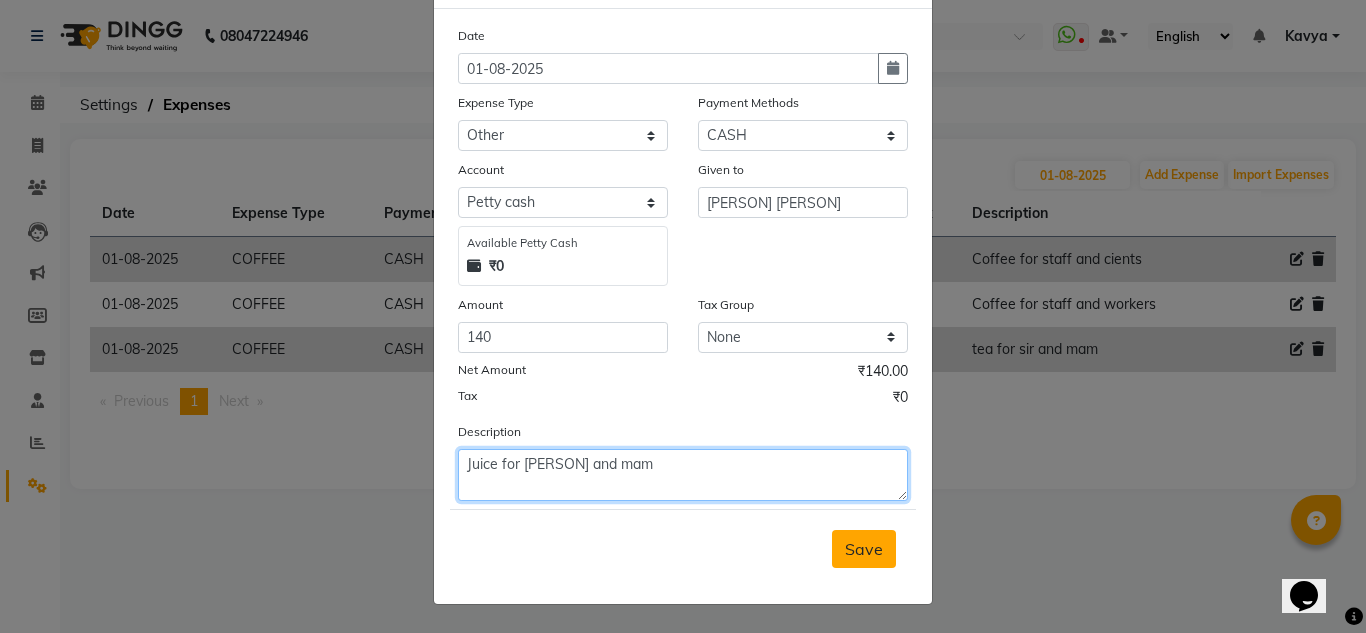 type on "Juice for [PERSON] and mam" 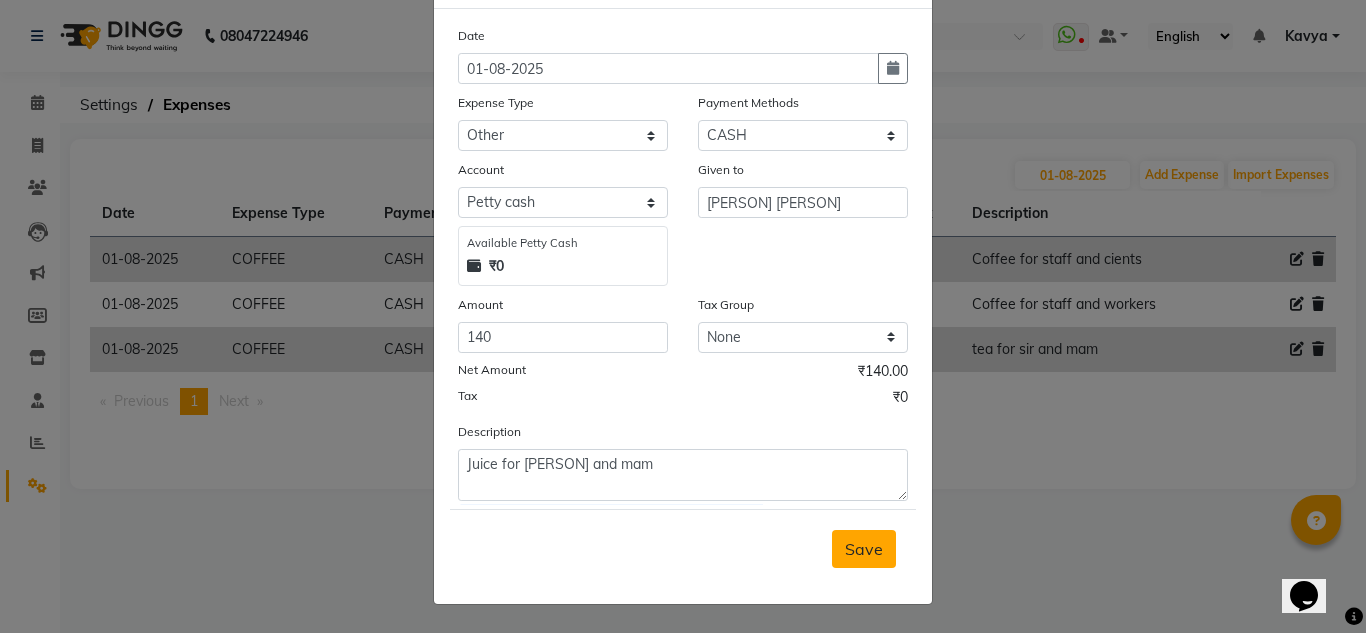 click on "Save" at bounding box center (864, 549) 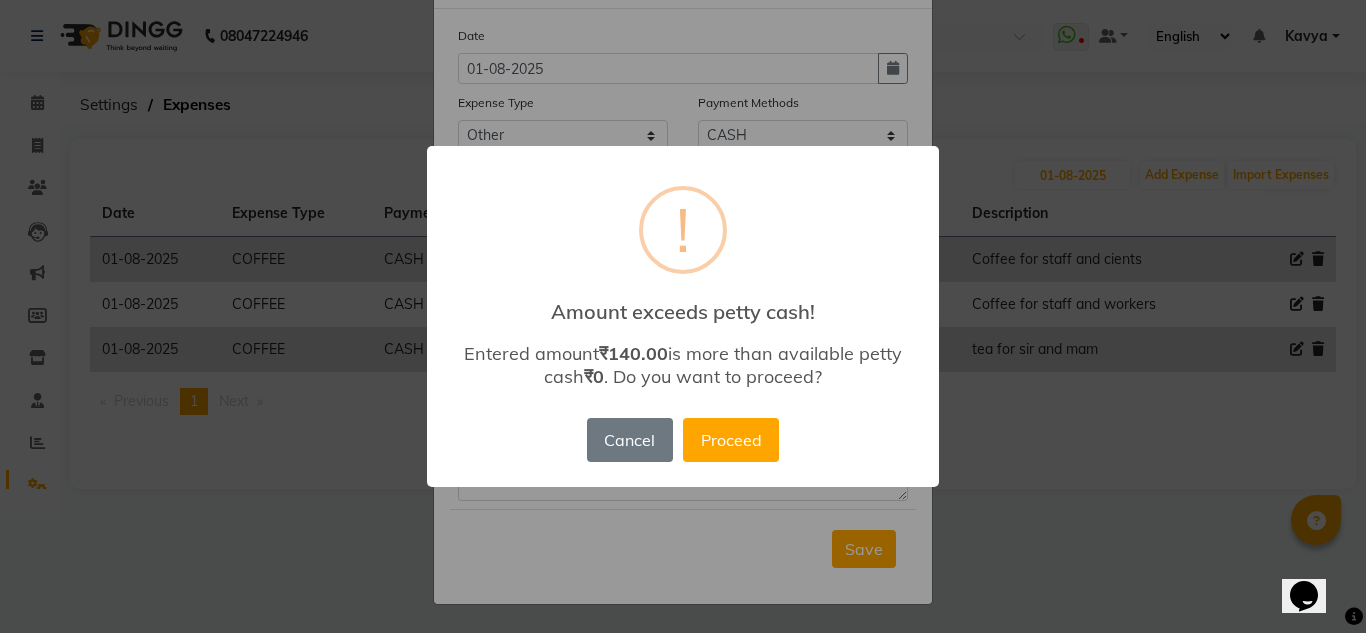 click on "× ! Amount exceeds petty cash! Entered amount  ₹140.00  is more than available petty cash  ₹0 . Do you want to proceed? Cancel No Proceed" at bounding box center (683, 316) 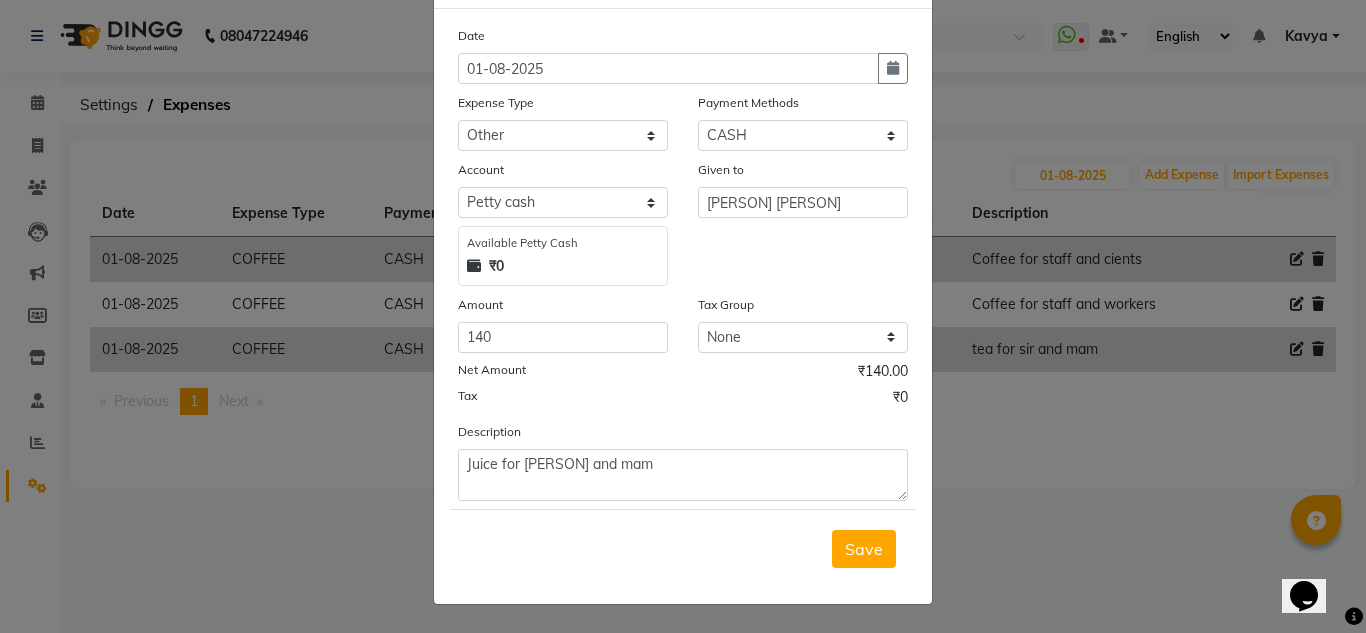 scroll, scrollTop: 0, scrollLeft: 0, axis: both 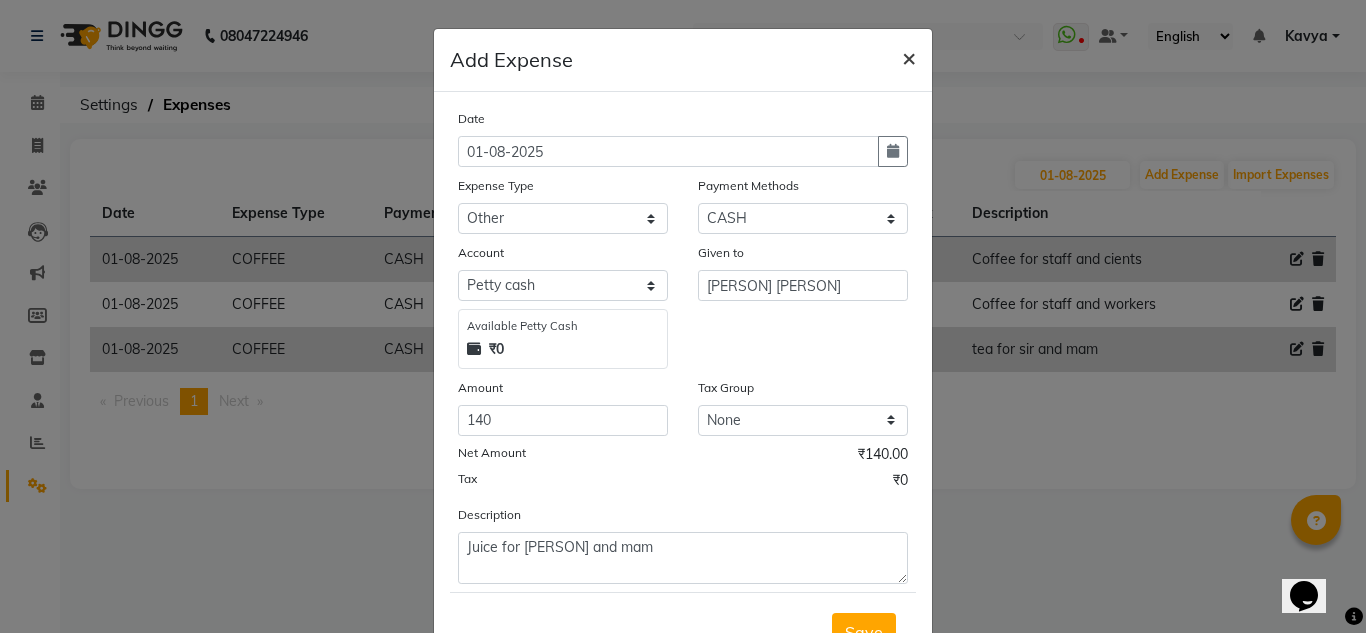 click on "×" 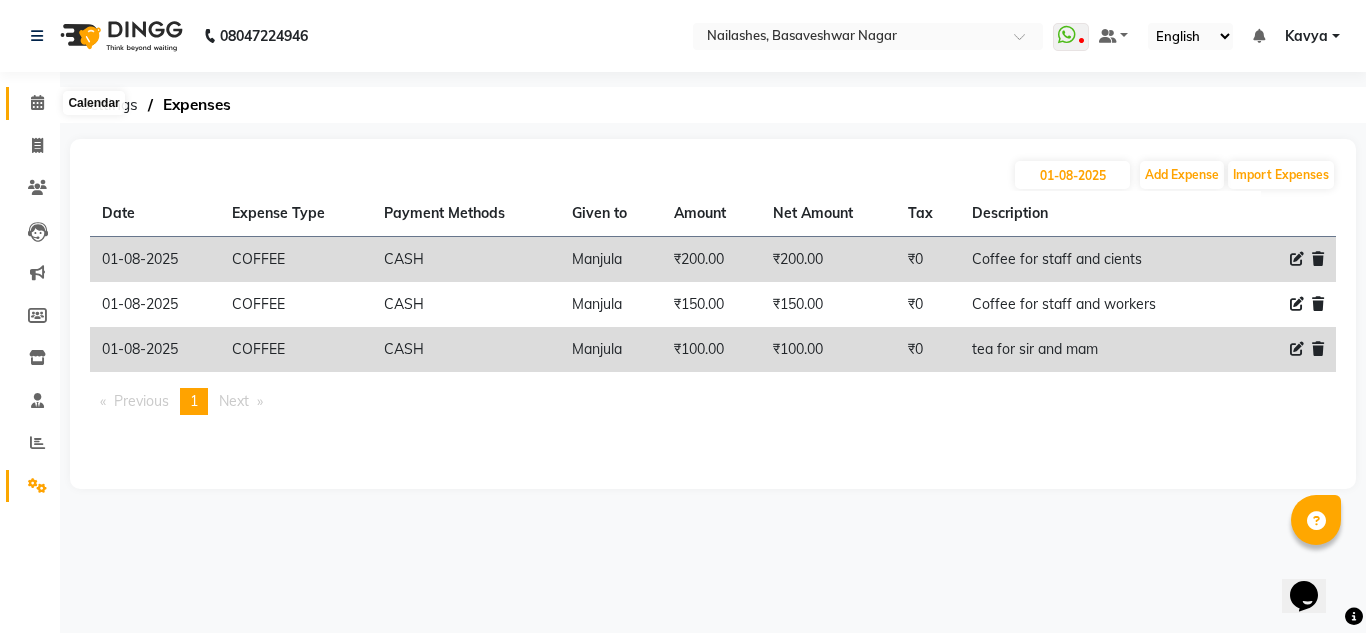 click 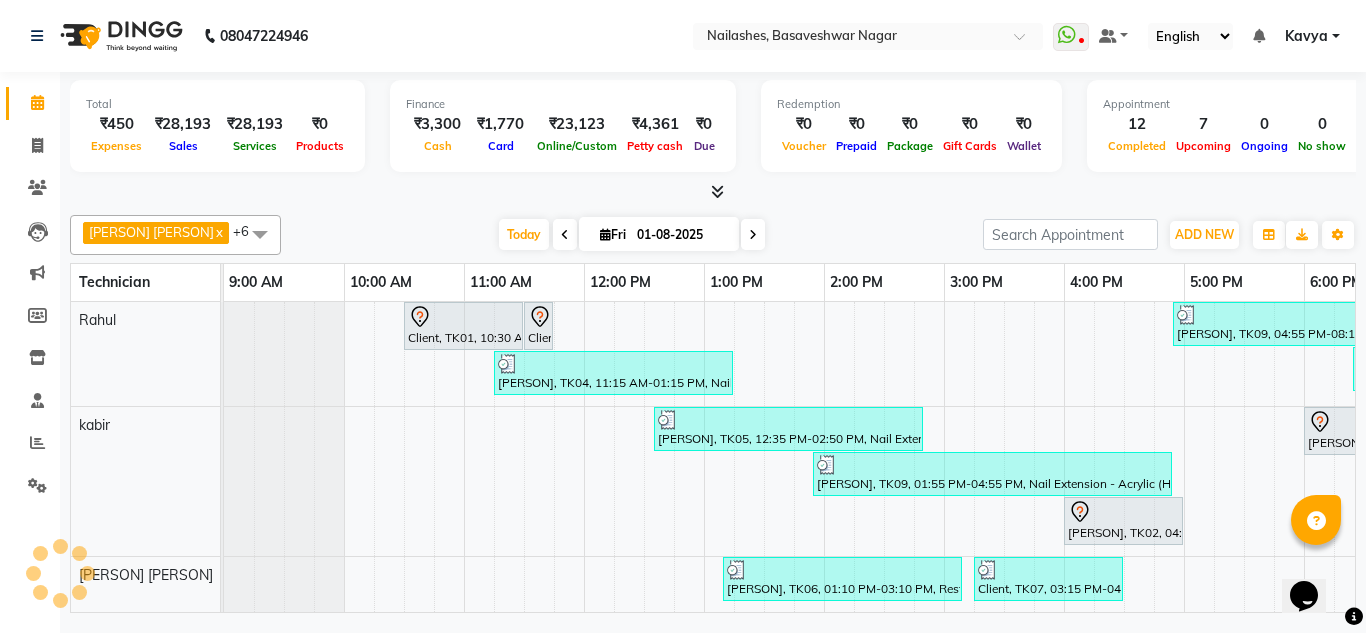 scroll, scrollTop: 0, scrollLeft: 0, axis: both 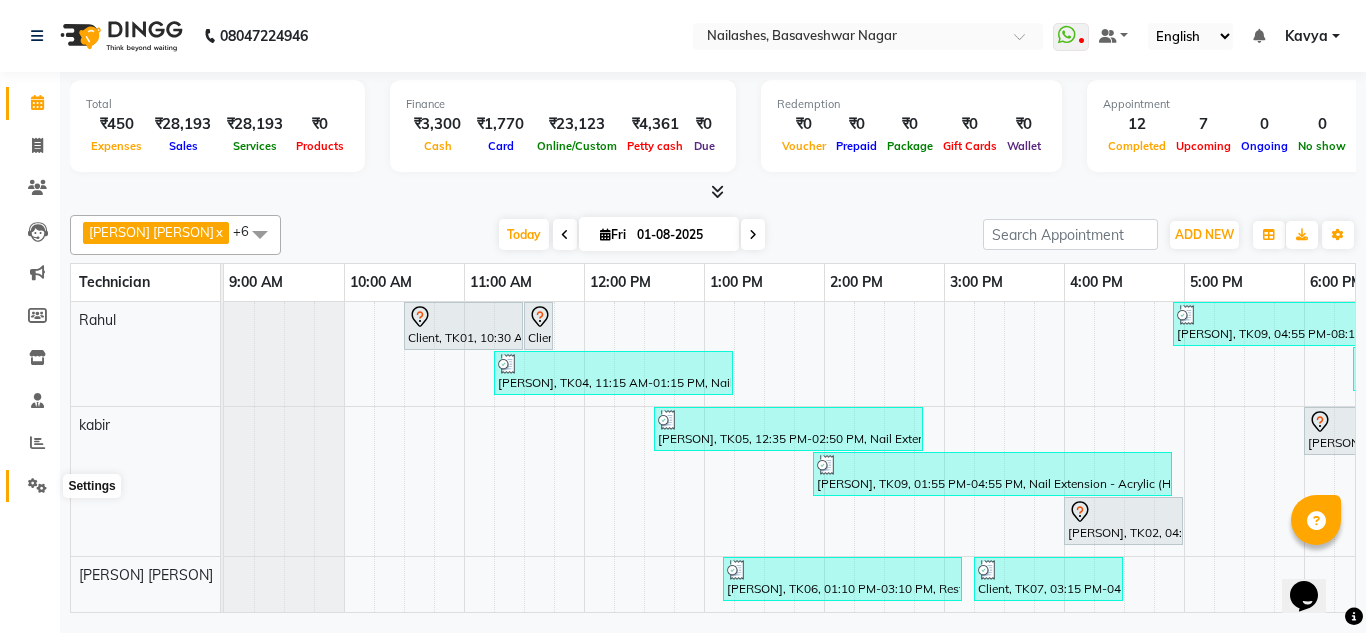 click 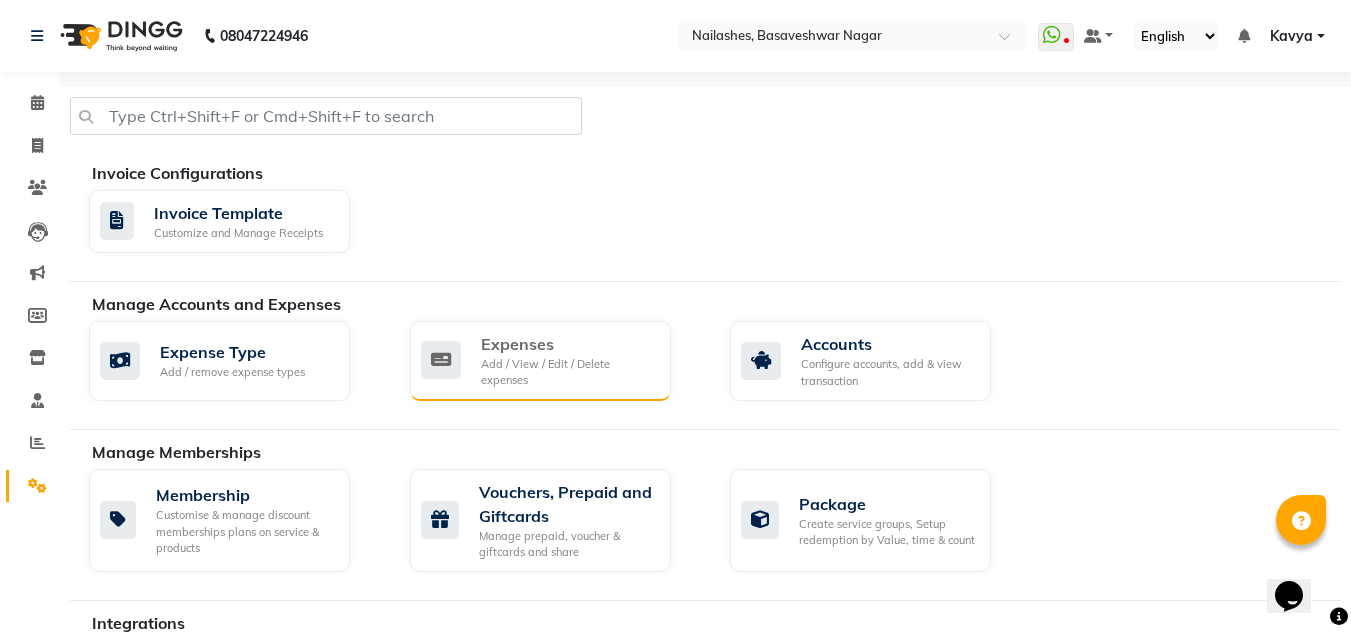 click on "Add / View / Edit / Delete expenses" 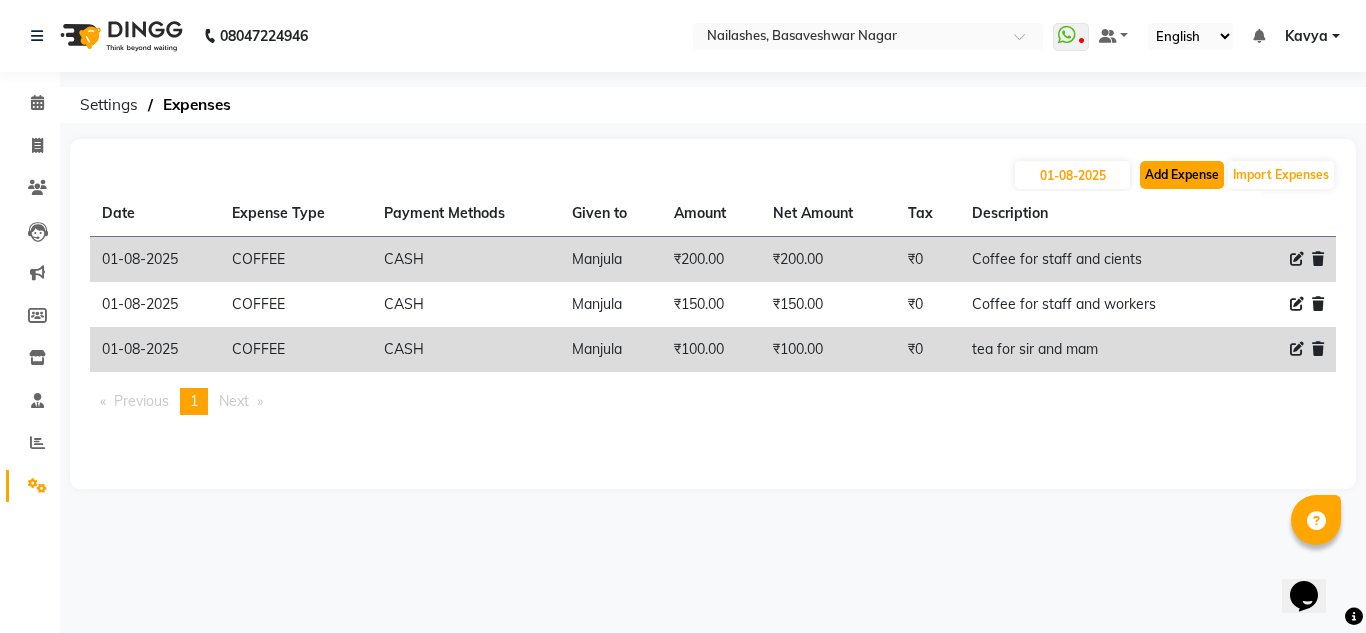 click on "Add Expense" 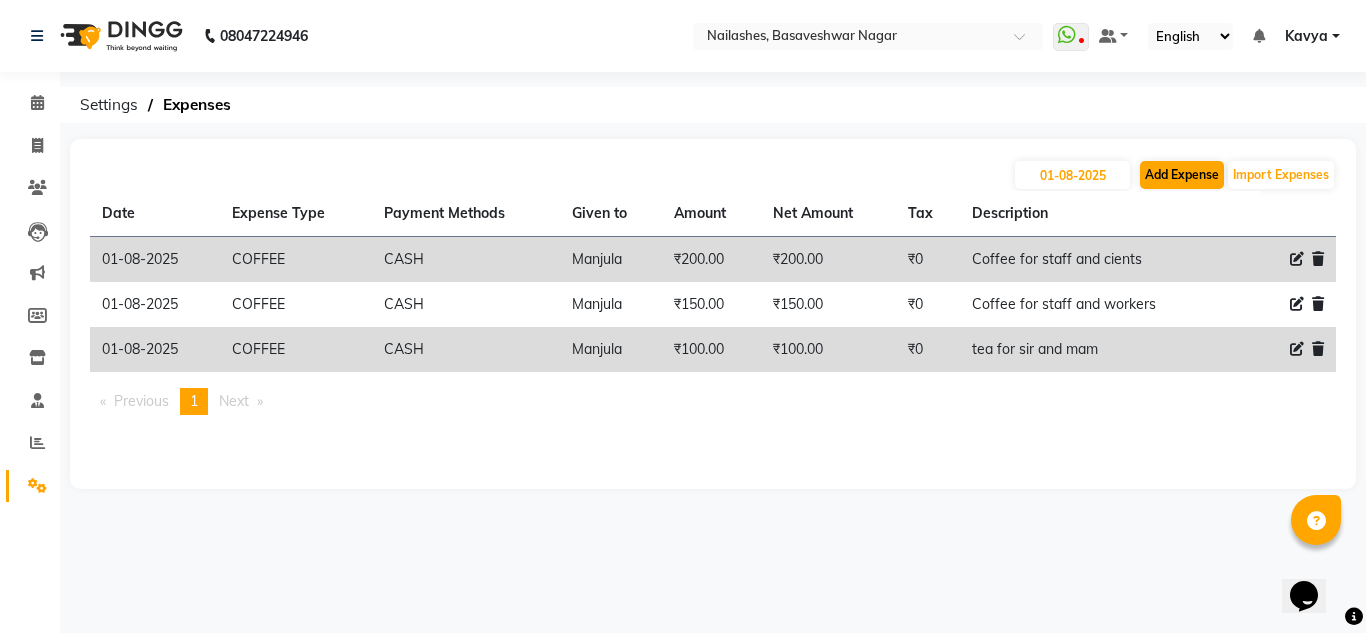 select on "1" 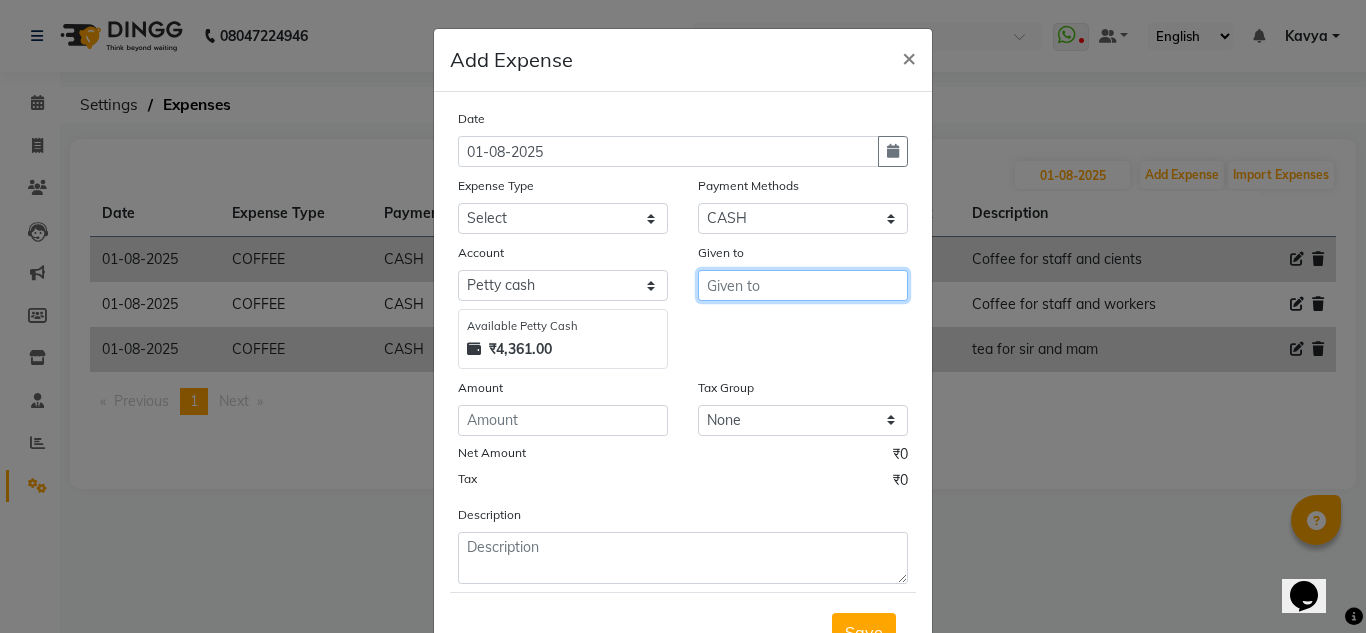 click at bounding box center (803, 285) 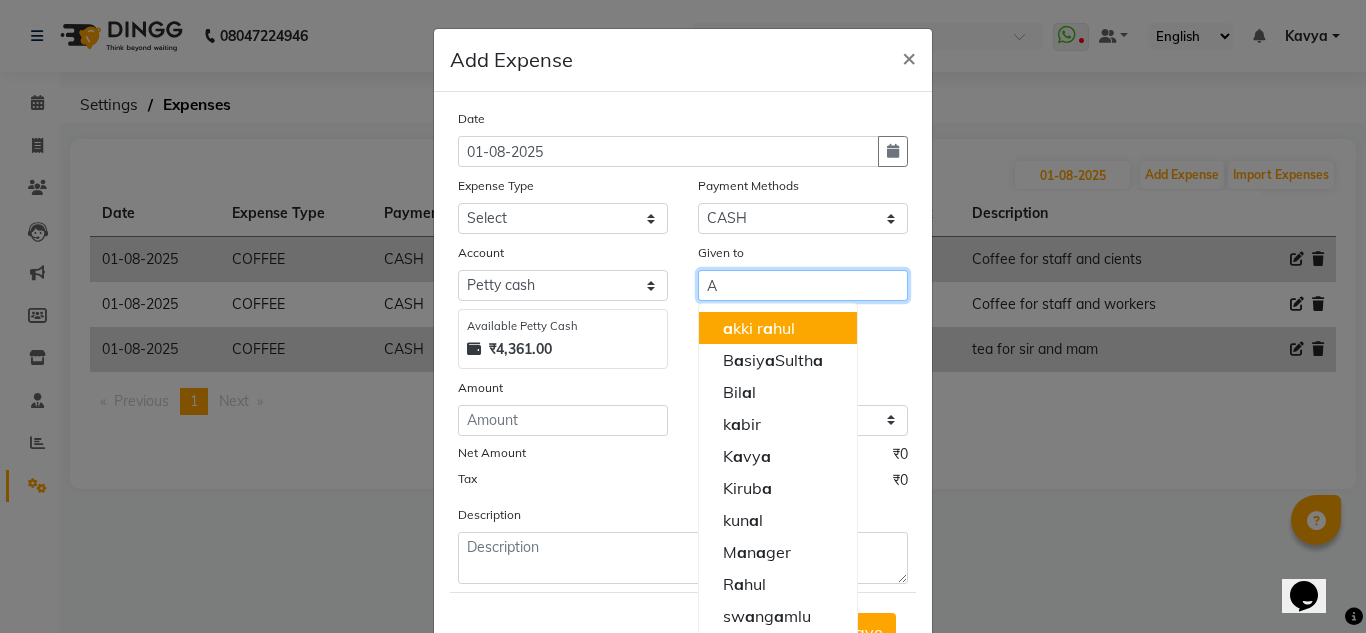 click on "[PERSON] [PERSON]" at bounding box center (759, 328) 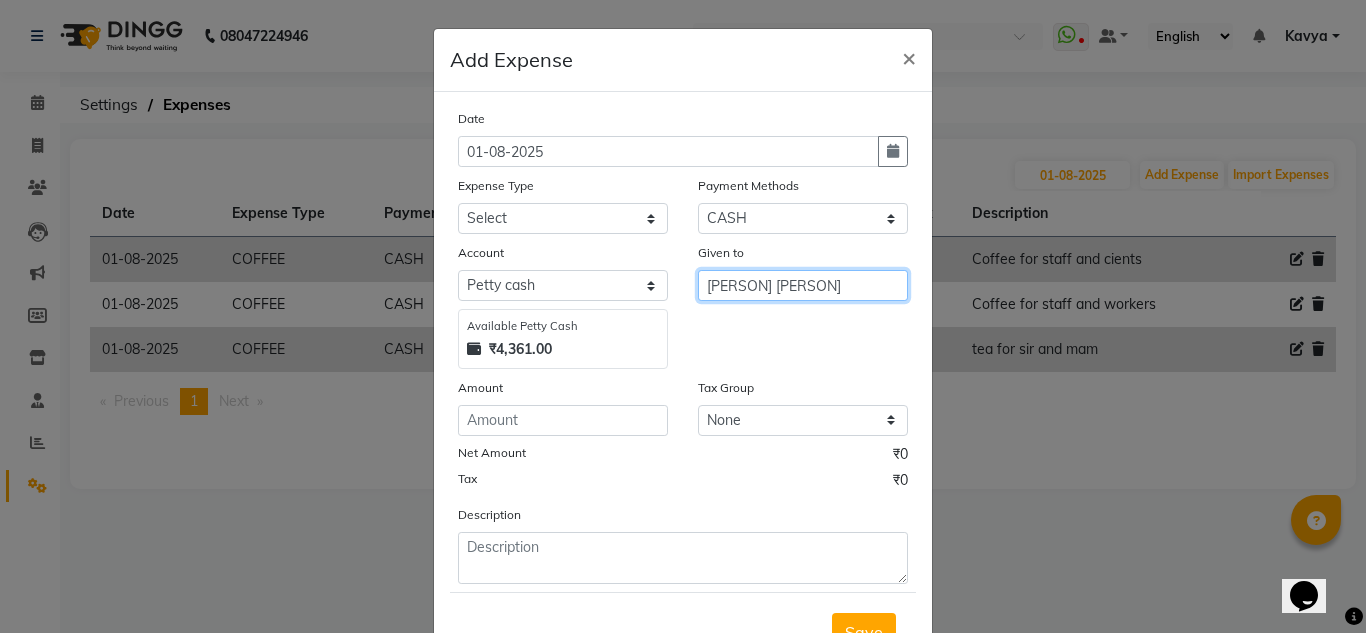 type on "[PERSON] [PERSON]" 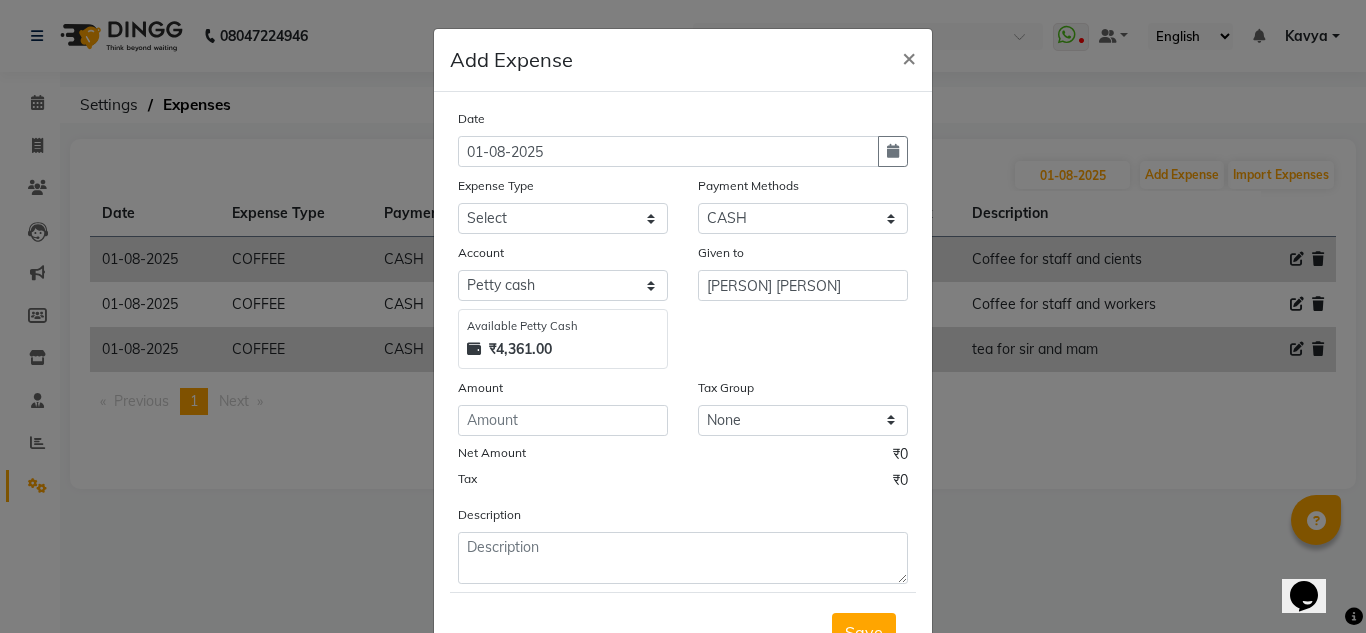 click on "Date 01-08-2025 Expense Type Select acetone Advance Salary bank deposite BBMP Beauty products Bed charges BIRTHDAY CAKE Bonus Carpenter CASH EXPENSE VOUCHER Cash handover chocolate for store cleaning things Client Refreshment coconut water for clients COFFEE coffee cup coffee powder Commission Conveyance Cotton Courier decoration Diesel for generator Donation Drinking Water Electricity Eyelashes return Face mask floor cleaner flowers daily garbage generator diesel green tea GST handover HANDWASH House Keeping Material House keeping Salary Incentive Internet Bill juice LAUNDRY Maintainance Marketing Medical Membership Milk Milk miscelleneous Naturals salon NEWSPAPER O T Other Pantry PETROL Phone Bill Plants plumber pooja items Porter priest Product Purchase product return Product sale puja items RAPIDO Refund Rent Shop Rent Staff Accommodation Royalty Salary Staff cab charges Staff dinner Staff Flight Ticket Staff  Hiring from another Branch Staff Snacks Stationary STORE OPENING CHARGE sugar sweets TEAM DINNER" 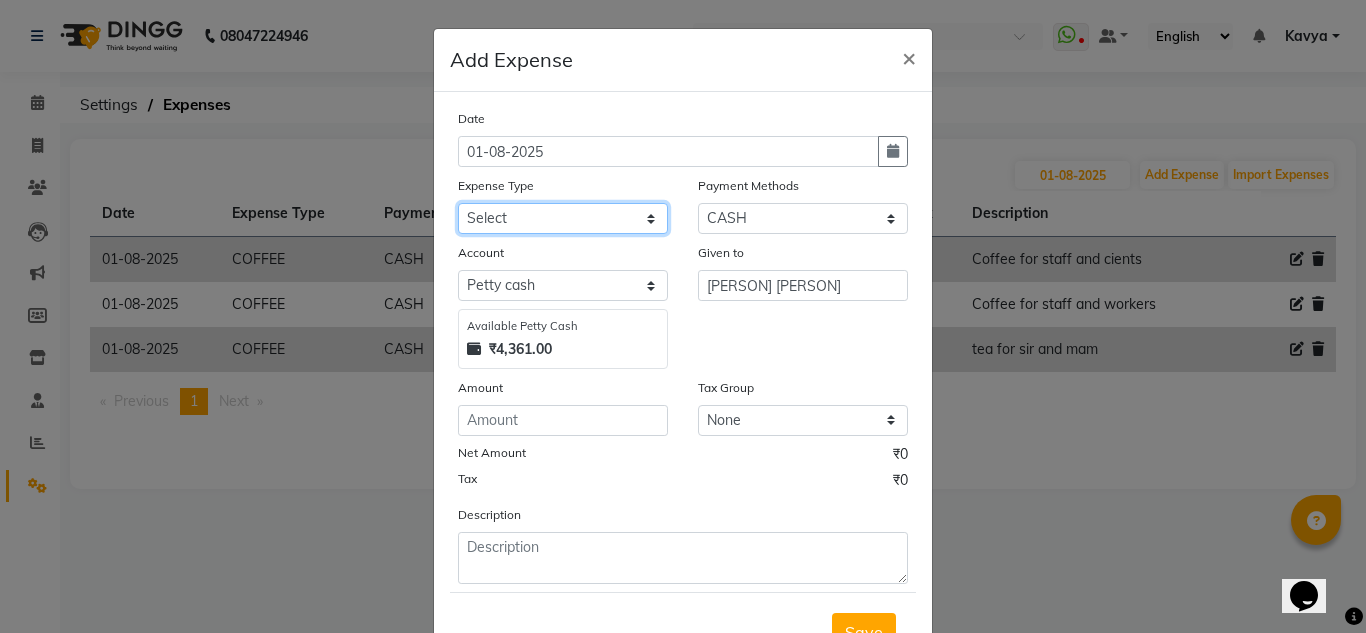 click on "Select acetone Advance Salary bank deposite BBMP Beauty products Bed charges BIRTHDAY CAKE Bonus Carpenter CASH EXPENSE VOUCHER Cash handover chocolate for store cleaning things Client Refreshment coconut water for clients COFFEE coffee cup coffee powder Commission Conveyance Cotton Courier decoration Diesel for generator Donation Drinking Water Electricity Eyelashes return Face mask floor cleaner flowers daily garbage generator diesel green tea GST handover HANDWASH House Keeping Material House keeping Salary Incentive Internet Bill juice LAUNDRY Maintainance Marketing Medical Membership Milk Milk miscelleneous Naturals salon NEWSPAPER O T Other Pantry PETROL Phone Bill Plants plumber pooja items Porter priest Product Purchase product return Product sale puja items RAPIDO Refund Rent Shop Rent Staff Accommodation Royalty Salary Staff cab charges Staff dinner Staff Flight Ticket Staff  Hiring from another Branch Staff Snacks Stationary STORE OPENING CHARGE sugar sweets TEAM DINNER TIPS Tissue Transgender" 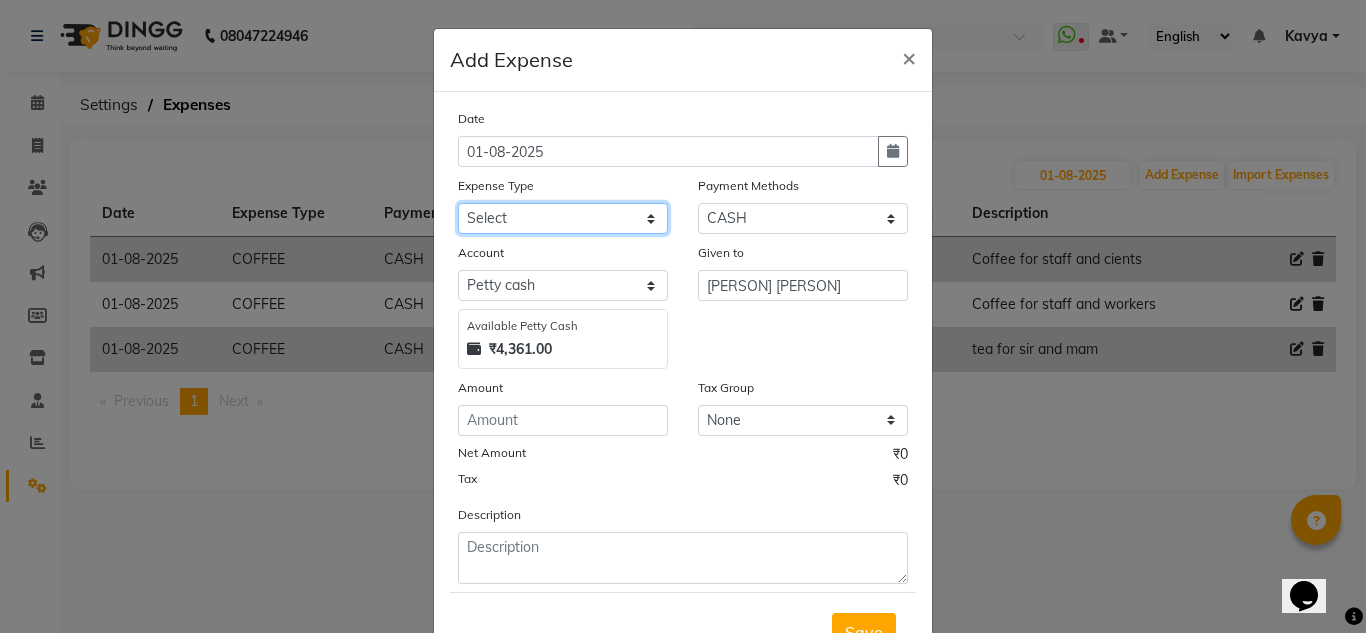 select on "3130" 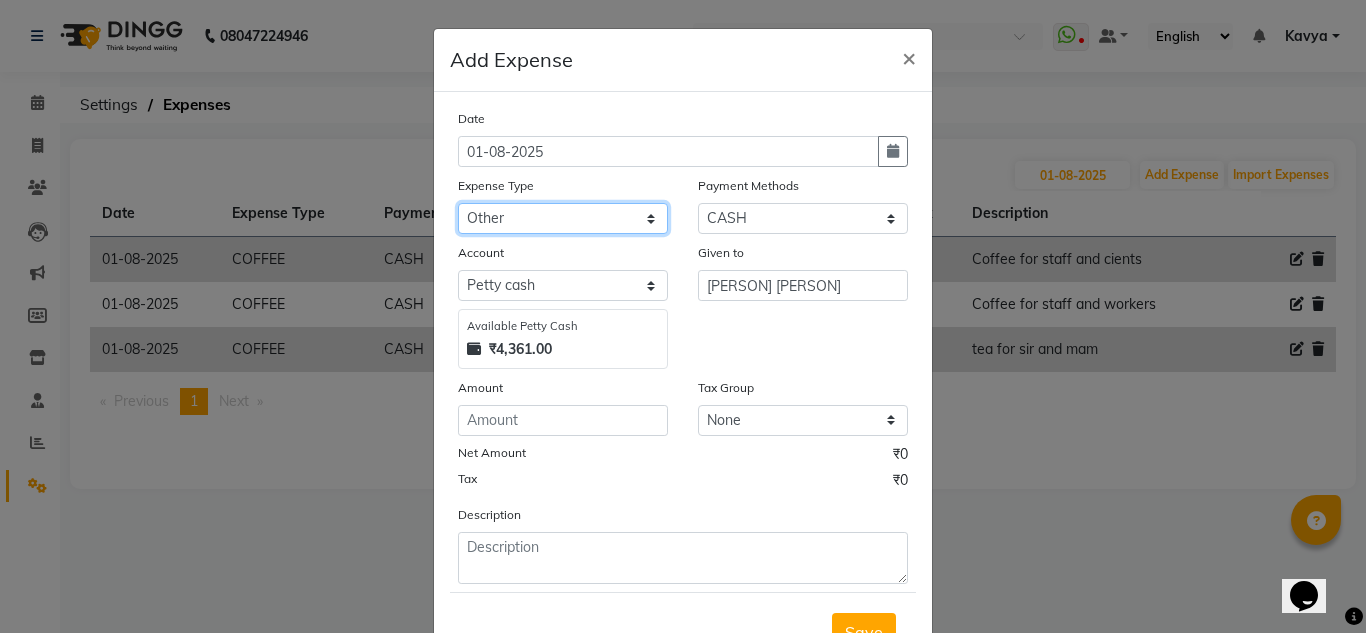 click on "Select acetone Advance Salary bank deposite BBMP Beauty products Bed charges BIRTHDAY CAKE Bonus Carpenter CASH EXPENSE VOUCHER Cash handover chocolate for store cleaning things Client Refreshment coconut water for clients COFFEE coffee cup coffee powder Commission Conveyance Cotton Courier decoration Diesel for generator Donation Drinking Water Electricity Eyelashes return Face mask floor cleaner flowers daily garbage generator diesel green tea GST handover HANDWASH House Keeping Material House keeping Salary Incentive Internet Bill juice LAUNDRY Maintainance Marketing Medical Membership Milk Milk miscelleneous Naturals salon NEWSPAPER O T Other Pantry PETROL Phone Bill Plants plumber pooja items Porter priest Product Purchase product return Product sale puja items RAPIDO Refund Rent Shop Rent Staff Accommodation Royalty Salary Staff cab charges Staff dinner Staff Flight Ticket Staff  Hiring from another Branch Staff Snacks Stationary STORE OPENING CHARGE sugar sweets TEAM DINNER TIPS Tissue Transgender" 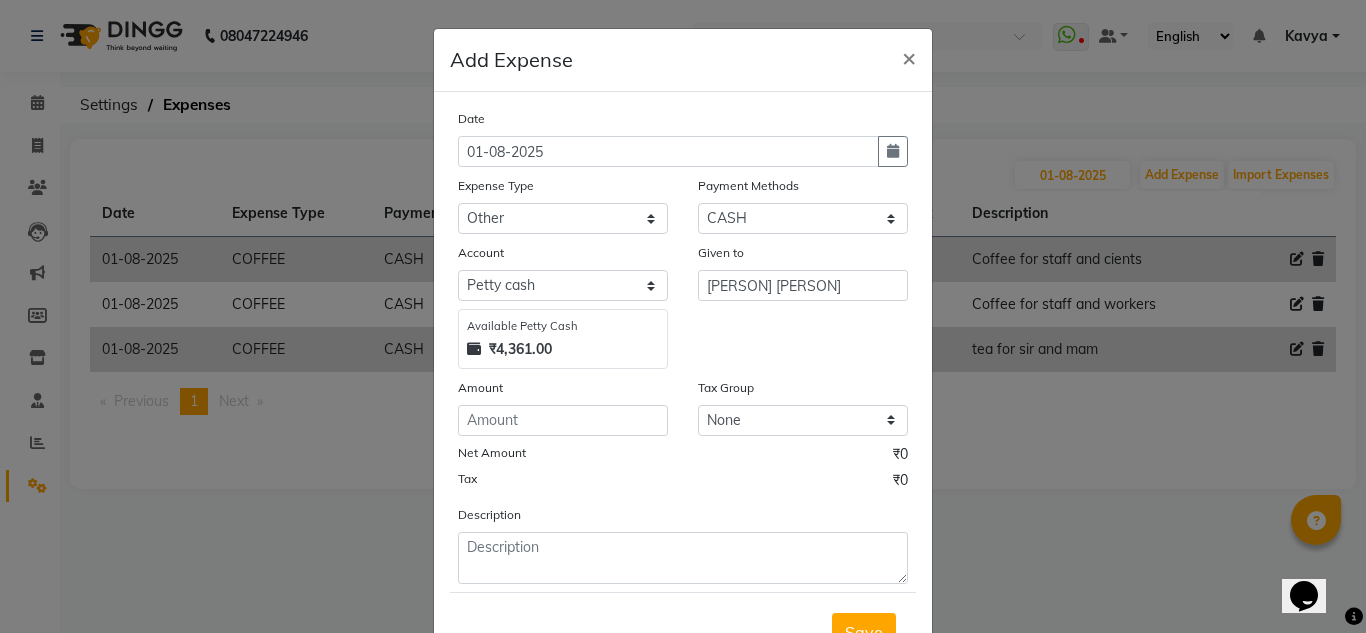 click on "Date 01-08-2025 Expense Type Select acetone Advance Salary bank deposite BBMP Beauty products Bed charges BIRTHDAY CAKE Bonus Carpenter CASH EXPENSE VOUCHER Cash handover chocolate for store cleaning things Client Refreshment coconut water for clients COFFEE coffee cup coffee powder Commission Conveyance Cotton Courier decoration Diesel for generator Donation Drinking Water Electricity Eyelashes return Face mask floor cleaner flowers daily garbage generator diesel green tea GST handover HANDWASH House Keeping Material House keeping Salary Incentive Internet Bill juice LAUNDRY Maintainance Marketing Medical Membership Milk Milk miscelleneous Naturals salon NEWSPAPER O T Other Pantry PETROL Phone Bill Plants plumber pooja items Porter priest Product Purchase product return Product sale puja items RAPIDO Refund Rent Shop Rent Staff Accommodation Royalty Salary Staff cab charges Staff dinner Staff Flight Ticket Staff  Hiring from another Branch Staff Snacks Stationary STORE OPENING CHARGE sugar sweets TEAM DINNER" 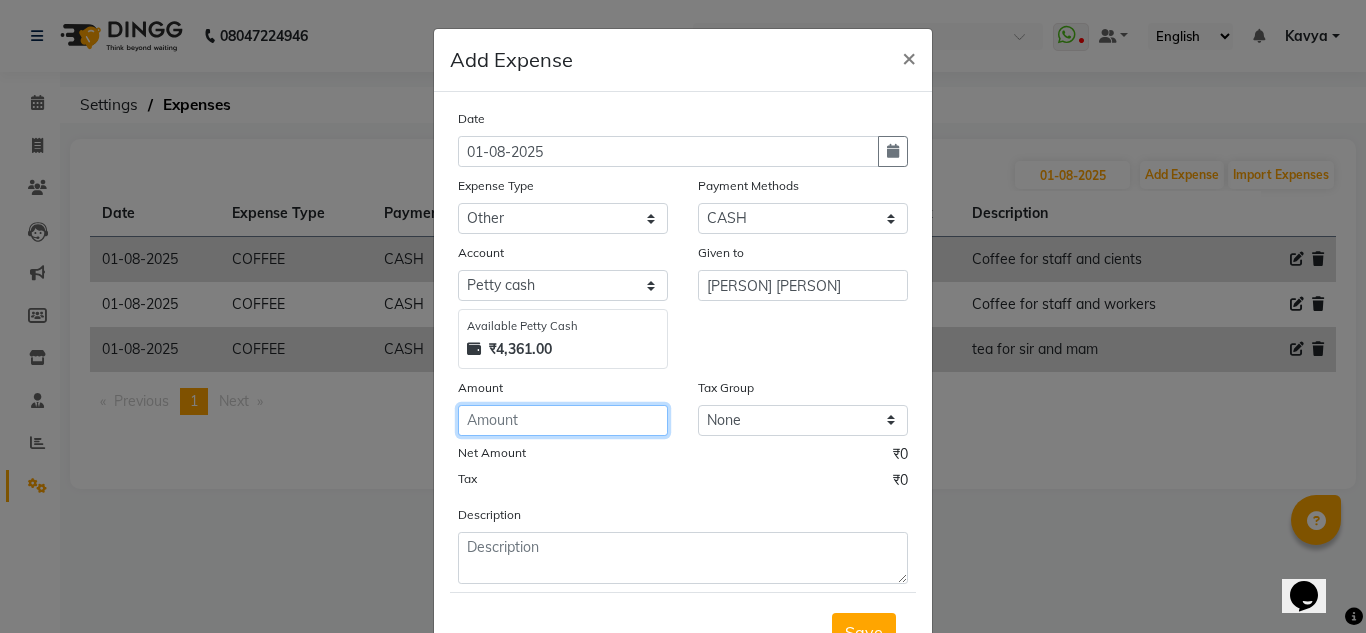 click 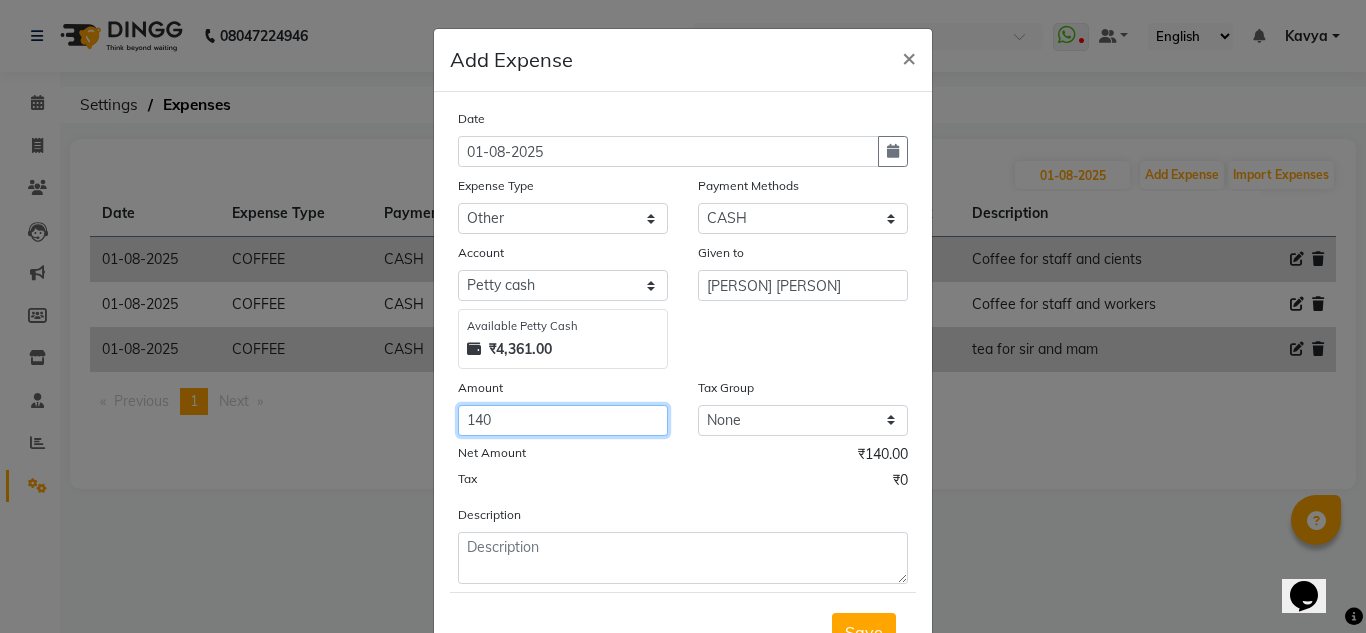 type on "140" 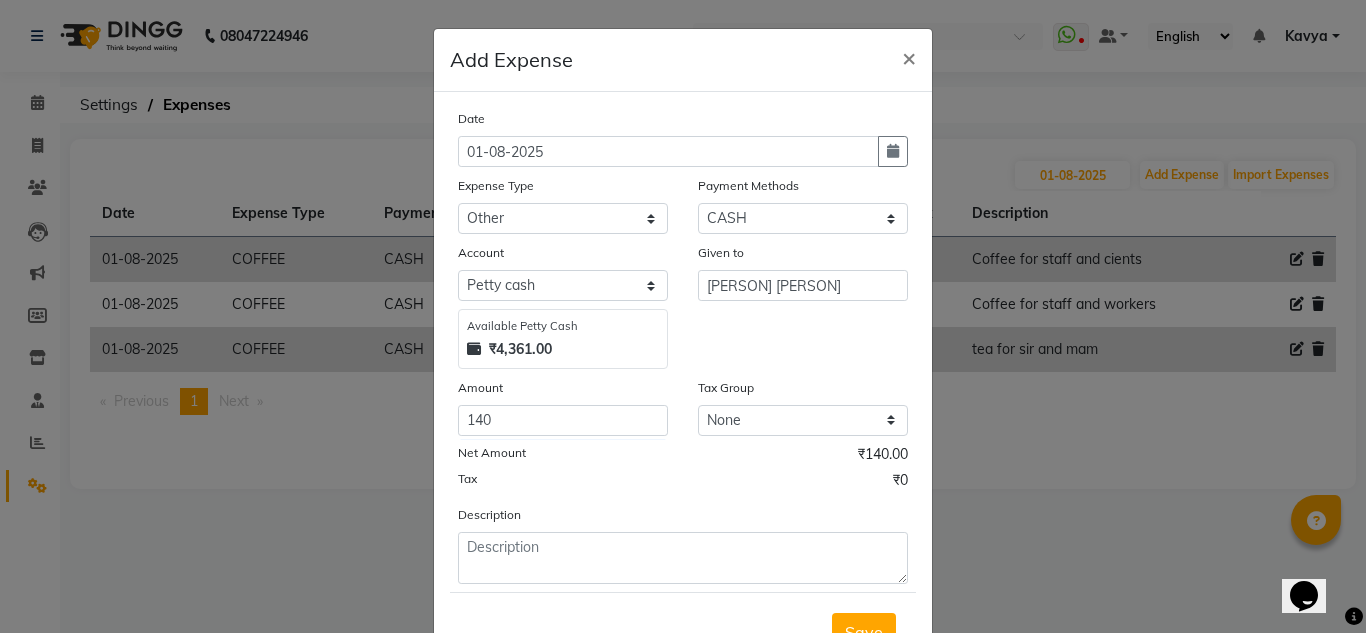 click on "Date 01-08-2025 Expense Type Select acetone Advance Salary bank deposite BBMP Beauty products Bed charges BIRTHDAY CAKE Bonus Carpenter CASH EXPENSE VOUCHER Cash handover chocolate for store cleaning things Client Refreshment coconut water for clients COFFEE coffee cup coffee powder Commission Conveyance Cotton Courier decoration Diesel for generator Donation Drinking Water Electricity Eyelashes return Face mask floor cleaner flowers daily garbage generator diesel green tea GST handover HANDWASH House Keeping Material House keeping Salary Incentive Internet Bill juice LAUNDRY Maintainance Marketing Medical Membership Milk Milk miscelleneous Naturals salon NEWSPAPER O T Other Pantry PETROL Phone Bill Plants plumber pooja items Porter priest Product Purchase product return Product sale puja items RAPIDO Refund Rent Shop Rent Staff Accommodation Royalty Salary Staff cab charges Staff dinner Staff Flight Ticket Staff  Hiring from another Branch Staff Snacks Stationary STORE OPENING CHARGE sugar sweets TEAM DINNER" 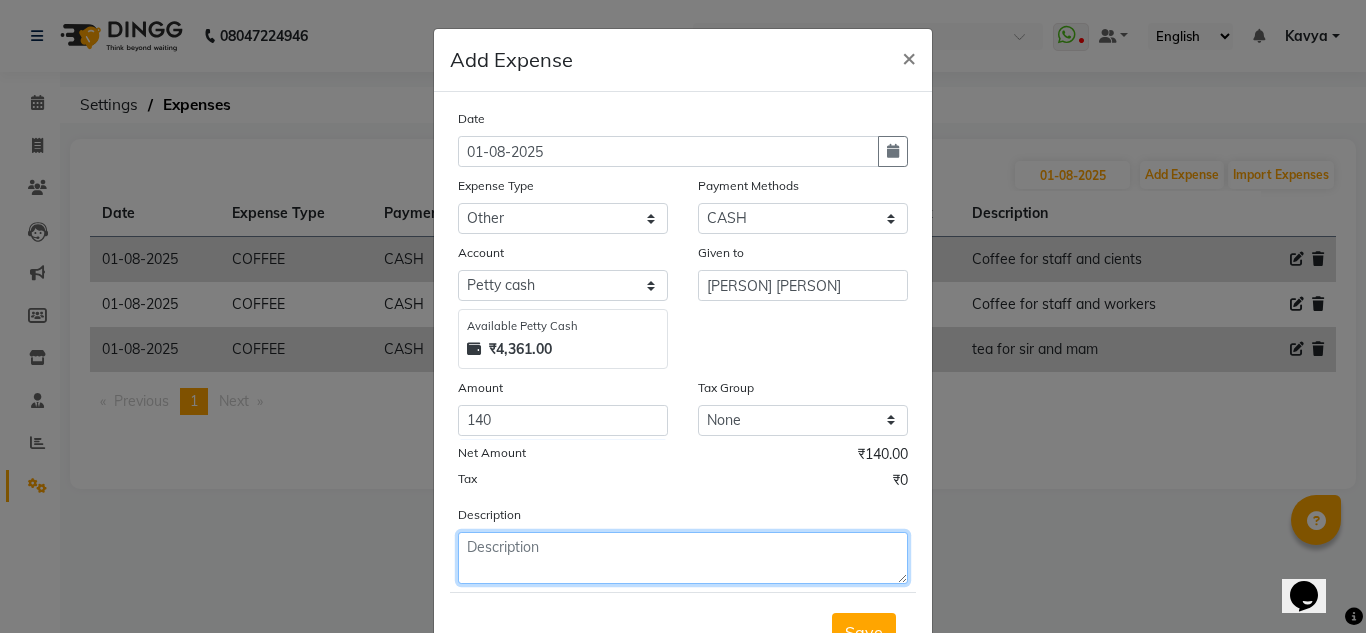 click 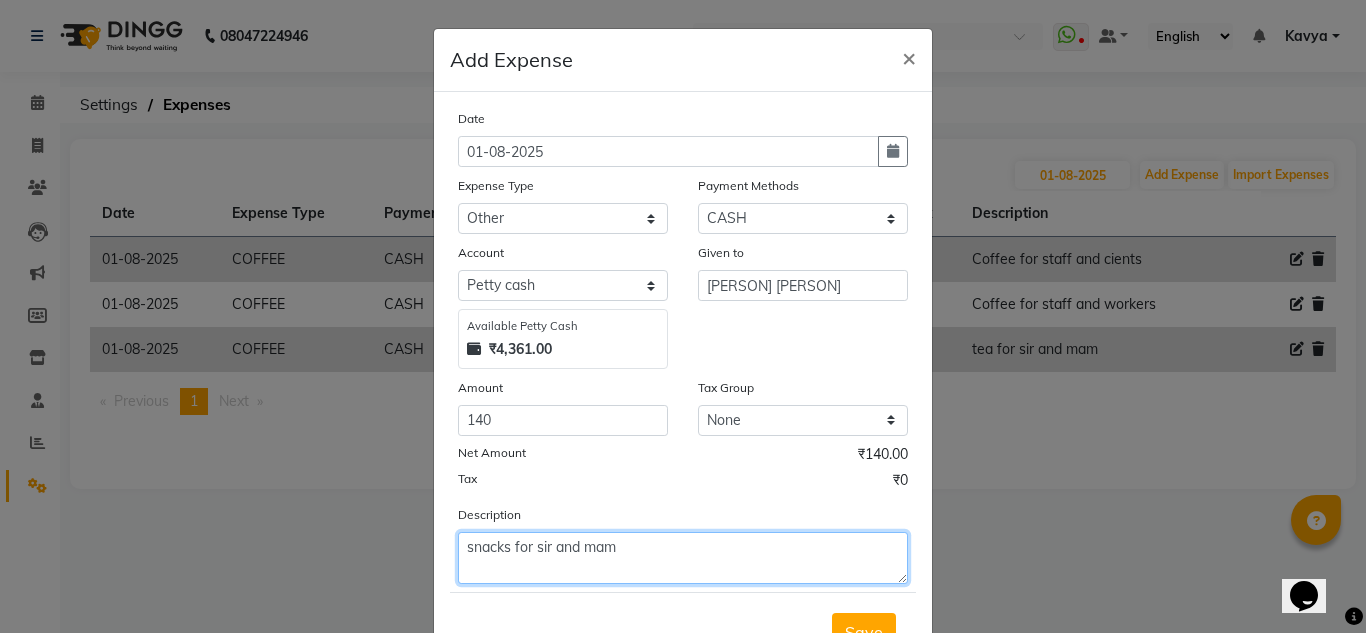scroll, scrollTop: 83, scrollLeft: 0, axis: vertical 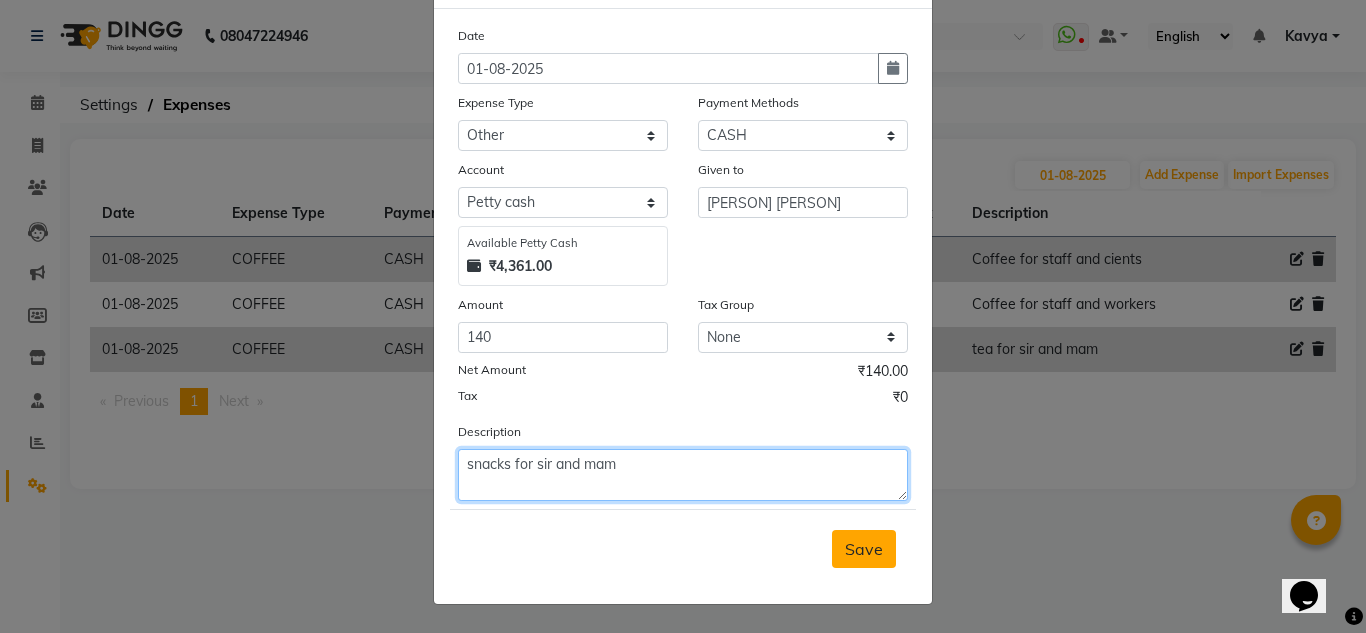 type on "snacks for sir and mam" 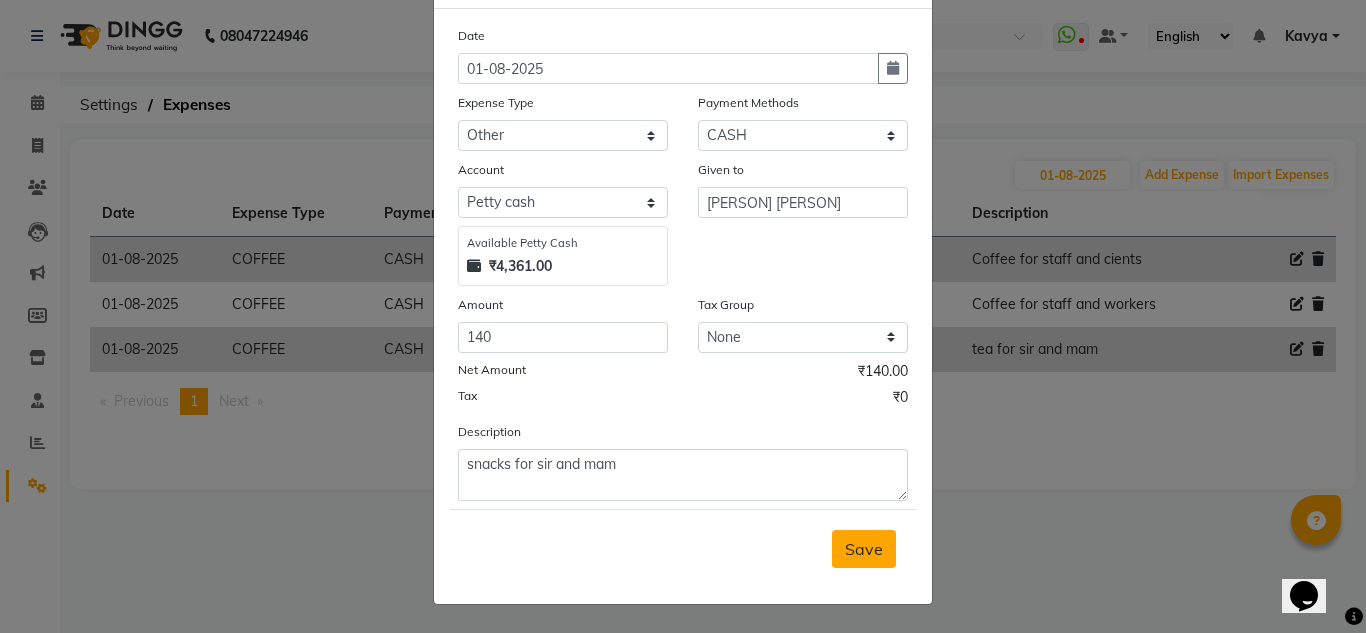 click on "Save" at bounding box center (864, 549) 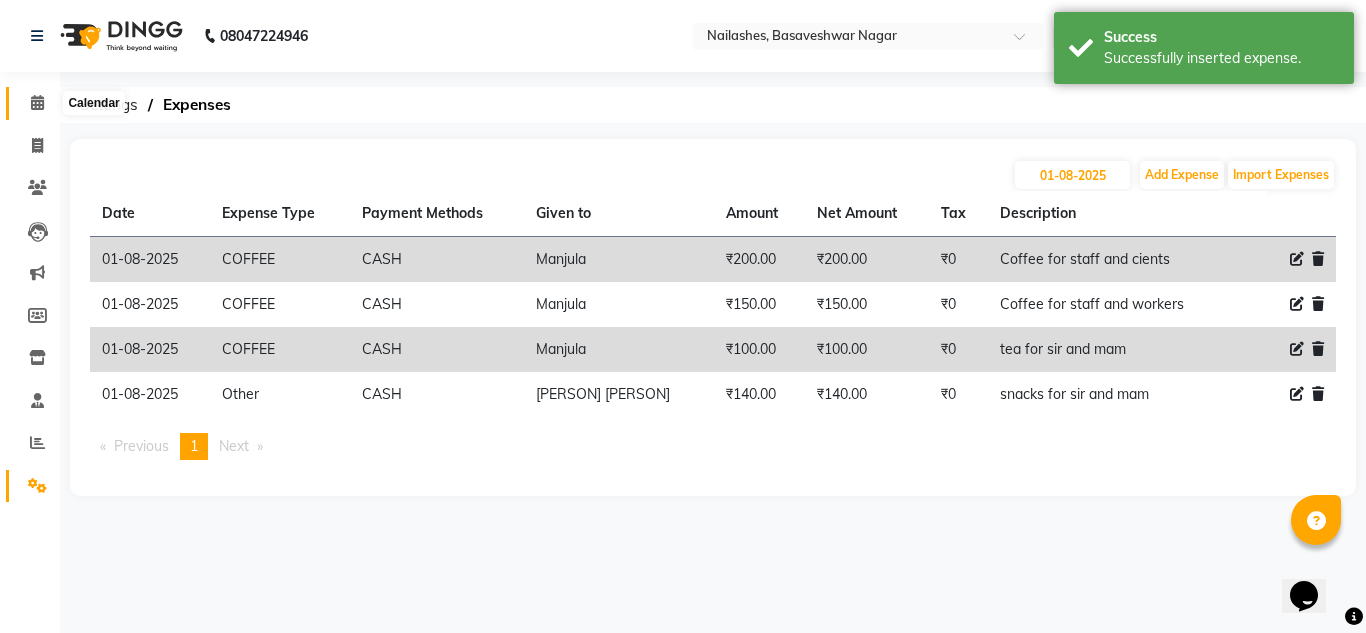 click 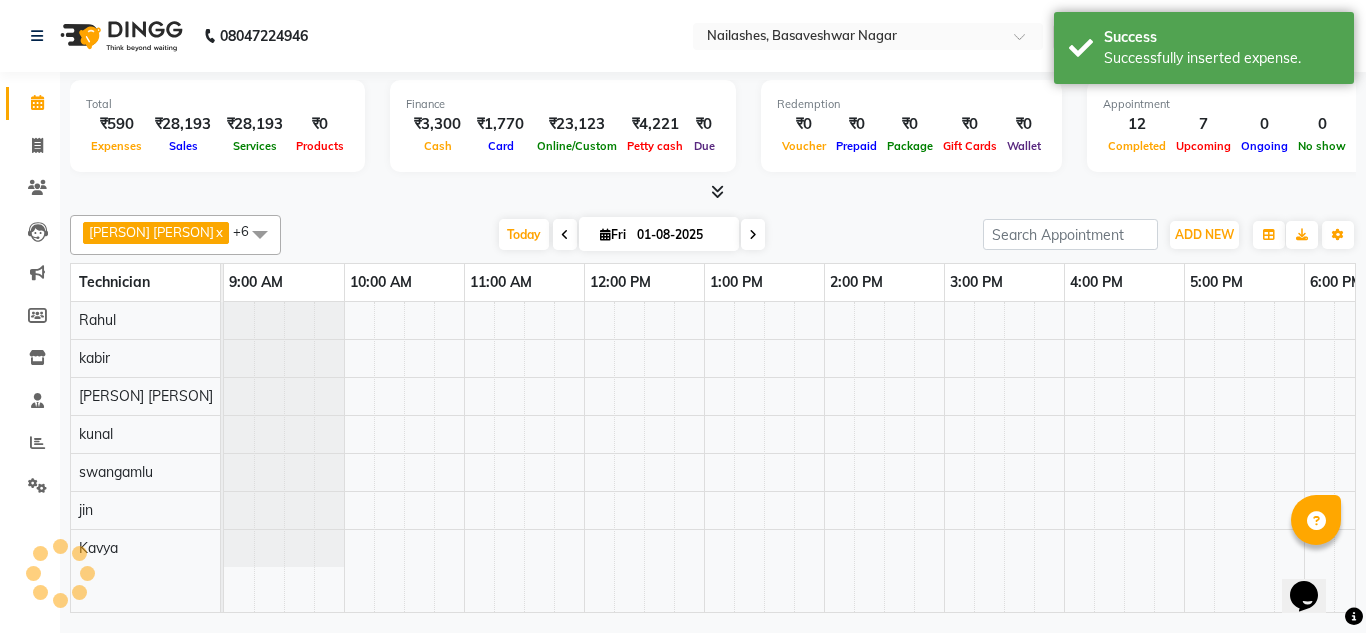 scroll, scrollTop: 0, scrollLeft: 429, axis: horizontal 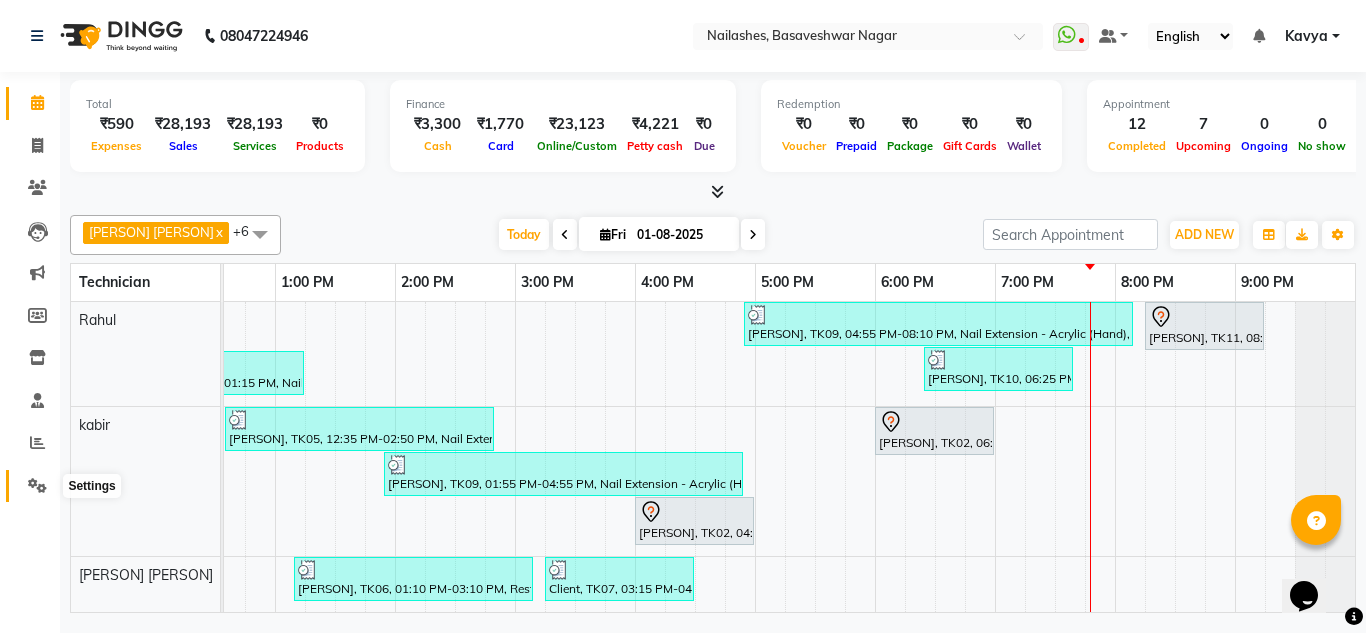 click 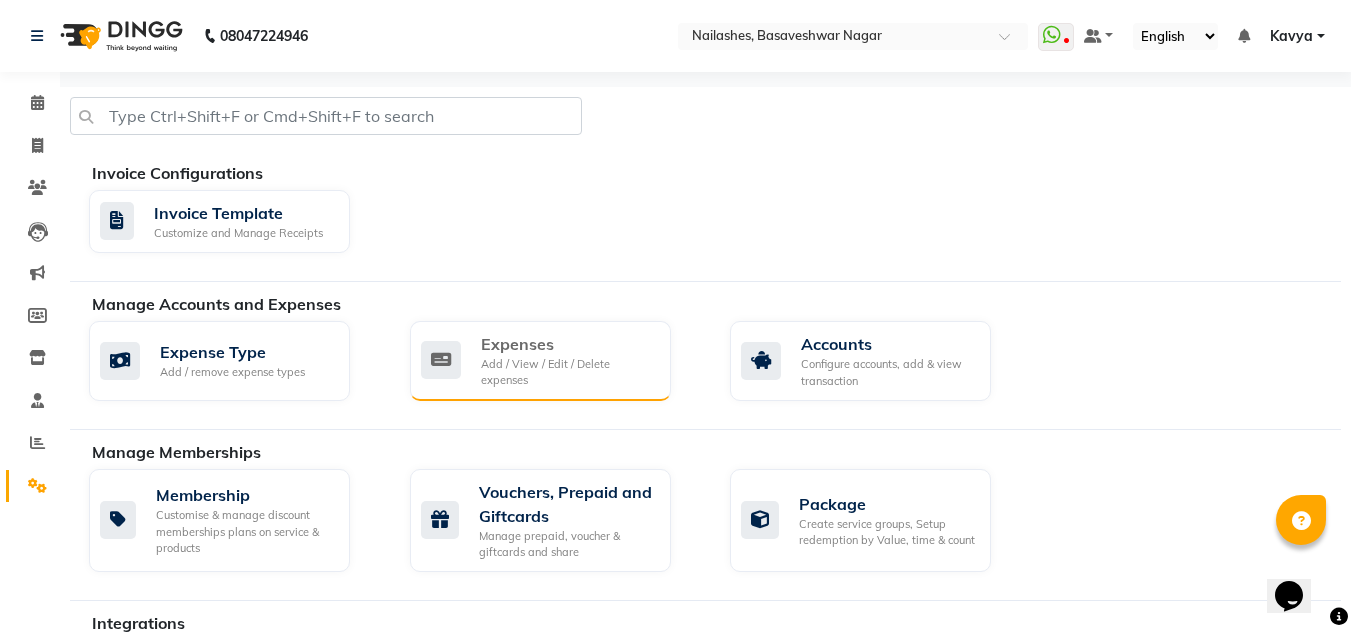 click 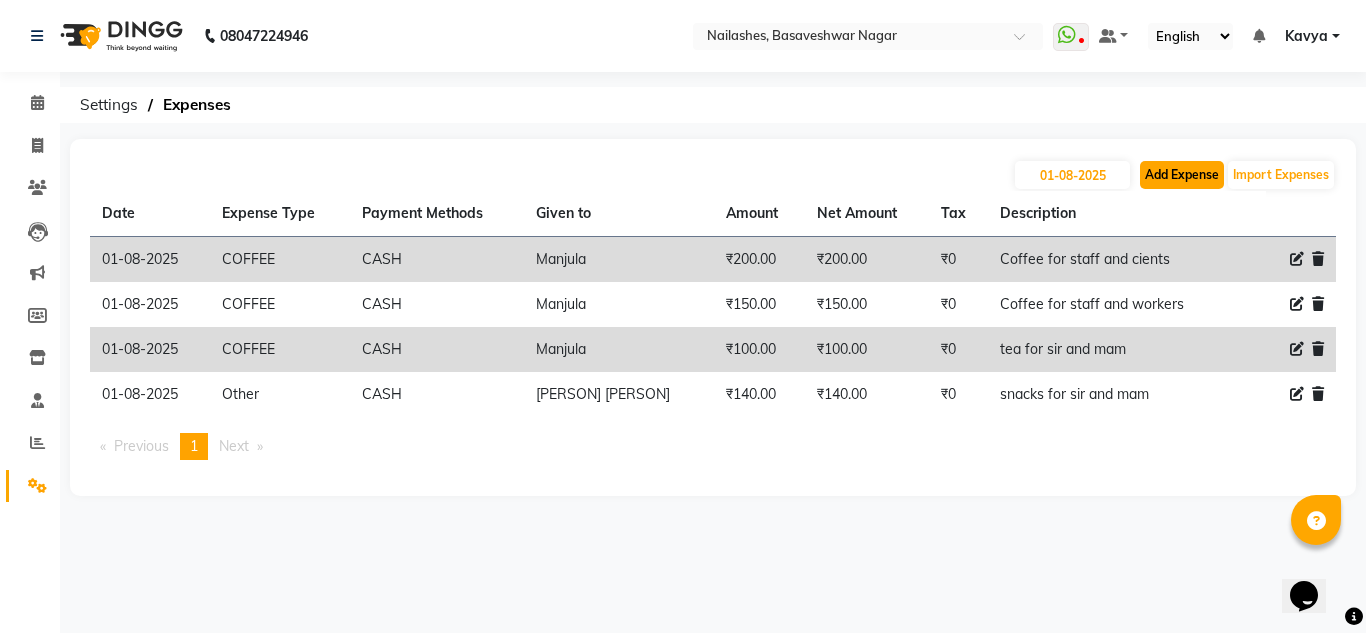 click on "Add Expense" 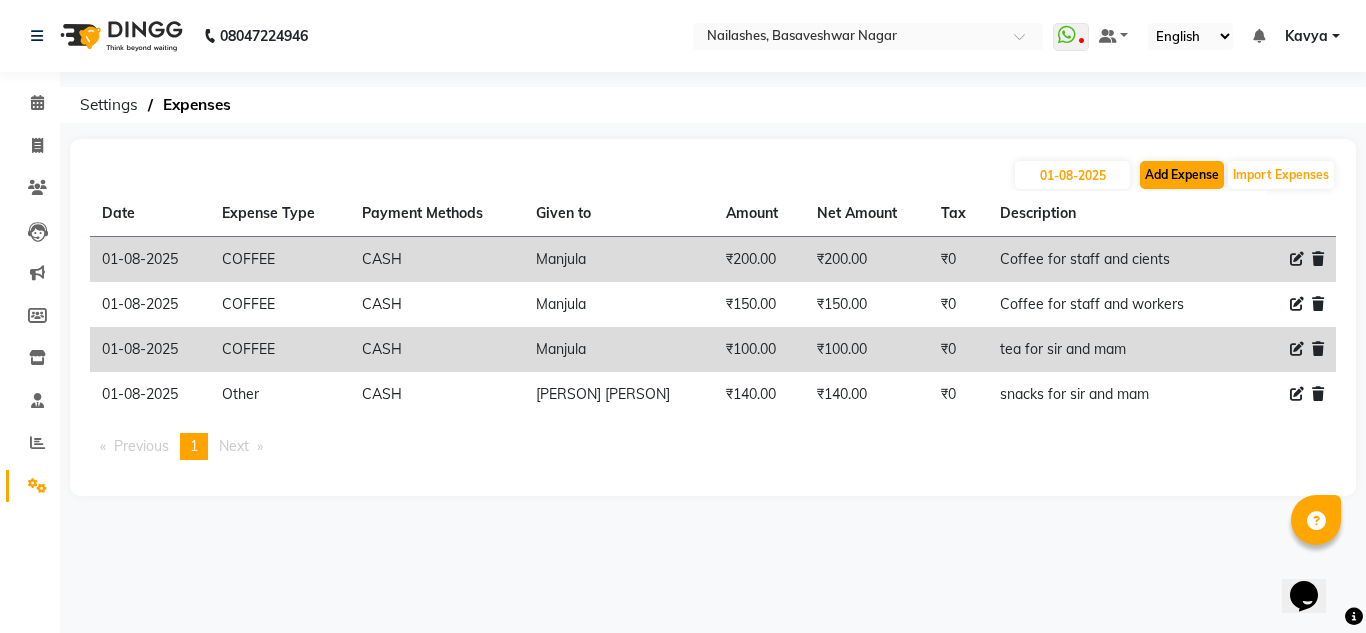 select on "1" 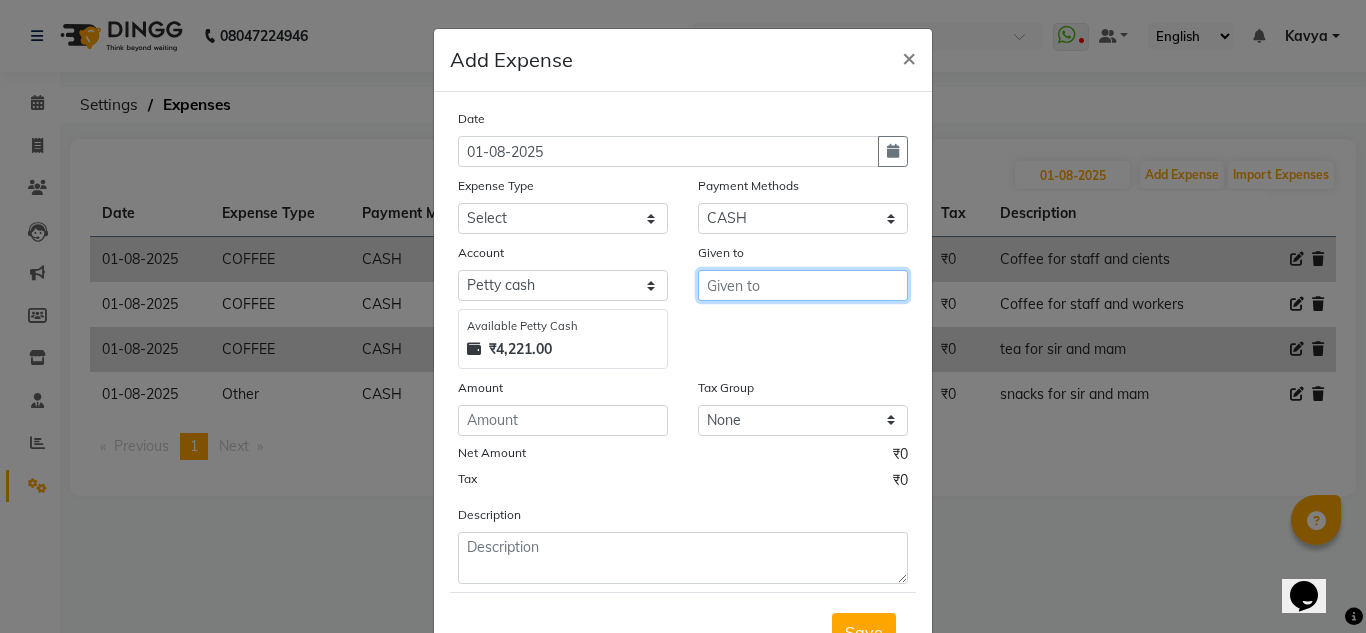 click at bounding box center (803, 285) 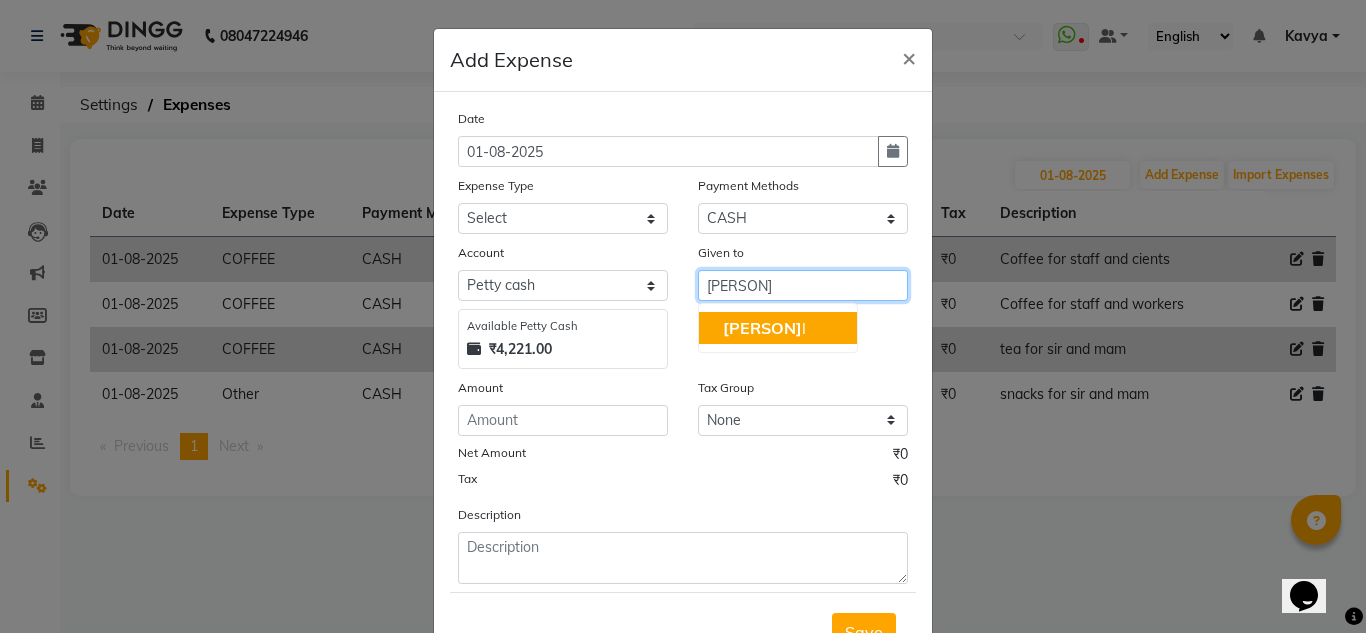 click on "[PERSON] l" at bounding box center [778, 328] 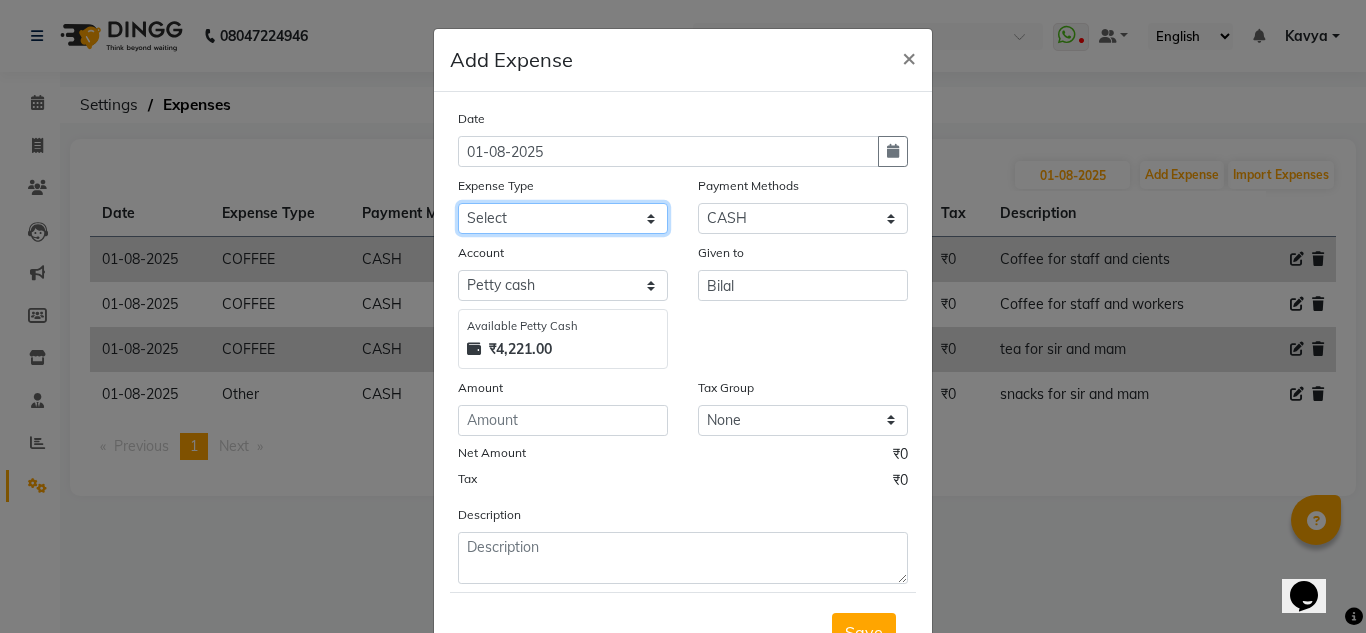 click on "Select acetone Advance Salary bank deposite BBMP Beauty products Bed charges BIRTHDAY CAKE Bonus Carpenter CASH EXPENSE VOUCHER Cash handover chocolate for store cleaning things Client Refreshment coconut water for clients COFFEE coffee cup coffee powder Commission Conveyance Cotton Courier decoration Diesel for generator Donation Drinking Water Electricity Eyelashes return Face mask floor cleaner flowers daily garbage generator diesel green tea GST handover HANDWASH House Keeping Material House keeping Salary Incentive Internet Bill juice LAUNDRY Maintainance Marketing Medical Membership Milk Milk miscelleneous Naturals salon NEWSPAPER O T Other Pantry PETROL Phone Bill Plants plumber pooja items Porter priest Product Purchase product return Product sale puja items RAPIDO Refund Rent Shop Rent Staff Accommodation Royalty Salary Staff cab charges Staff dinner Staff Flight Ticket Staff  Hiring from another Branch Staff Snacks Stationary STORE OPENING CHARGE sugar sweets TEAM DINNER TIPS Tissue Transgender" 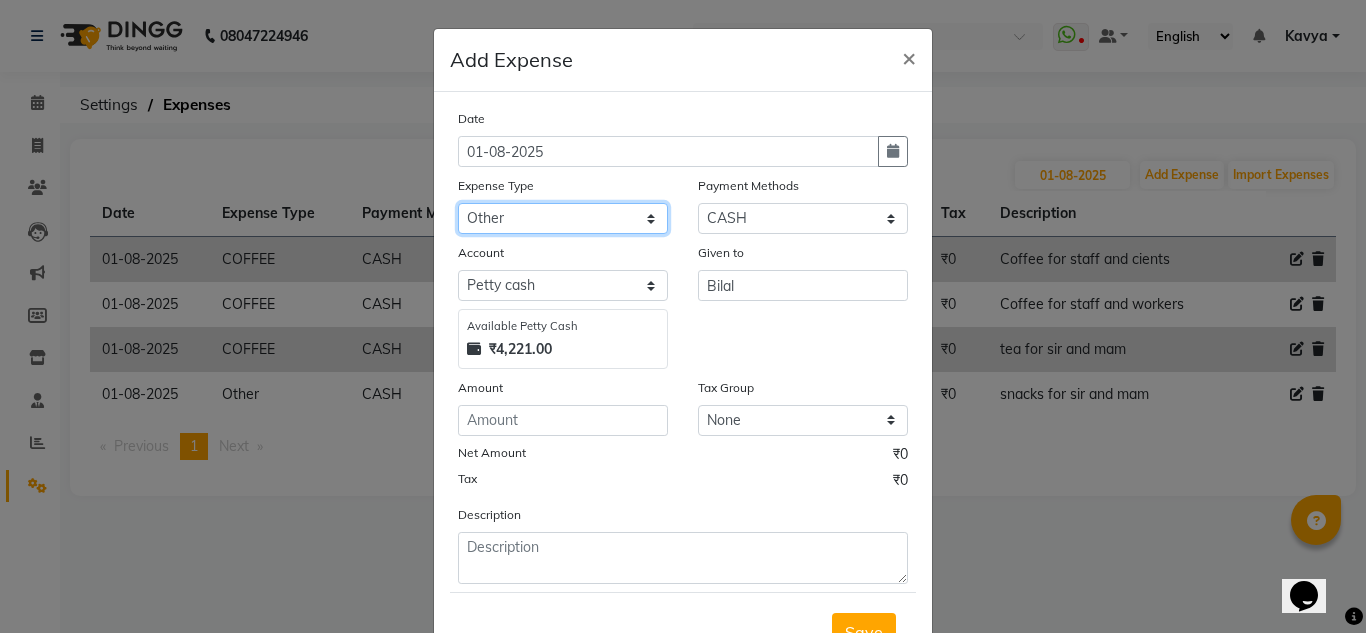 click on "Select acetone Advance Salary bank deposite BBMP Beauty products Bed charges BIRTHDAY CAKE Bonus Carpenter CASH EXPENSE VOUCHER Cash handover chocolate for store cleaning things Client Refreshment coconut water for clients COFFEE coffee cup coffee powder Commission Conveyance Cotton Courier decoration Diesel for generator Donation Drinking Water Electricity Eyelashes return Face mask floor cleaner flowers daily garbage generator diesel green tea GST handover HANDWASH House Keeping Material House keeping Salary Incentive Internet Bill juice LAUNDRY Maintainance Marketing Medical Membership Milk Milk miscelleneous Naturals salon NEWSPAPER O T Other Pantry PETROL Phone Bill Plants plumber pooja items Porter priest Product Purchase product return Product sale puja items RAPIDO Refund Rent Shop Rent Staff Accommodation Royalty Salary Staff cab charges Staff dinner Staff Flight Ticket Staff  Hiring from another Branch Staff Snacks Stationary STORE OPENING CHARGE sugar sweets TEAM DINNER TIPS Tissue Transgender" 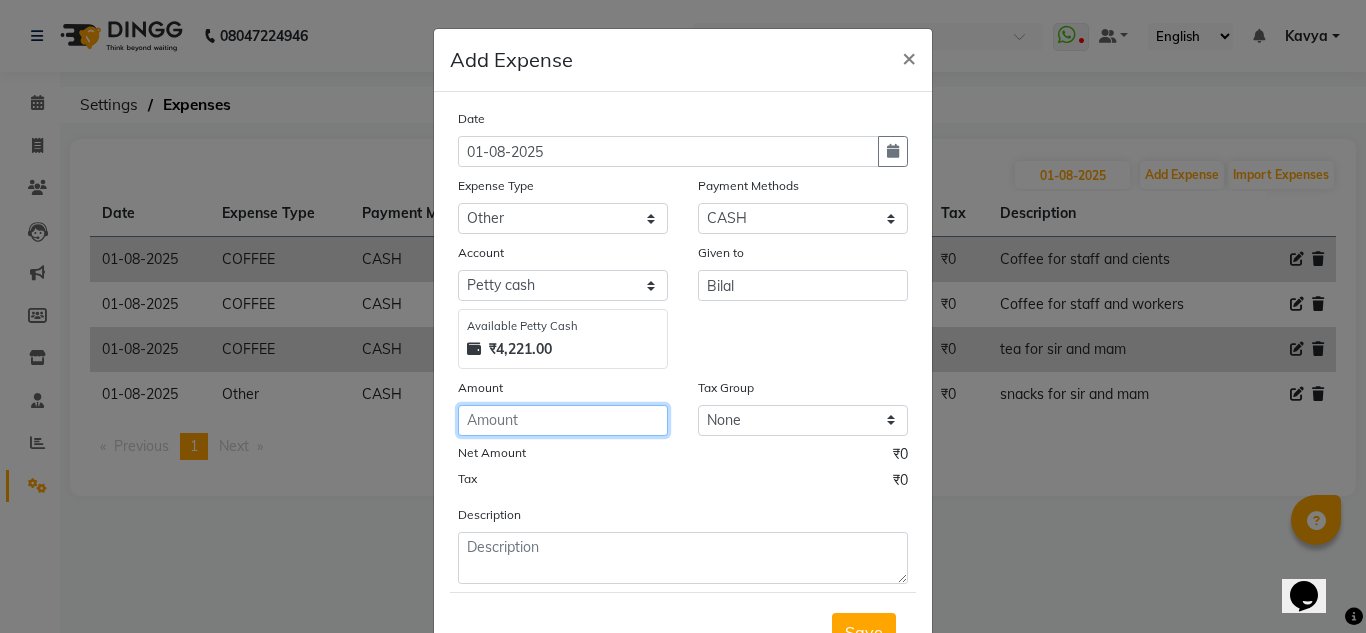 click 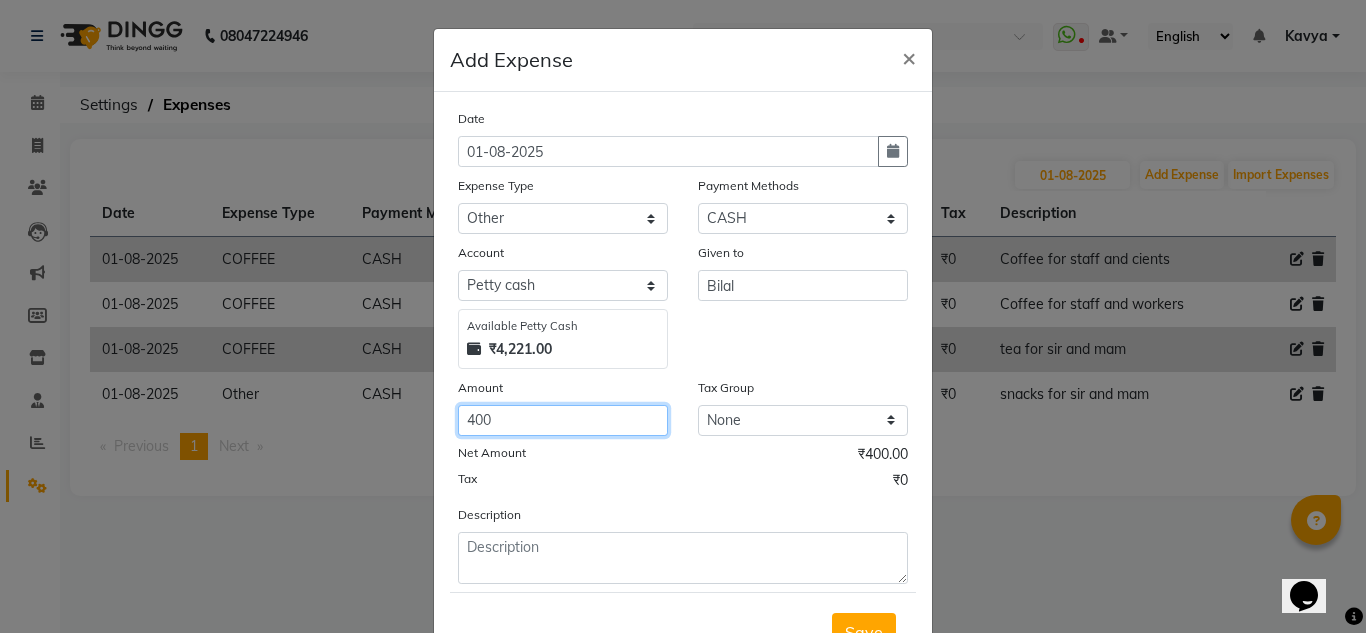 type on "400" 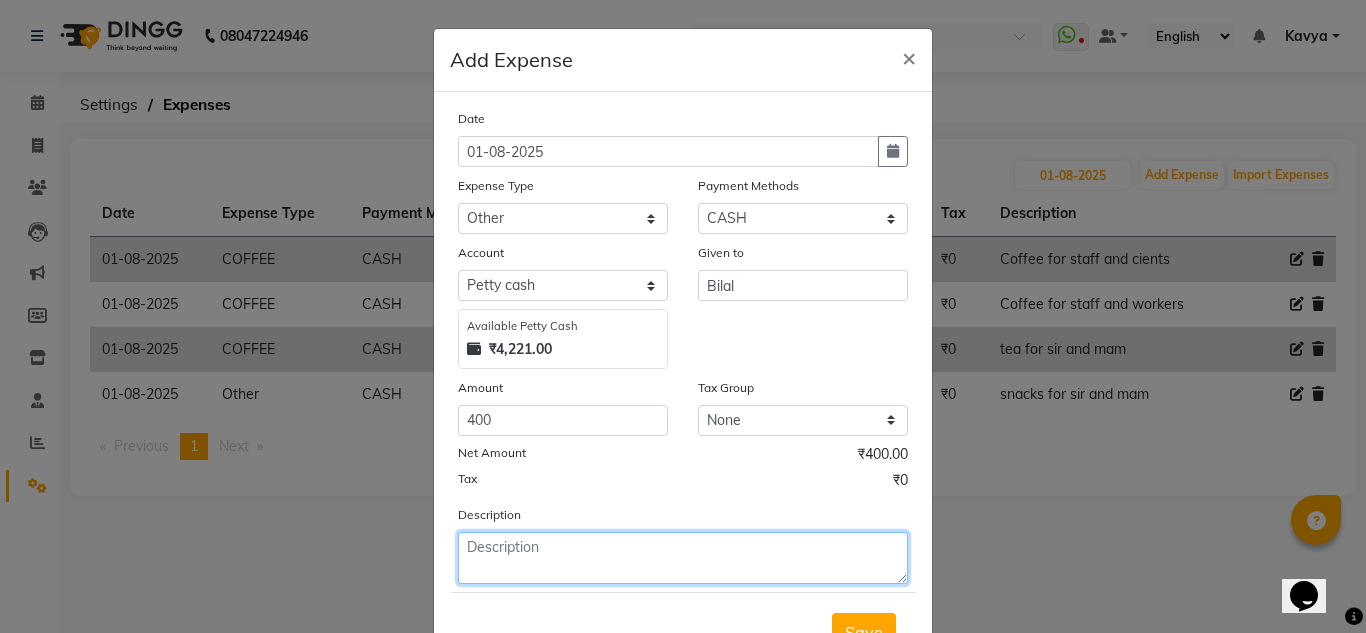 click 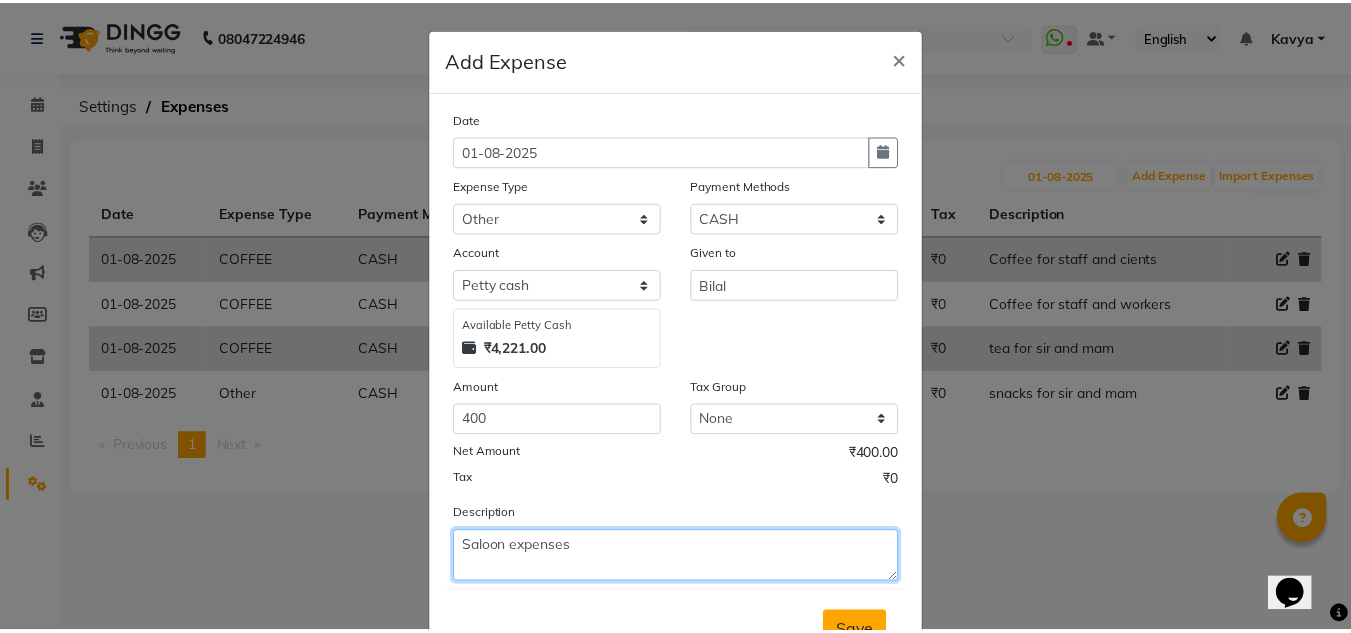 scroll, scrollTop: 83, scrollLeft: 0, axis: vertical 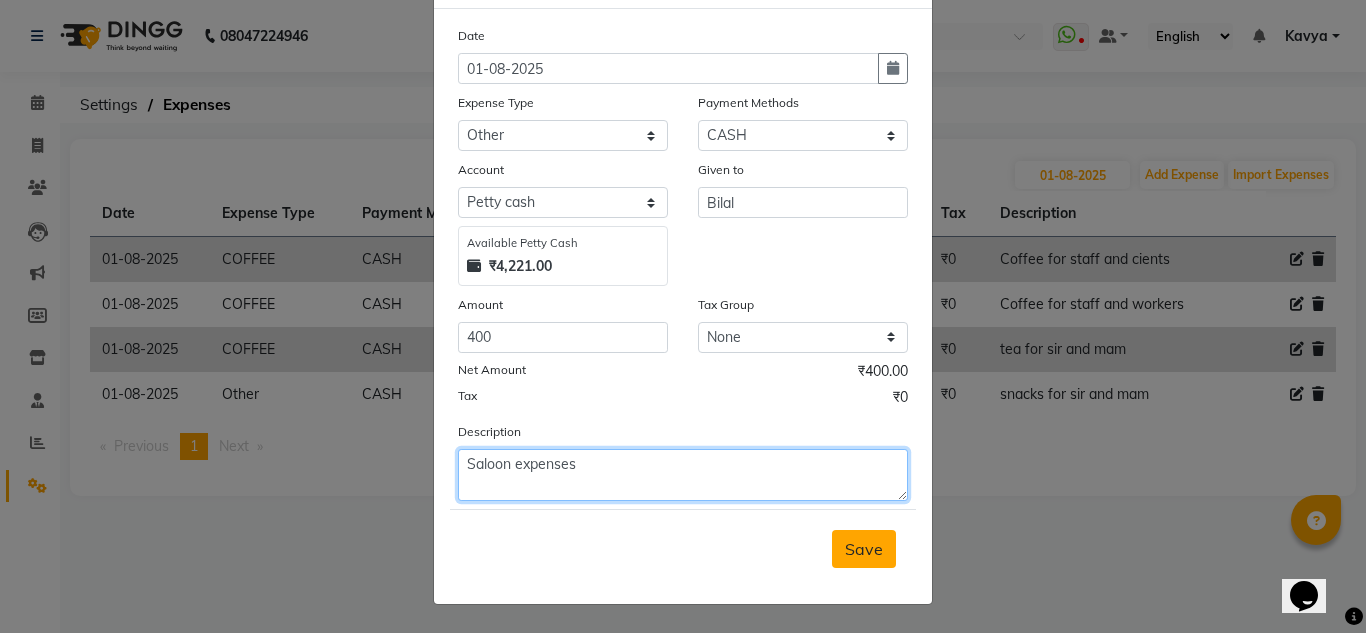type on "Saloon expenses" 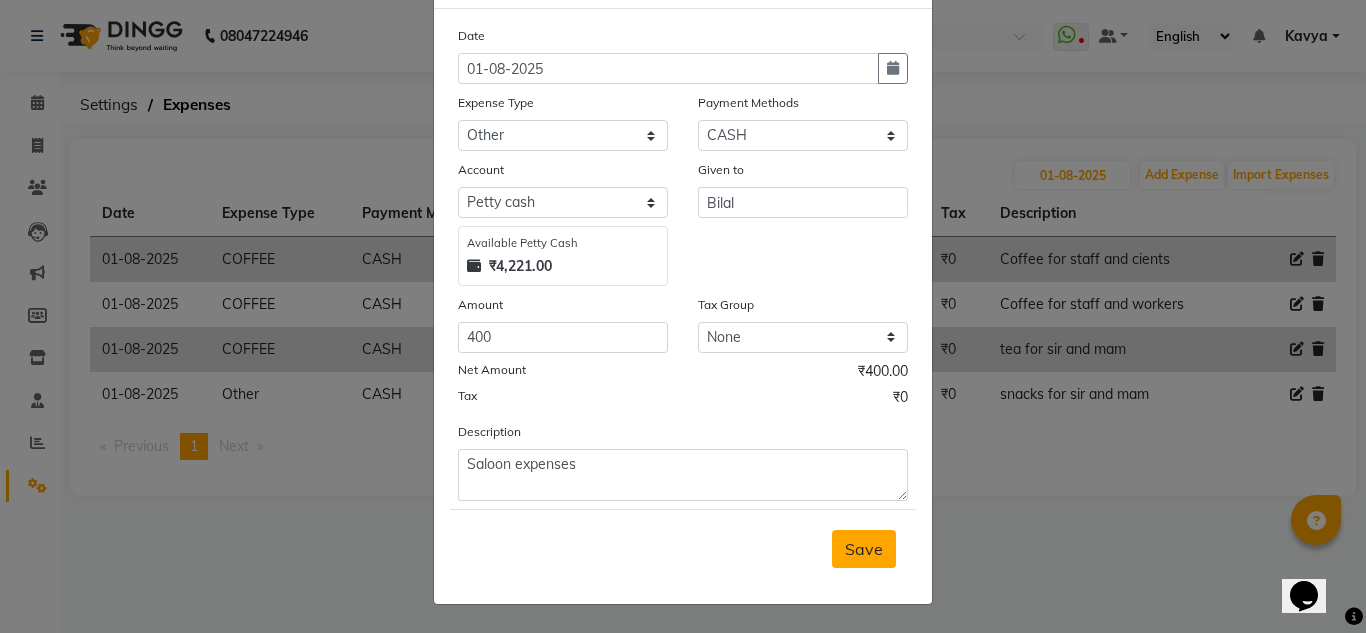 click on "Save" at bounding box center [864, 549] 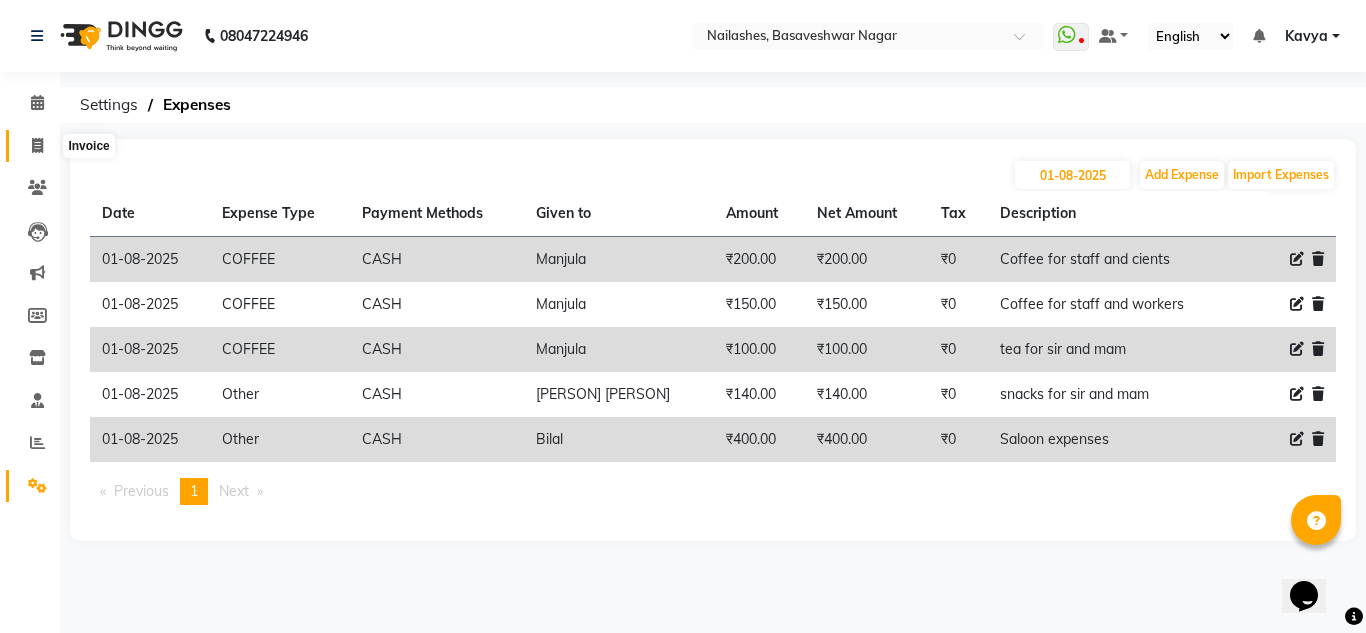 click 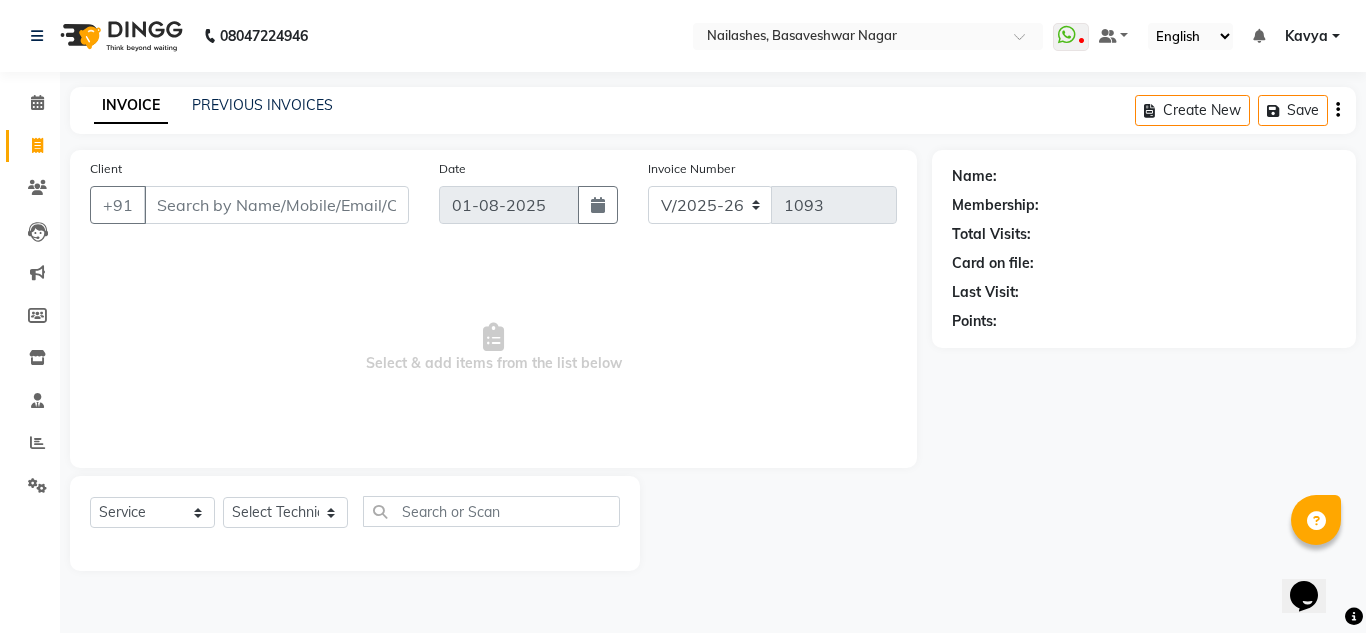 click on "Client" at bounding box center (276, 205) 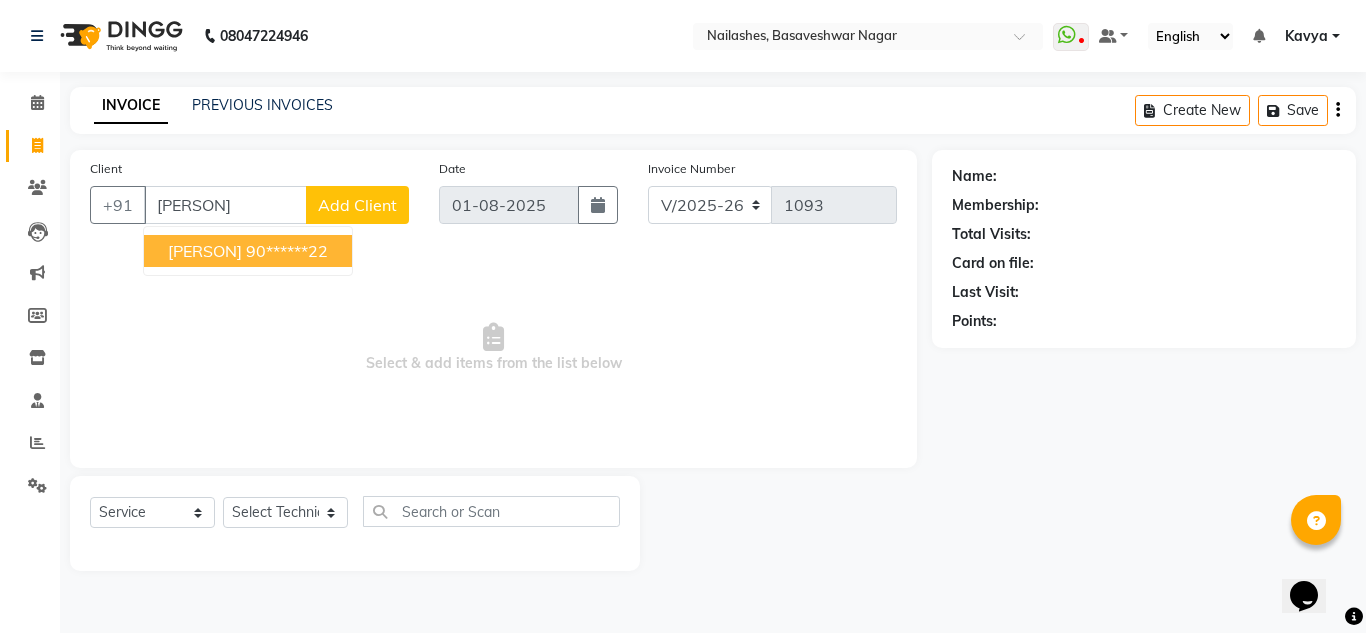 click on "90******22" at bounding box center [287, 251] 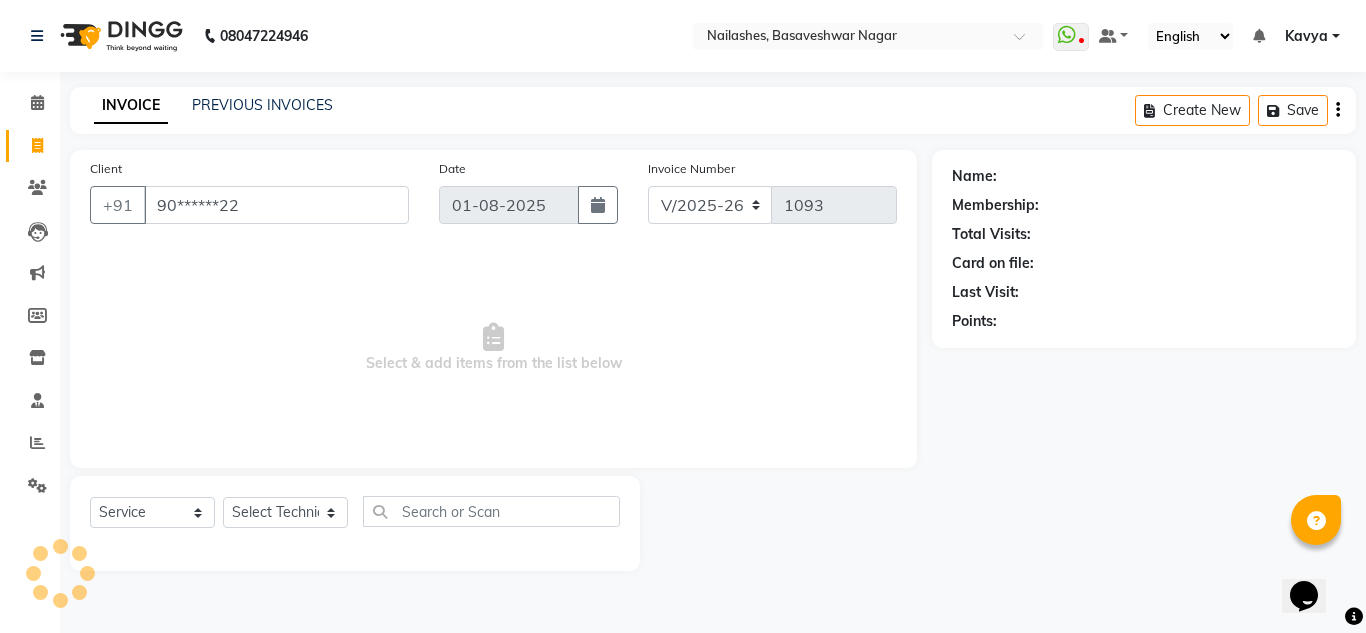type on "90******22" 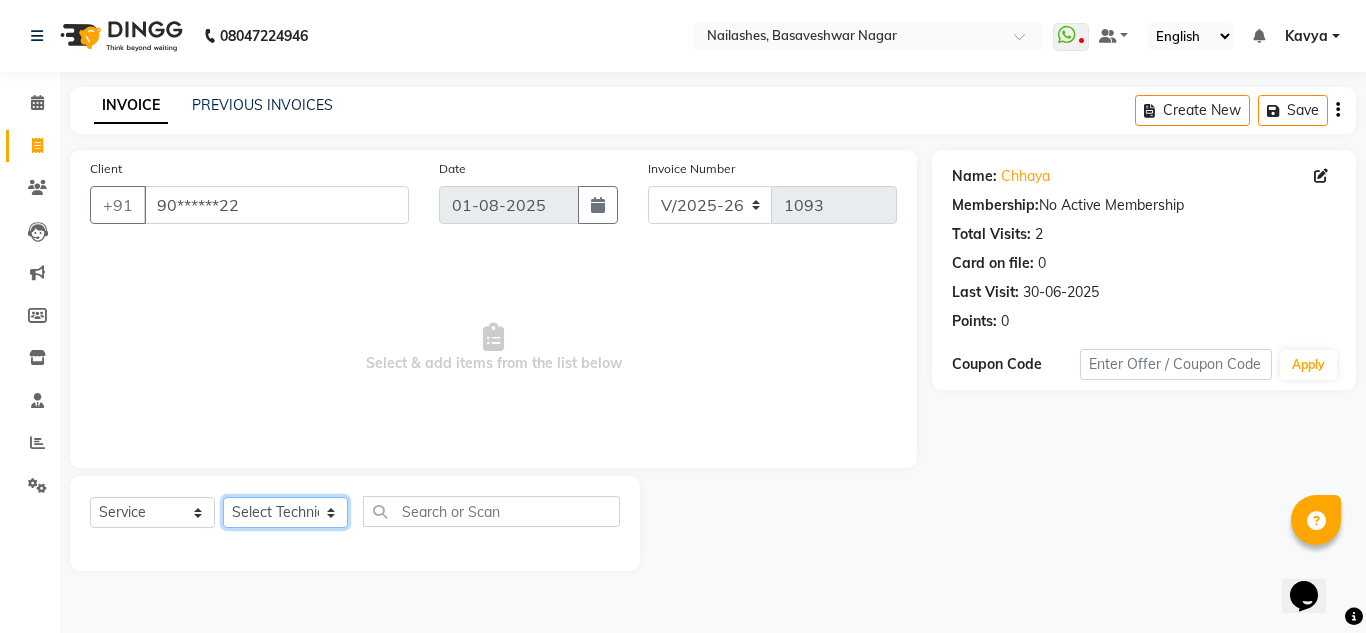 click on "Select Technician [PERSON] [PERSON] [PERSON] jin kabir [PERSON] [PERSON] [PERSON] Manager [PERSON] swangamlu" 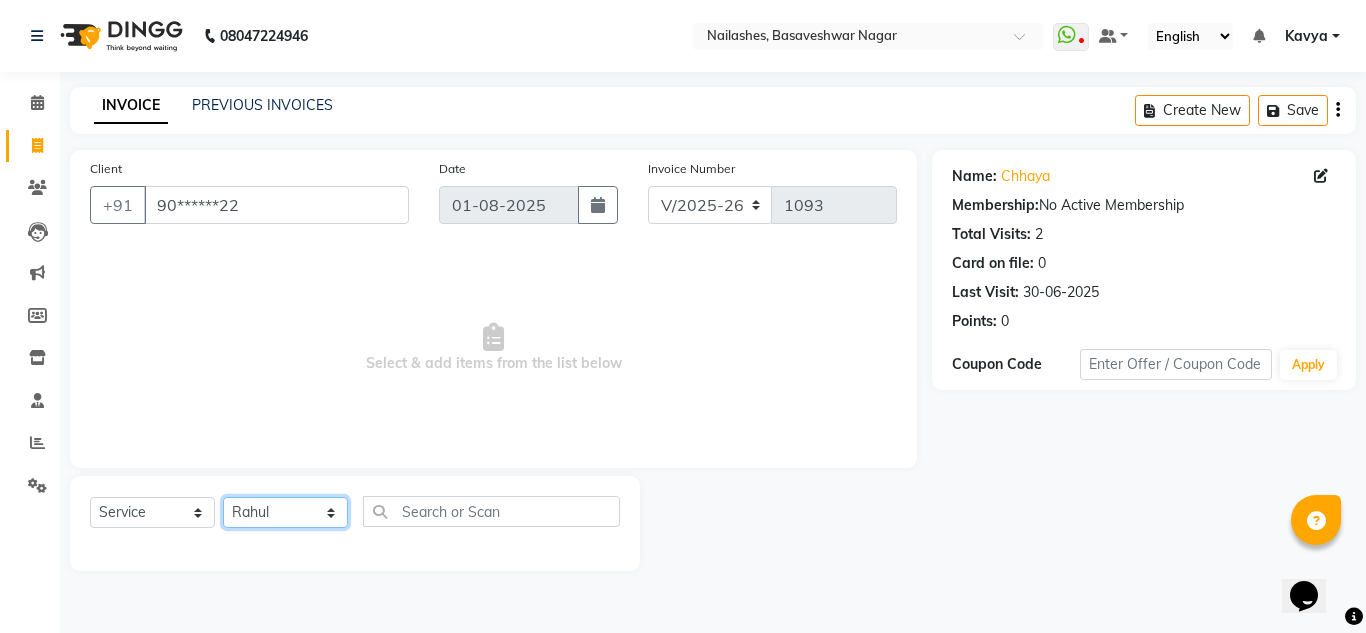 click on "Select Technician [PERSON] [PERSON] [PERSON] jin kabir [PERSON] [PERSON] [PERSON] Manager [PERSON] swangamlu" 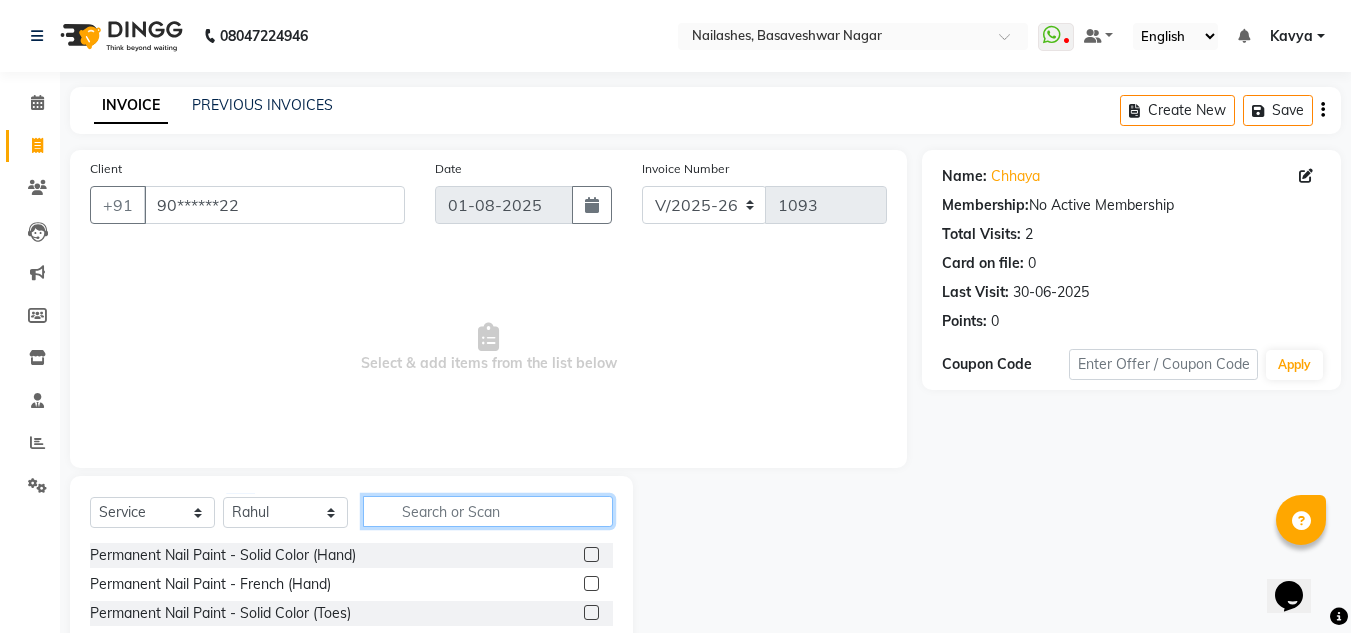 click 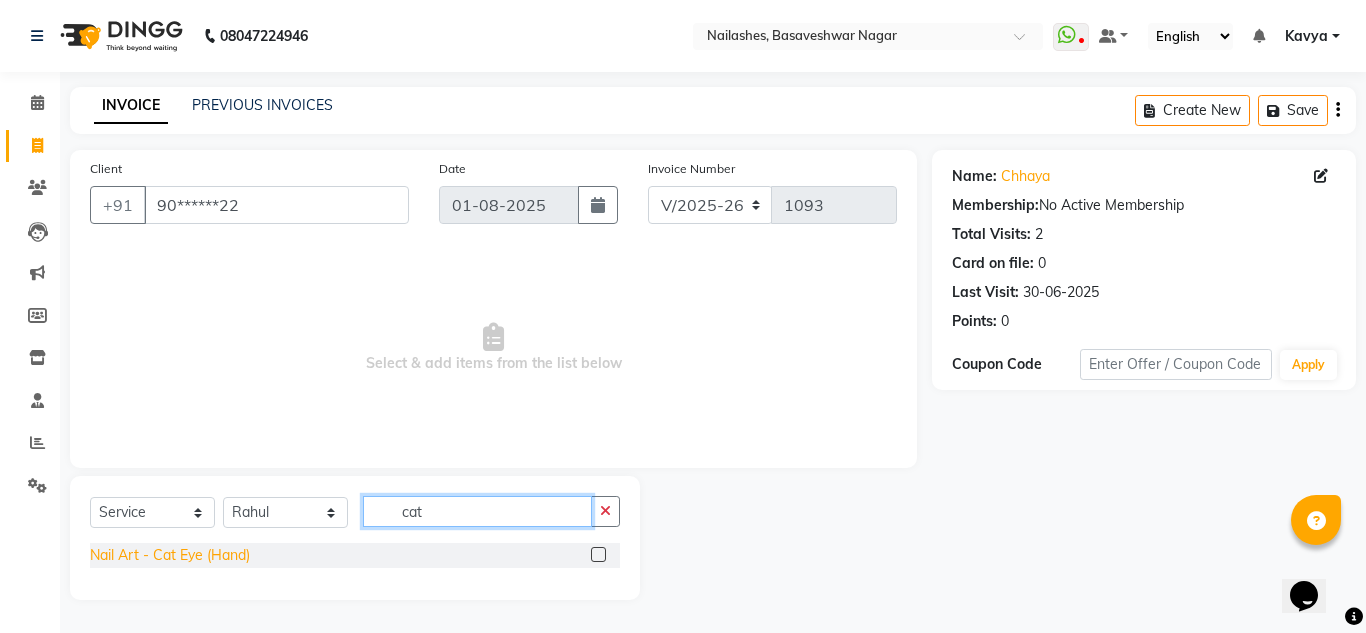 type on "cat" 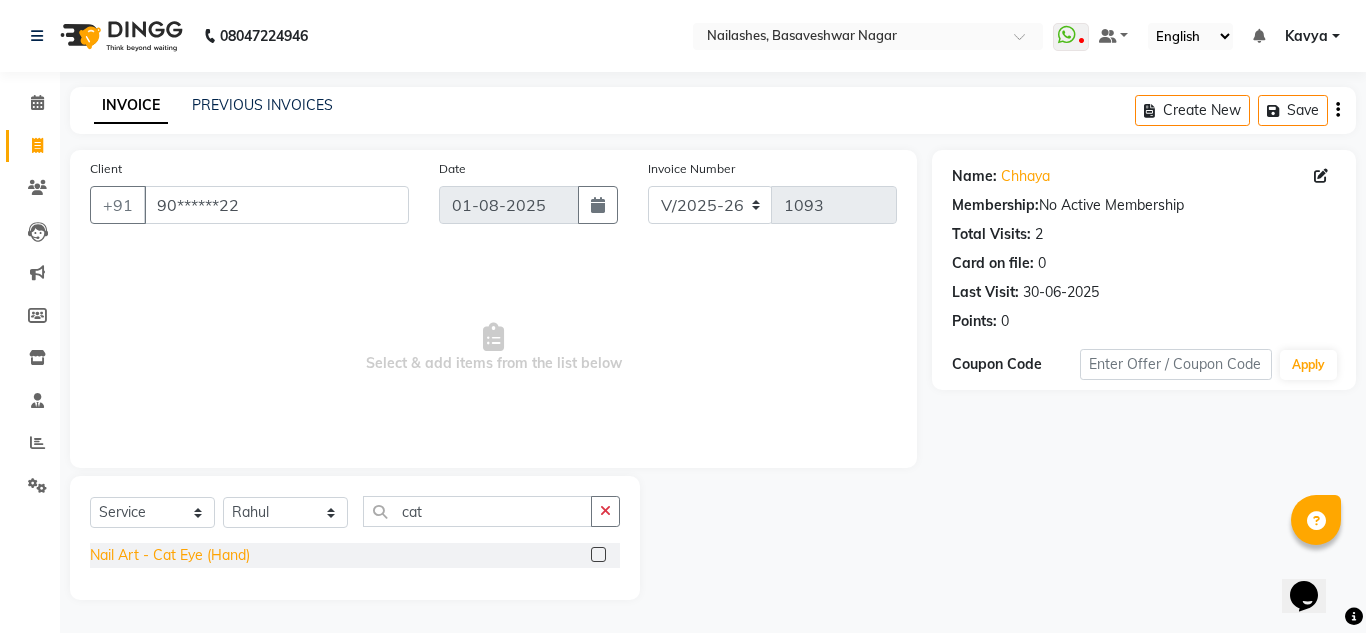 click on "Nail Art - Cat Eye (Hand)" 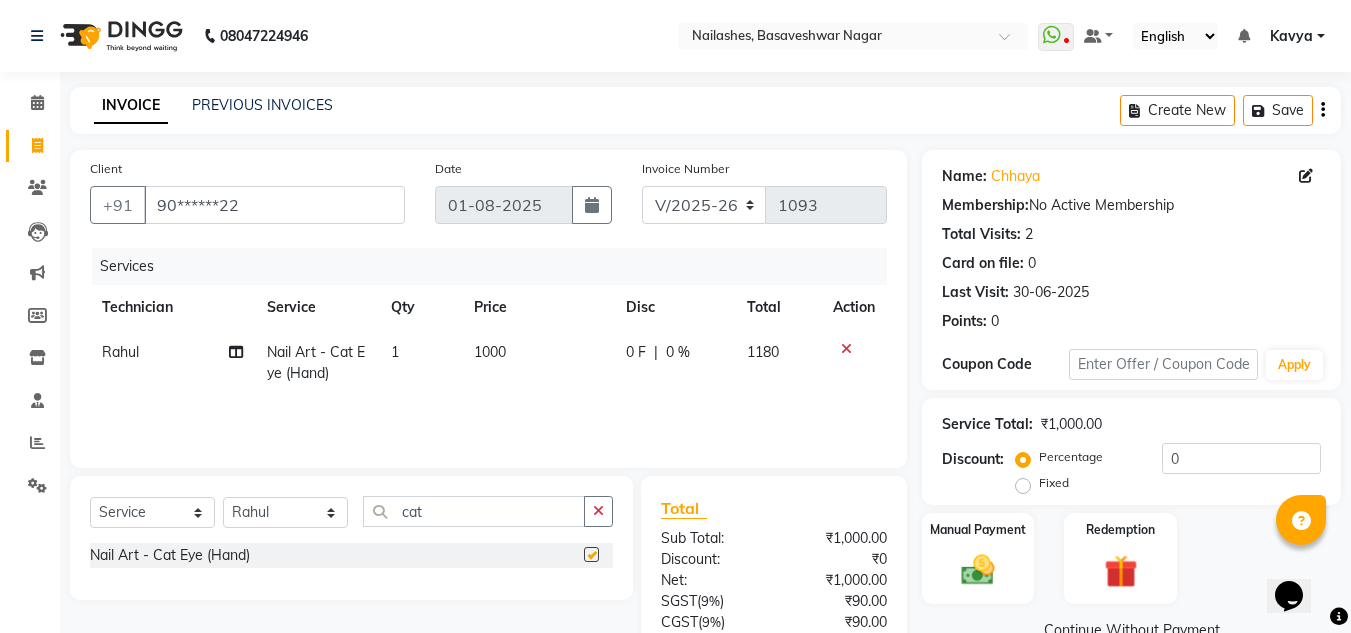 checkbox on "false" 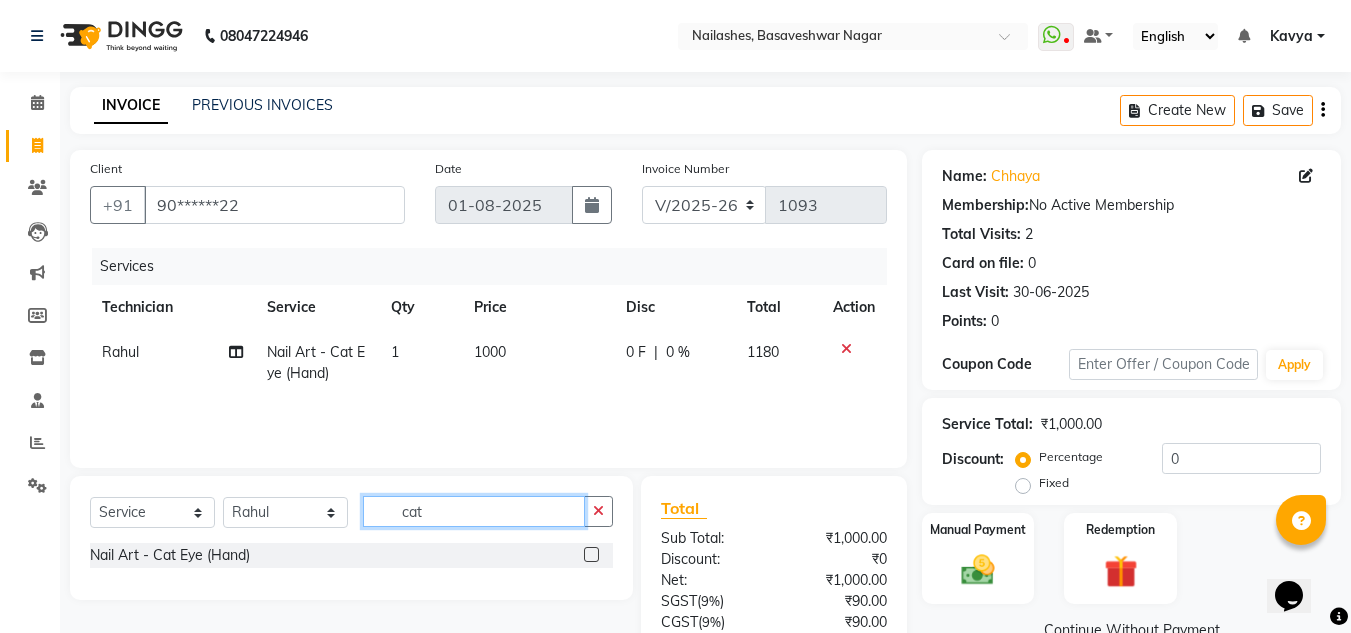 click on "cat" 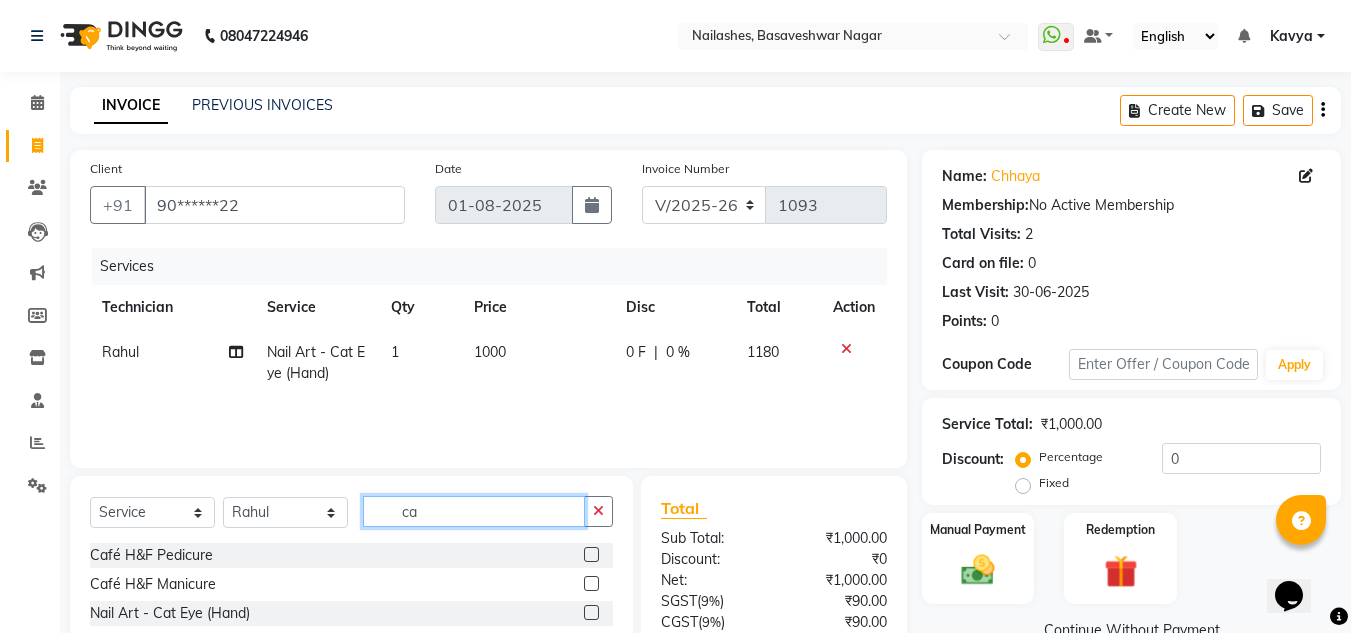type on "c" 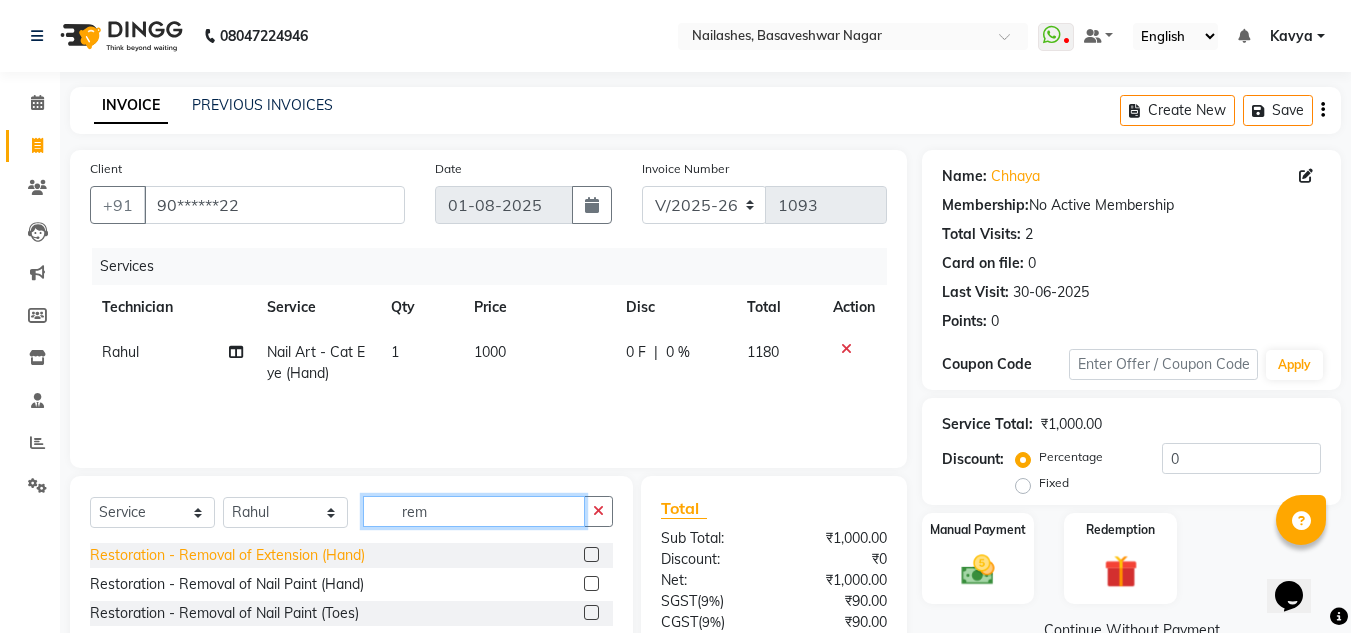 type on "rem" 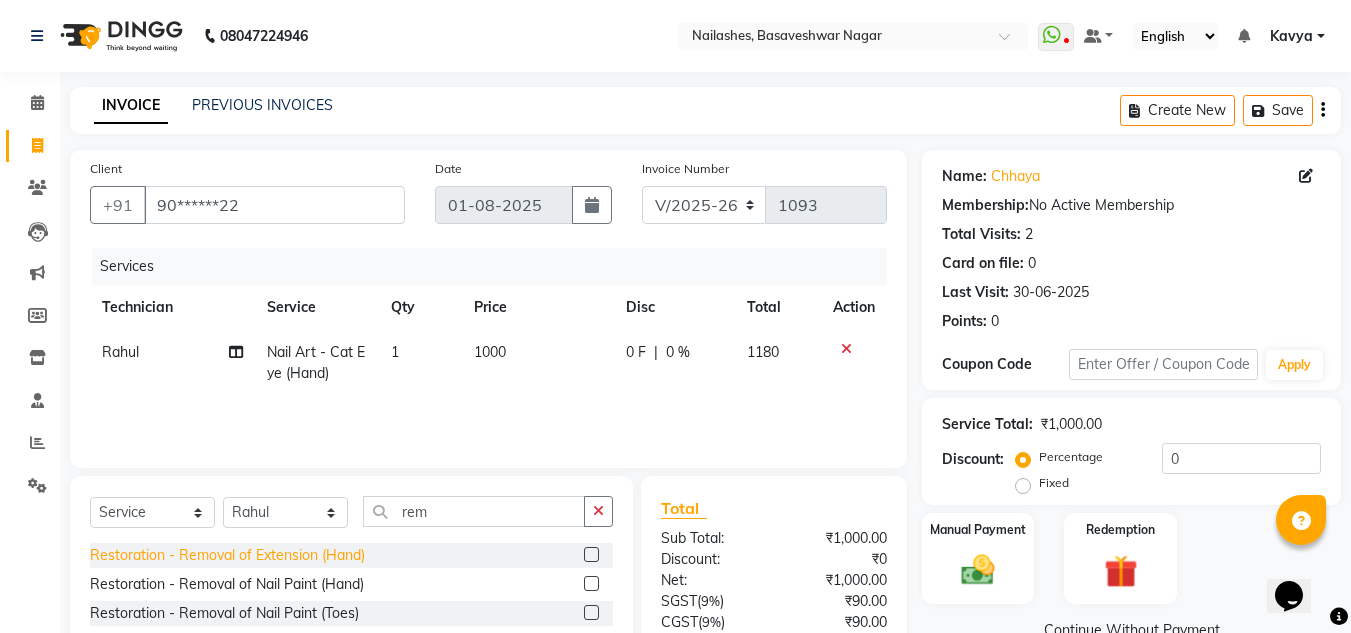click on "Restoration - Removal of Extension (Hand)" 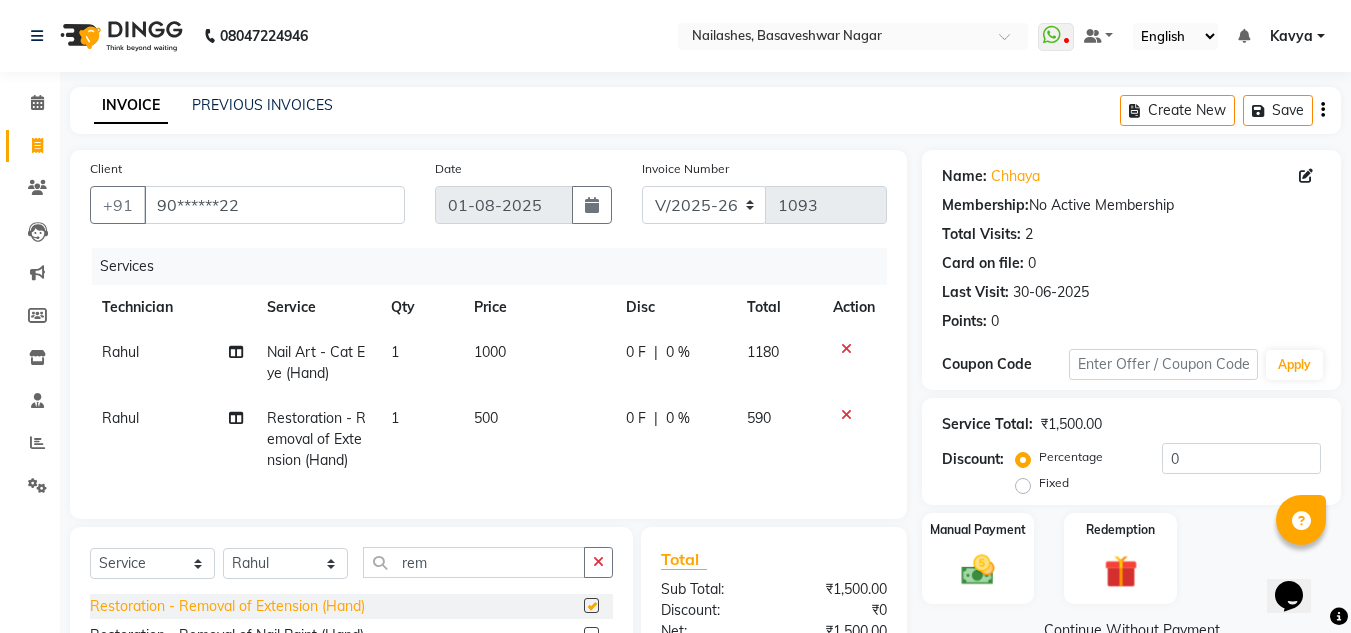 checkbox on "false" 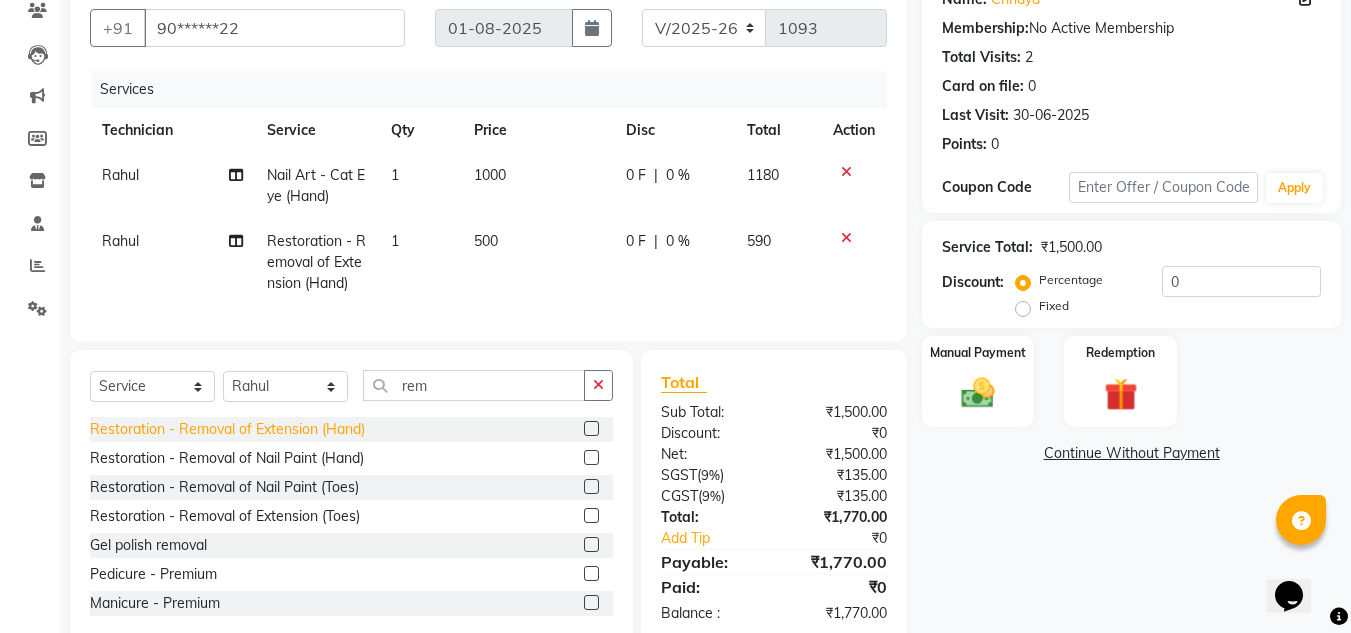 scroll, scrollTop: 234, scrollLeft: 0, axis: vertical 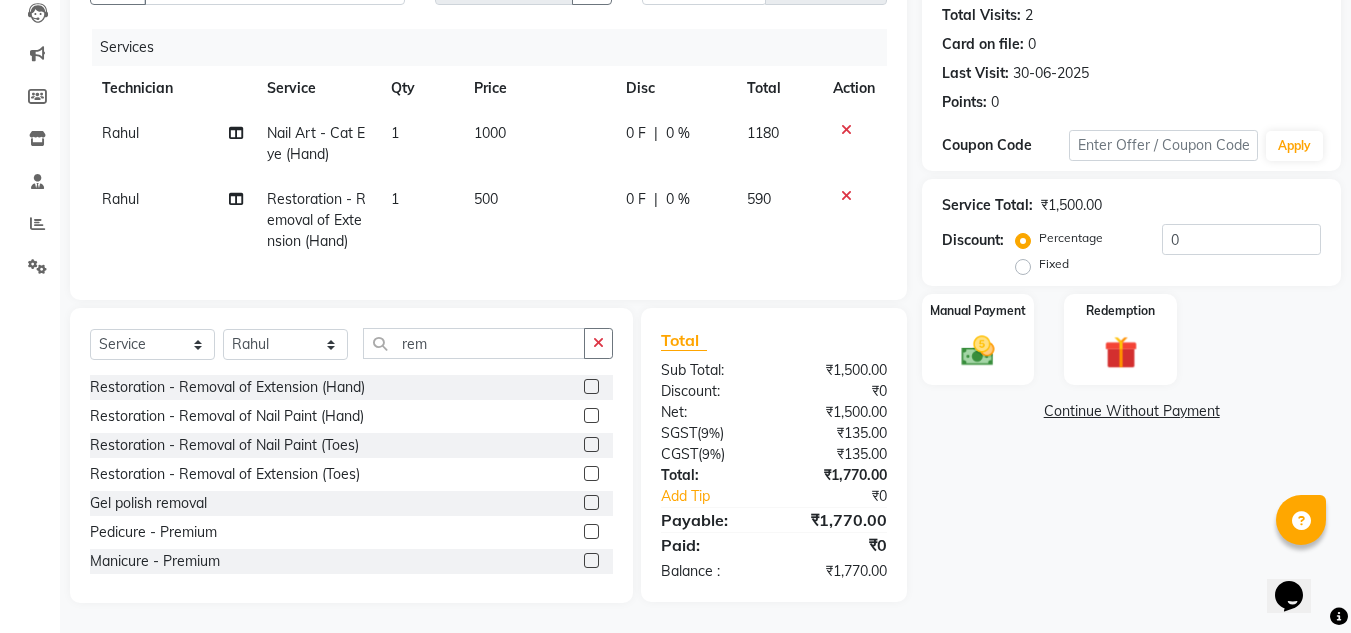 click 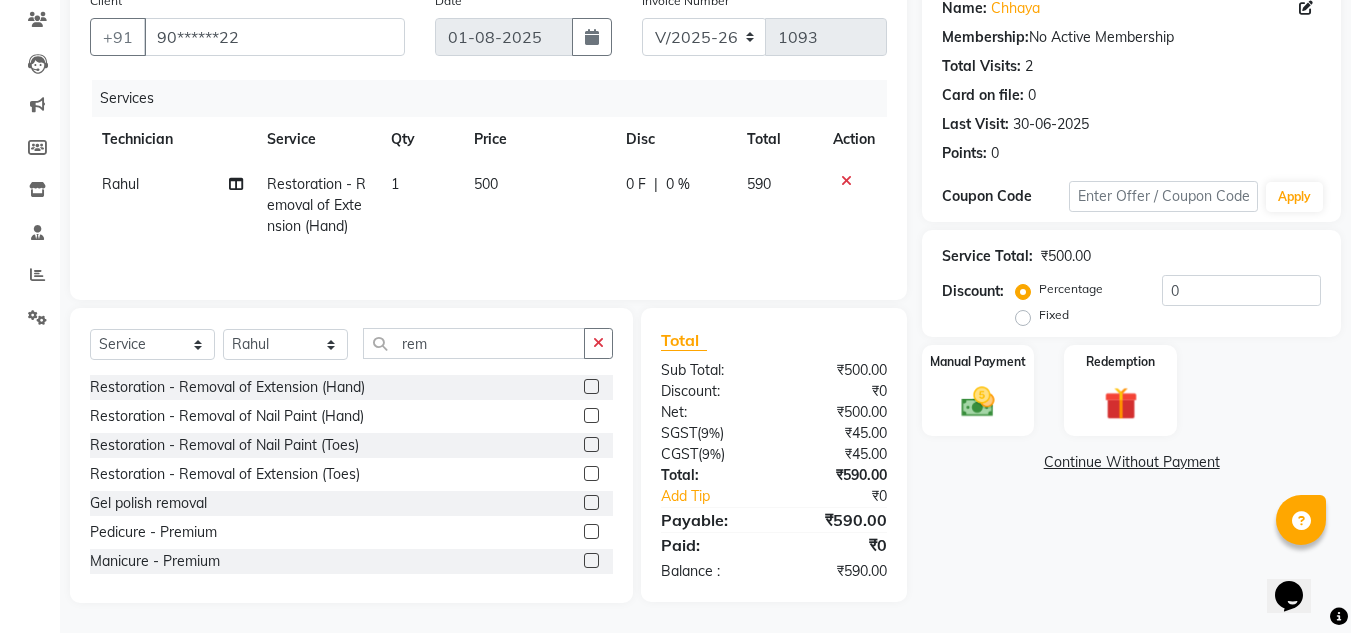 scroll, scrollTop: 168, scrollLeft: 0, axis: vertical 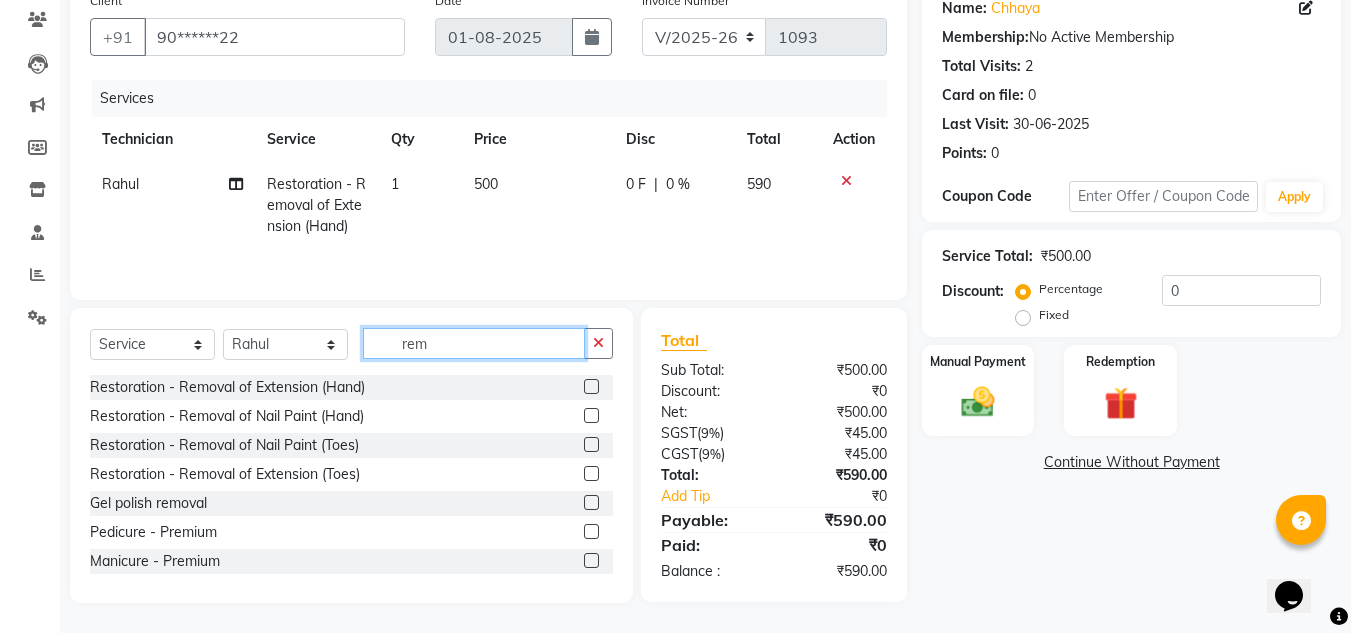 click on "rem" 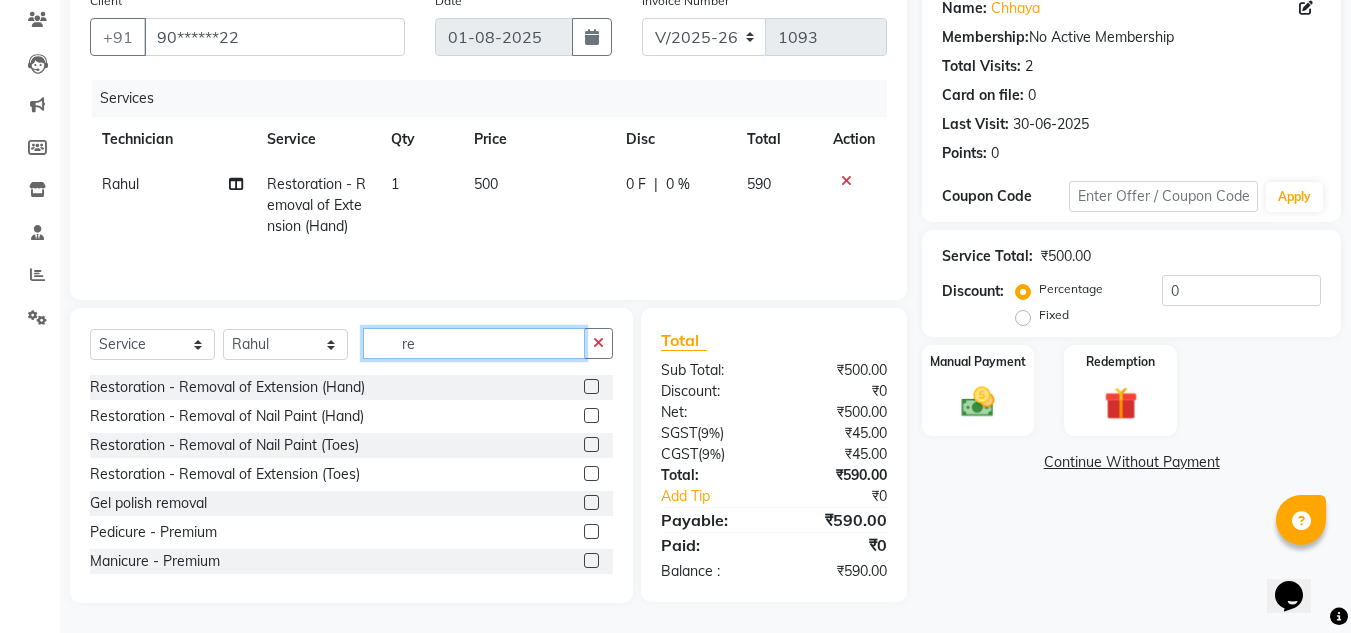 type on "r" 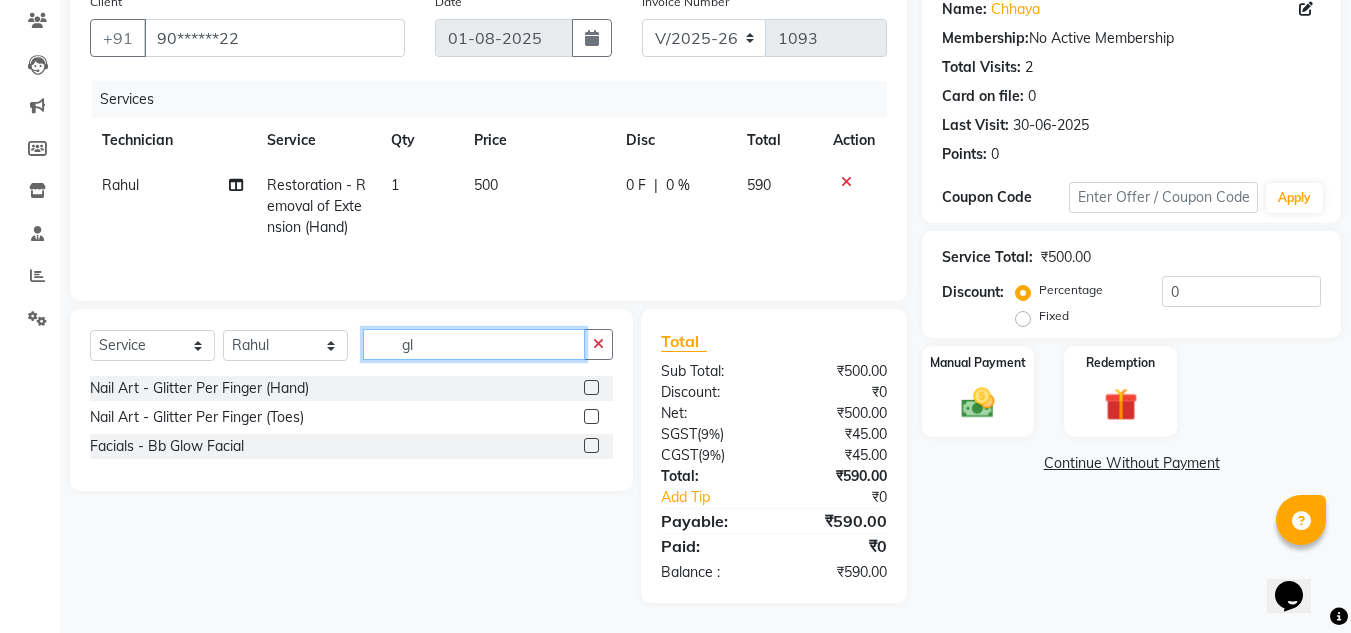 scroll, scrollTop: 167, scrollLeft: 0, axis: vertical 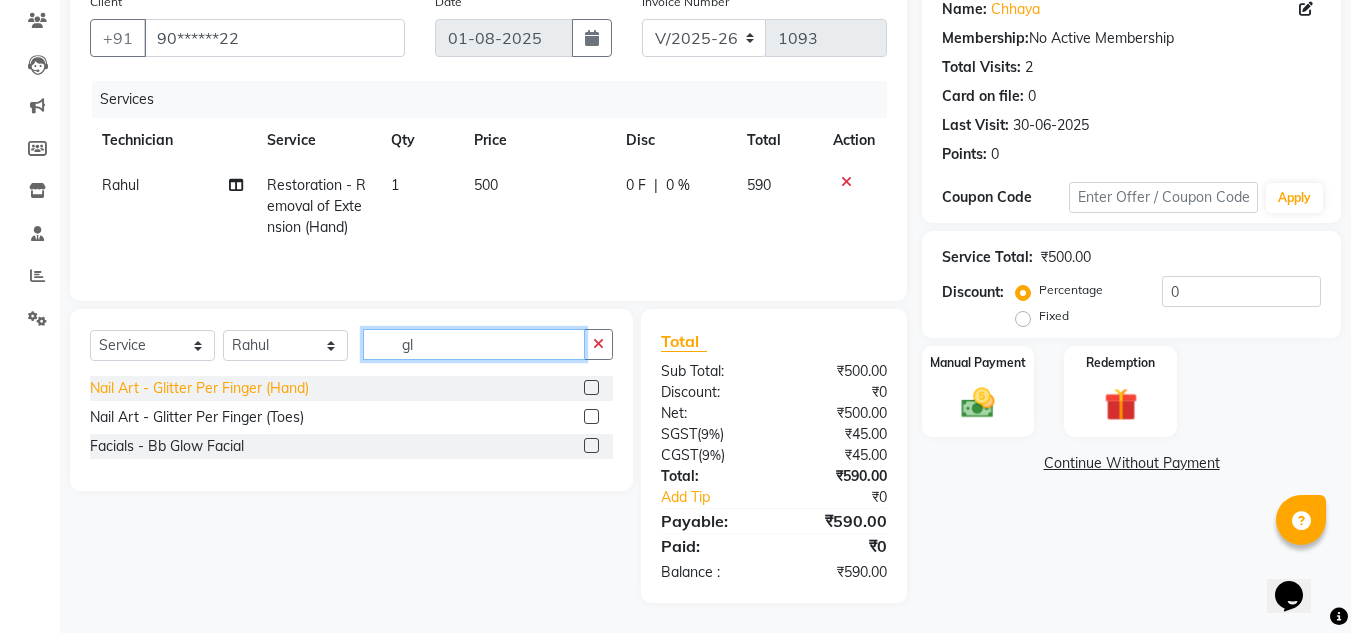 type on "gl" 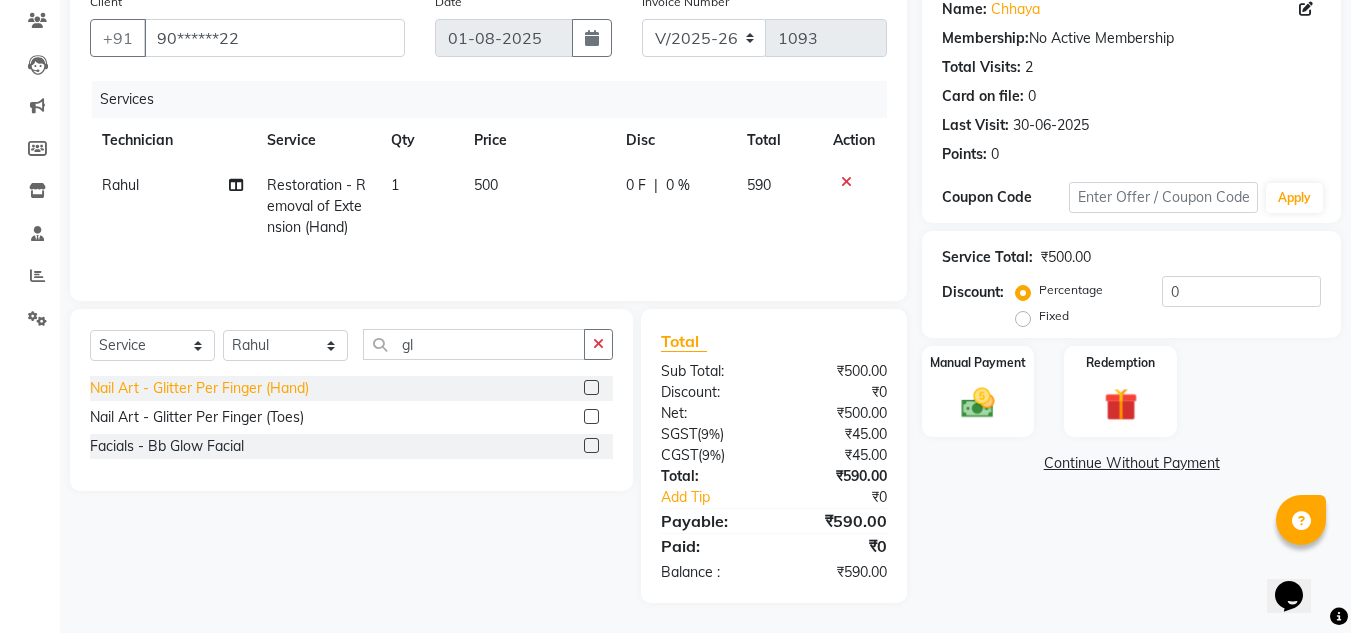 click on "Nail Art - Glitter Per Finger (Hand)" 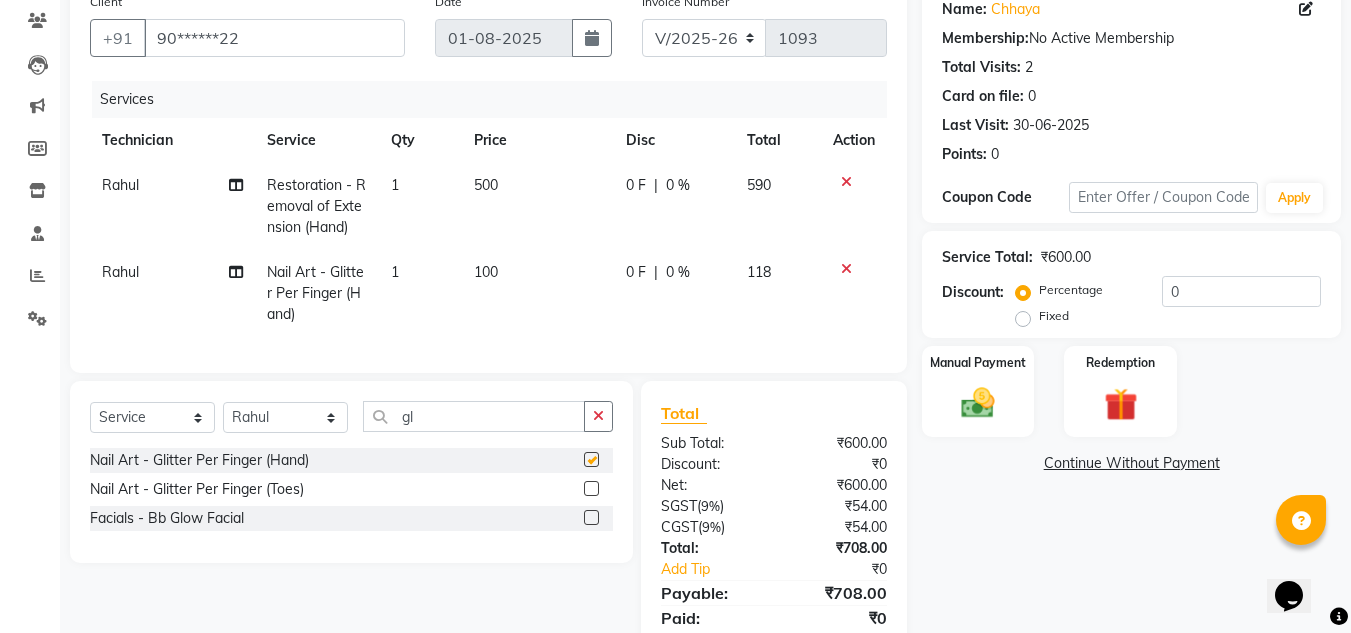 checkbox on "false" 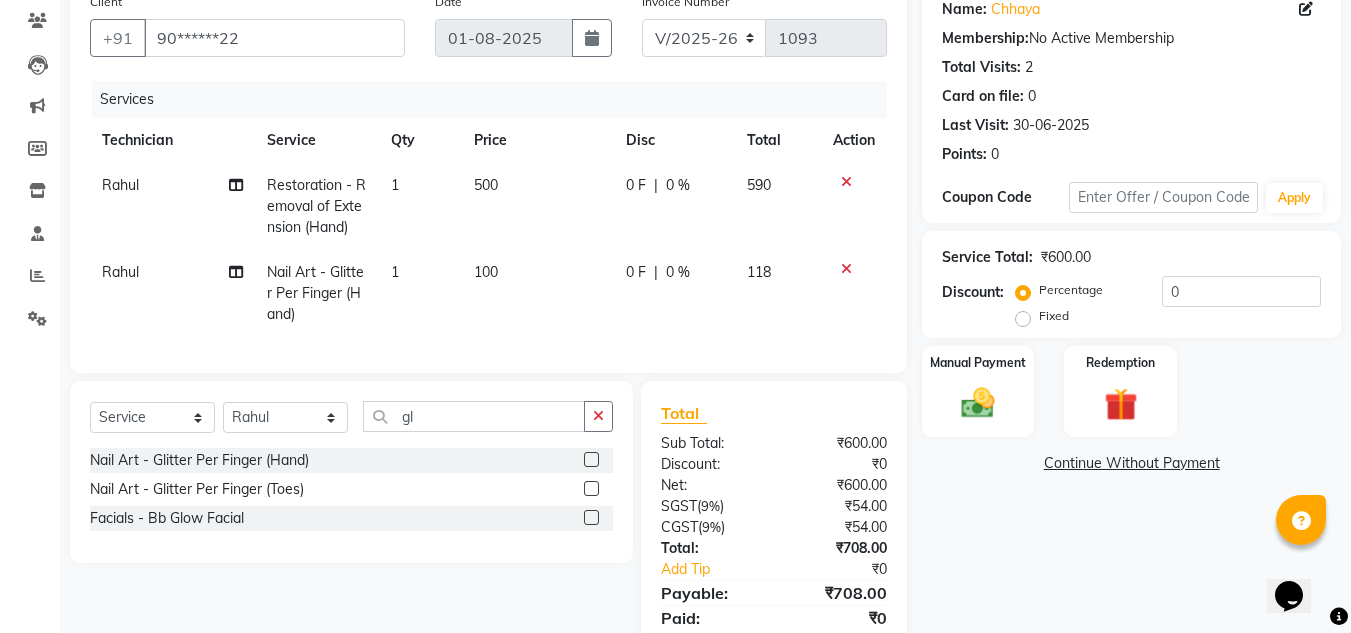 click on "1" 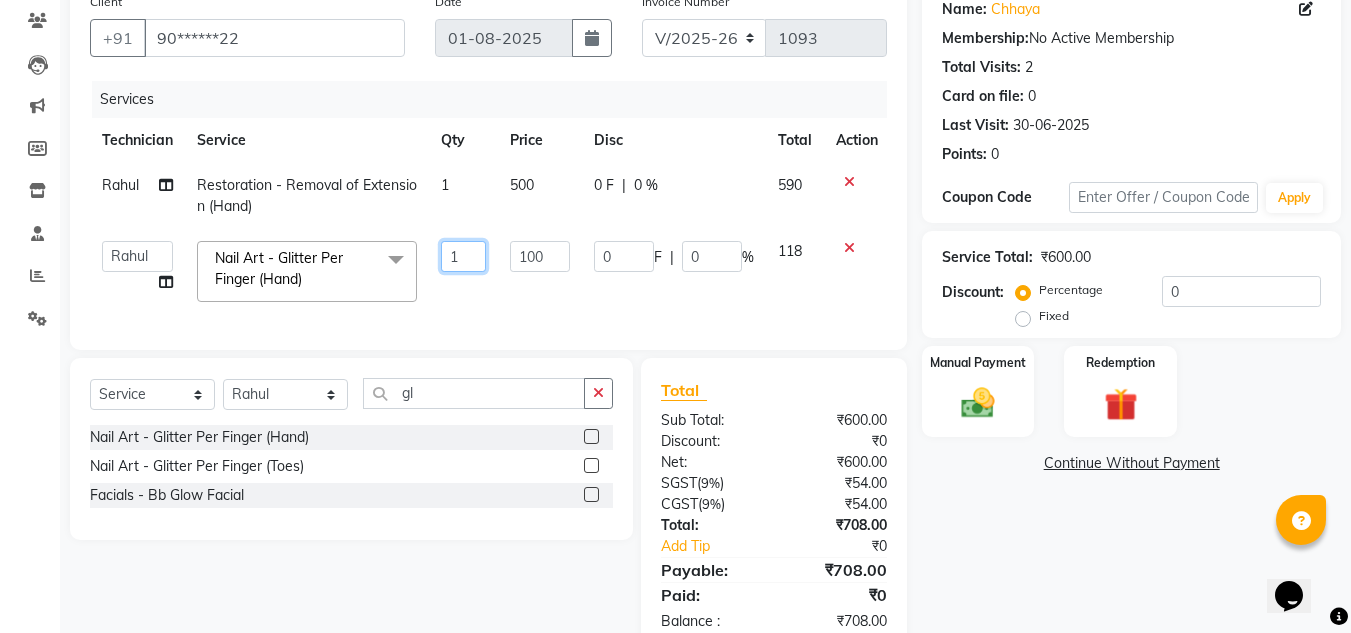 click on "1" 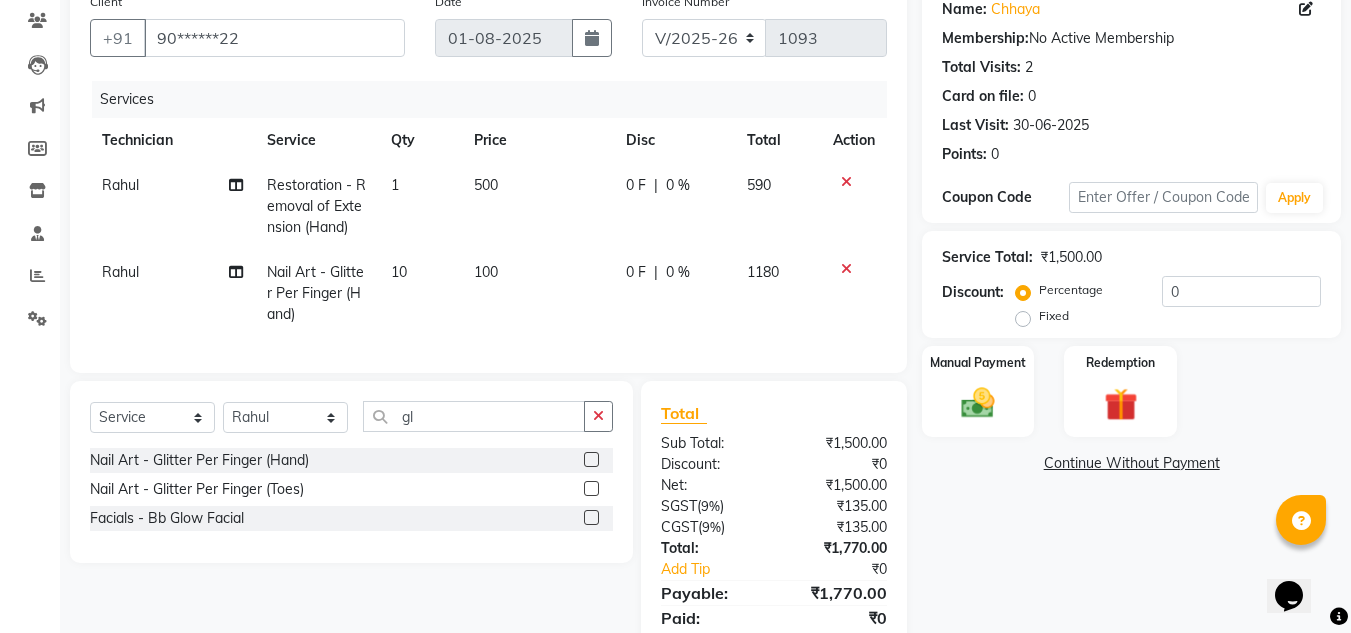 click on "100" 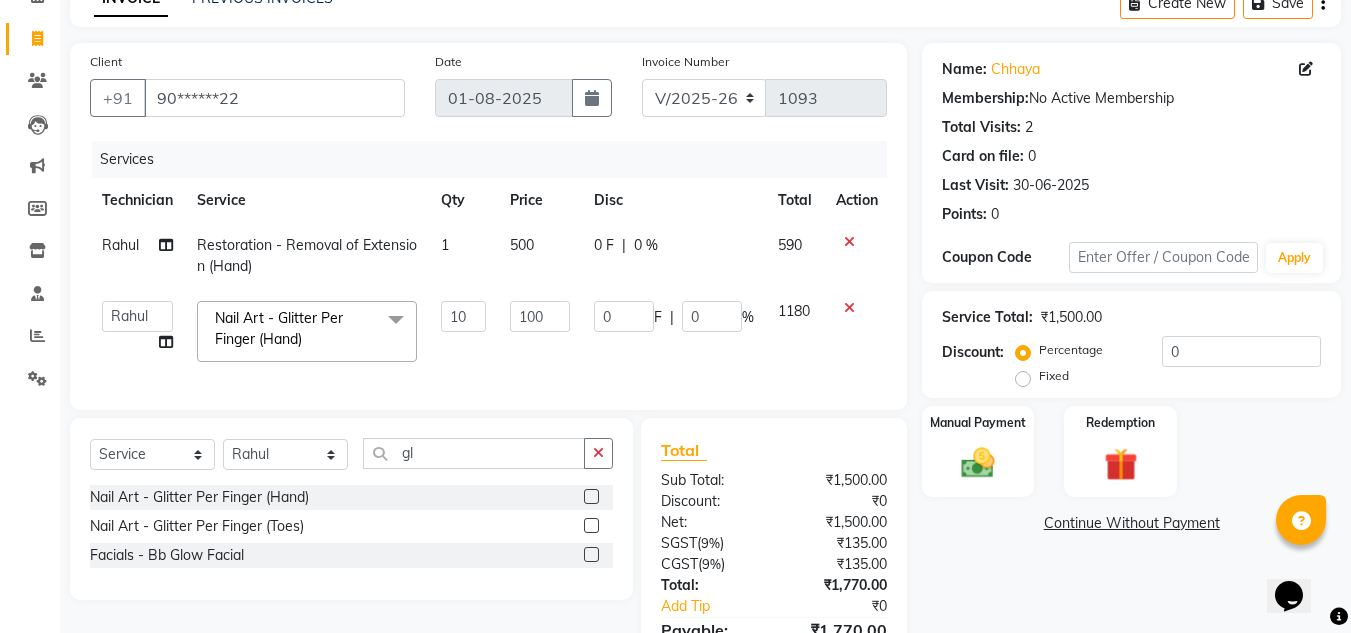 scroll, scrollTop: 231, scrollLeft: 0, axis: vertical 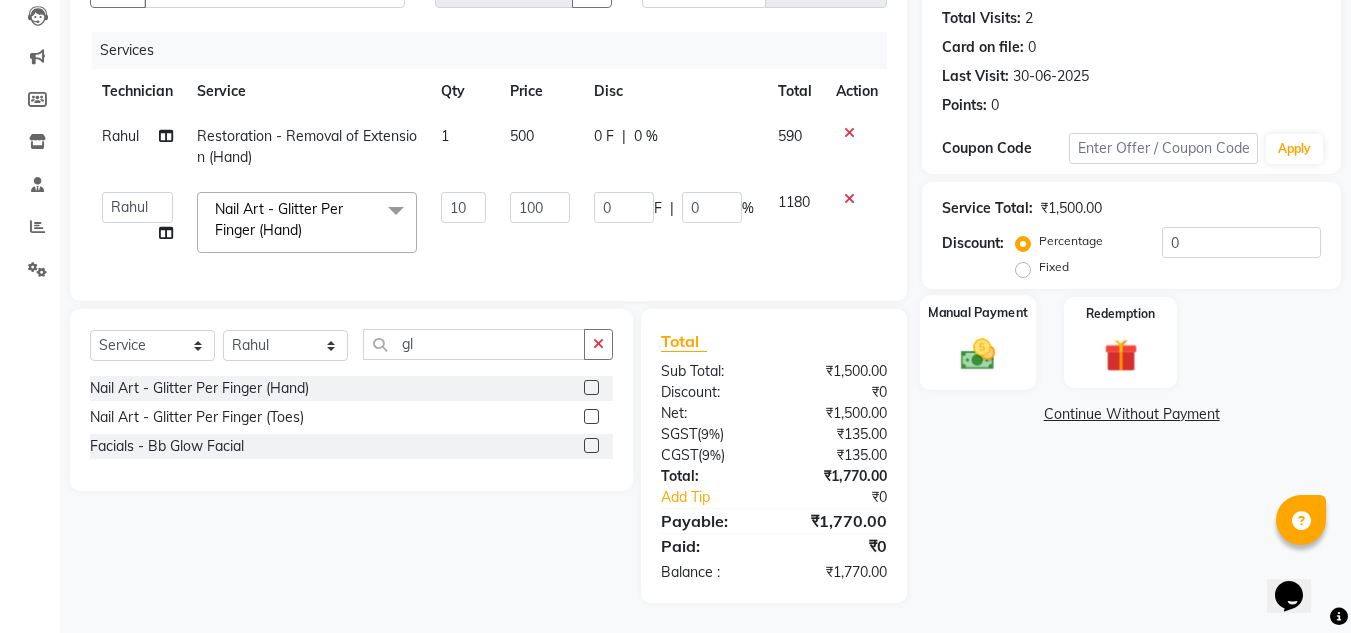 click 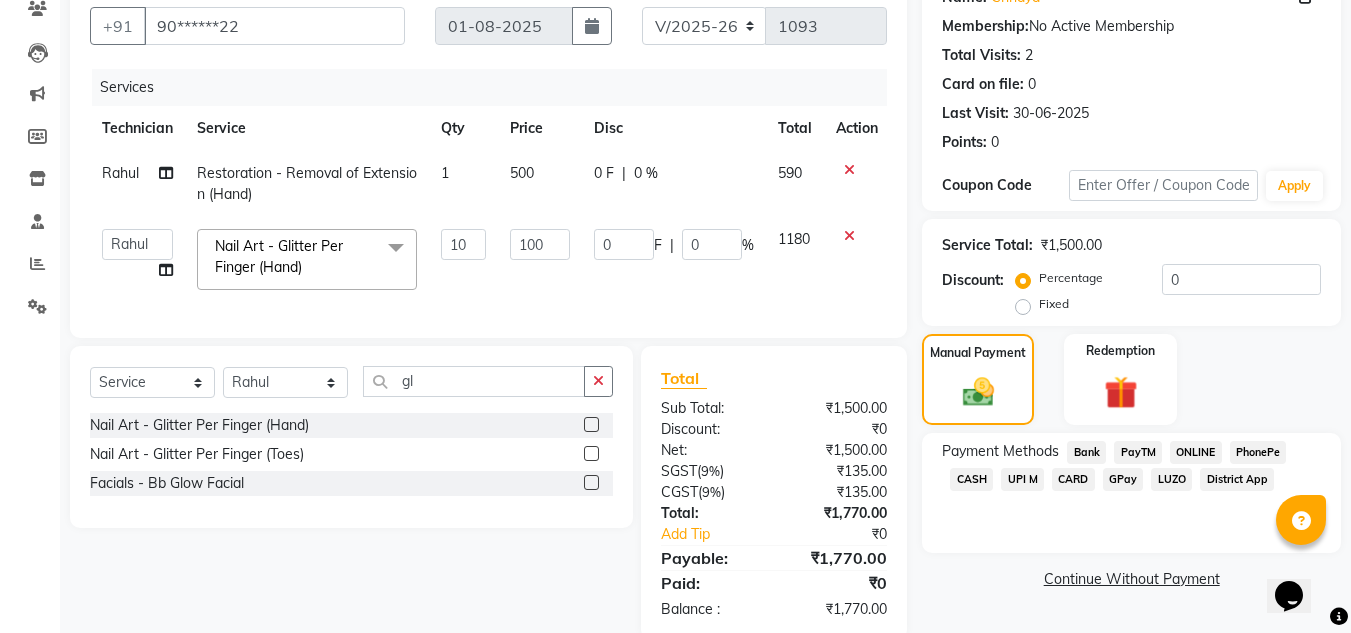 scroll, scrollTop: 178, scrollLeft: 0, axis: vertical 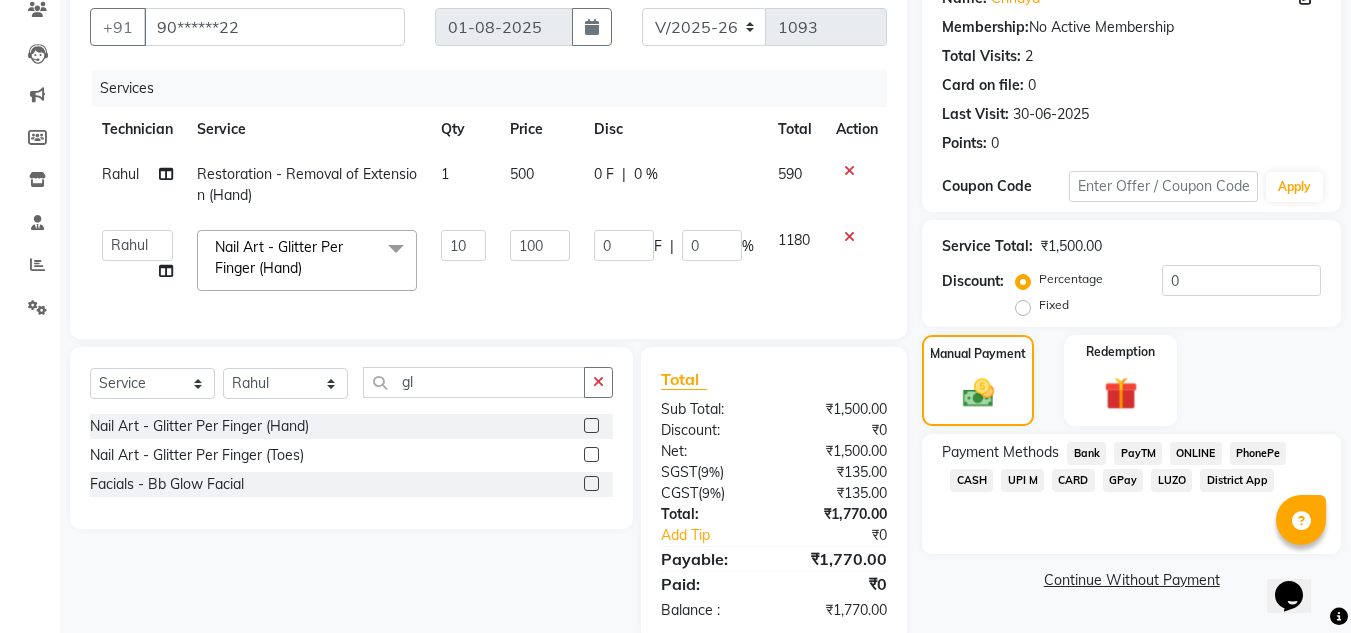 click on "Total Sub Total: ₹1,500.00 Discount: ₹0 Net: ₹1,500.00 SGST  ( 9% ) ₹135.00 CGST  ( 9% ) ₹135.00 Total: ₹1,770.00 Add Tip ₹0 Payable: ₹1,770.00 Paid: ₹0 Balance   : ₹1,770.00" 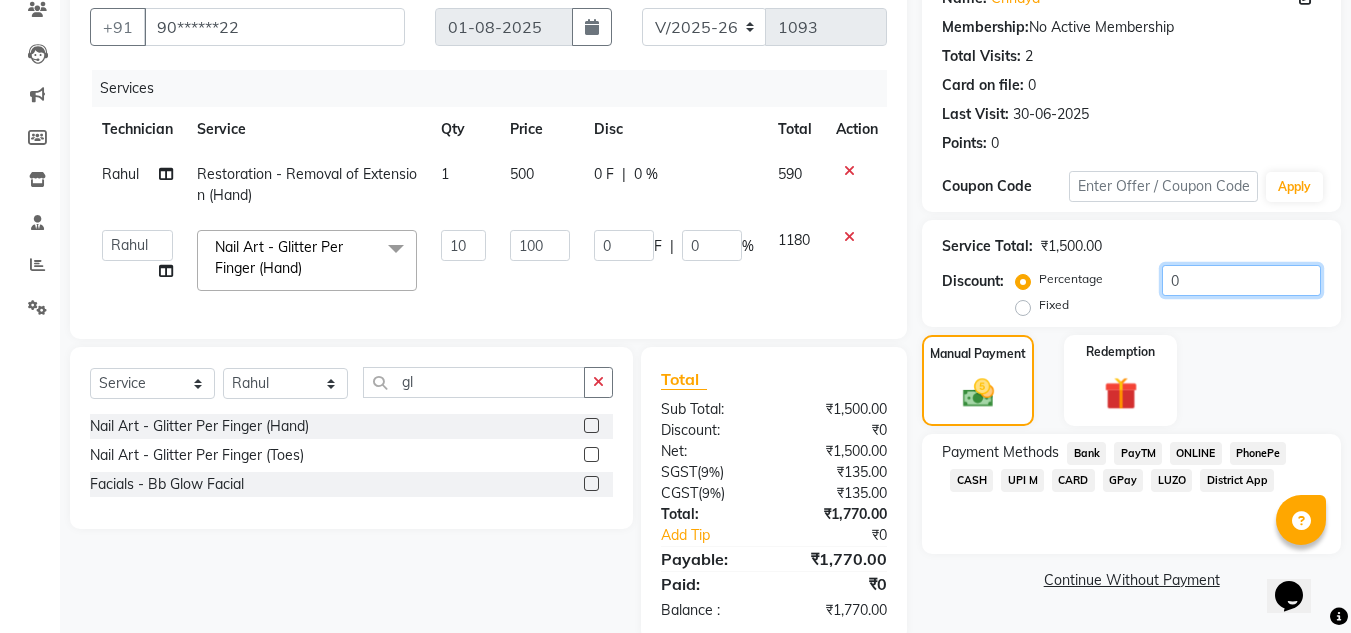click on "0" 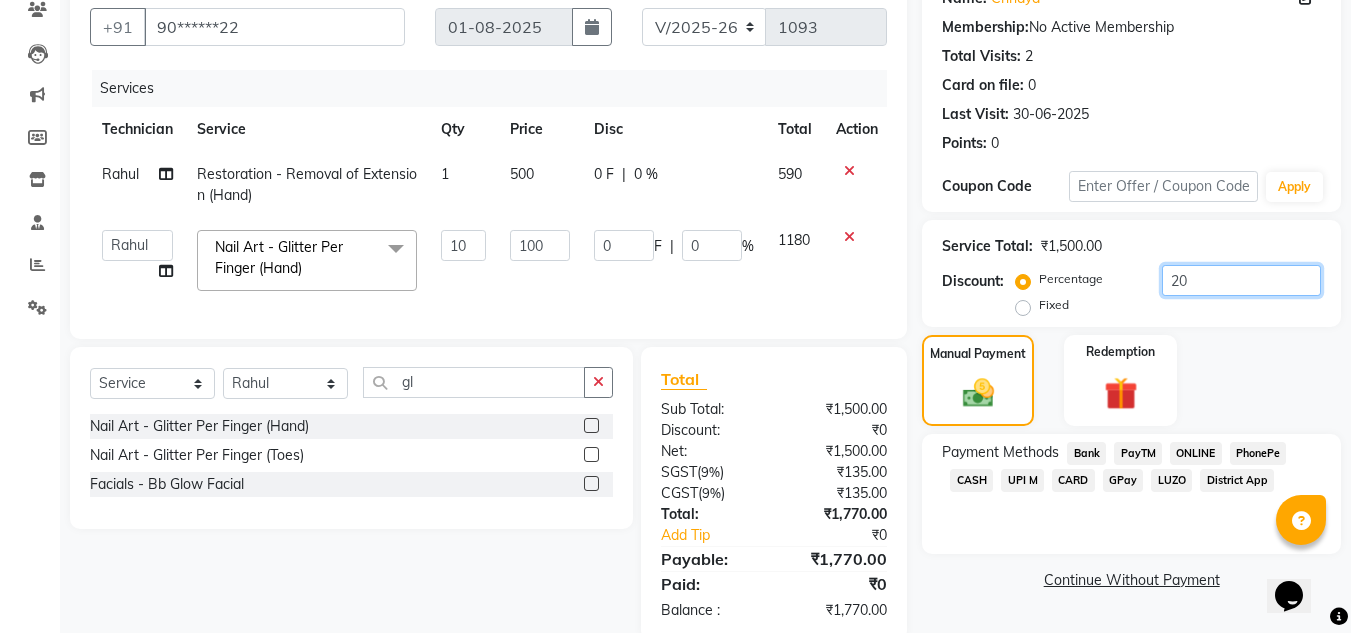 type on "200" 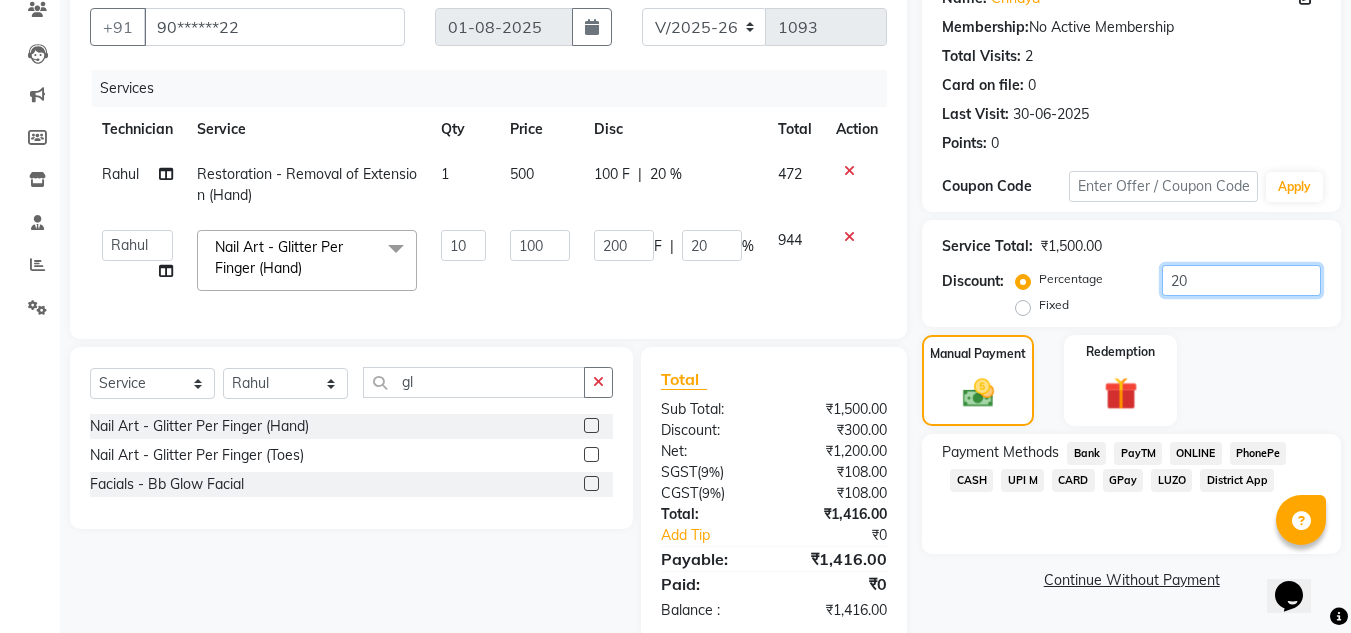 type on "100" 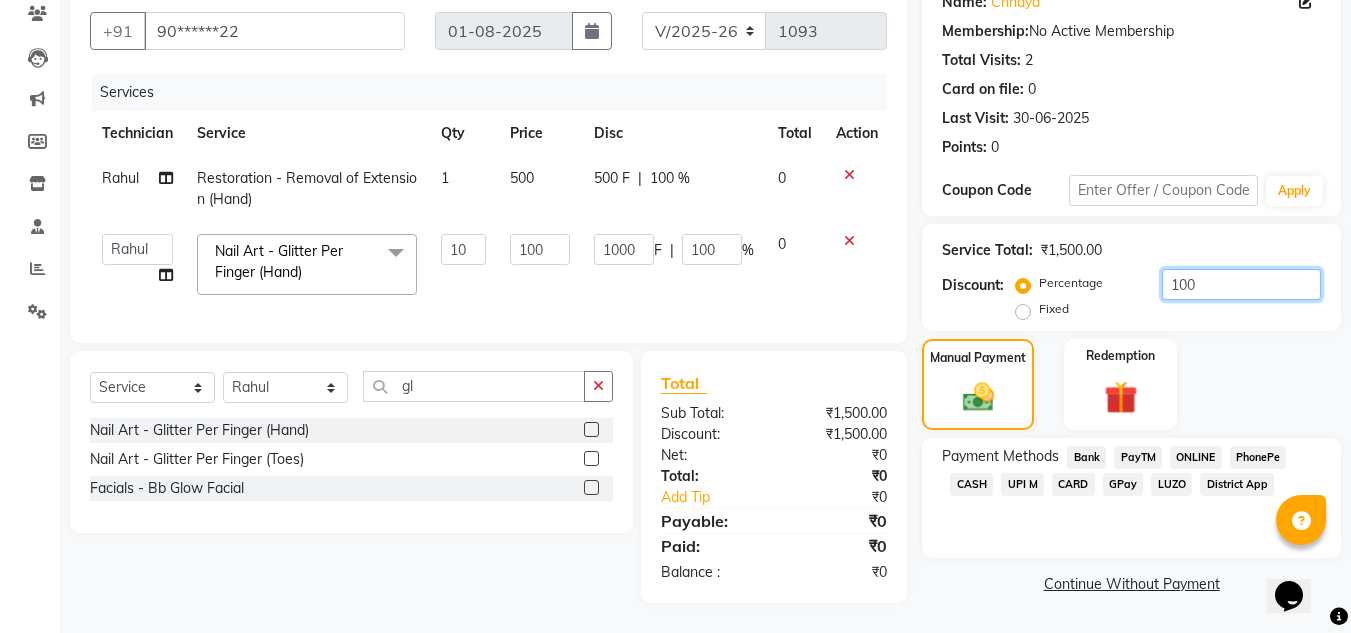 type on "10" 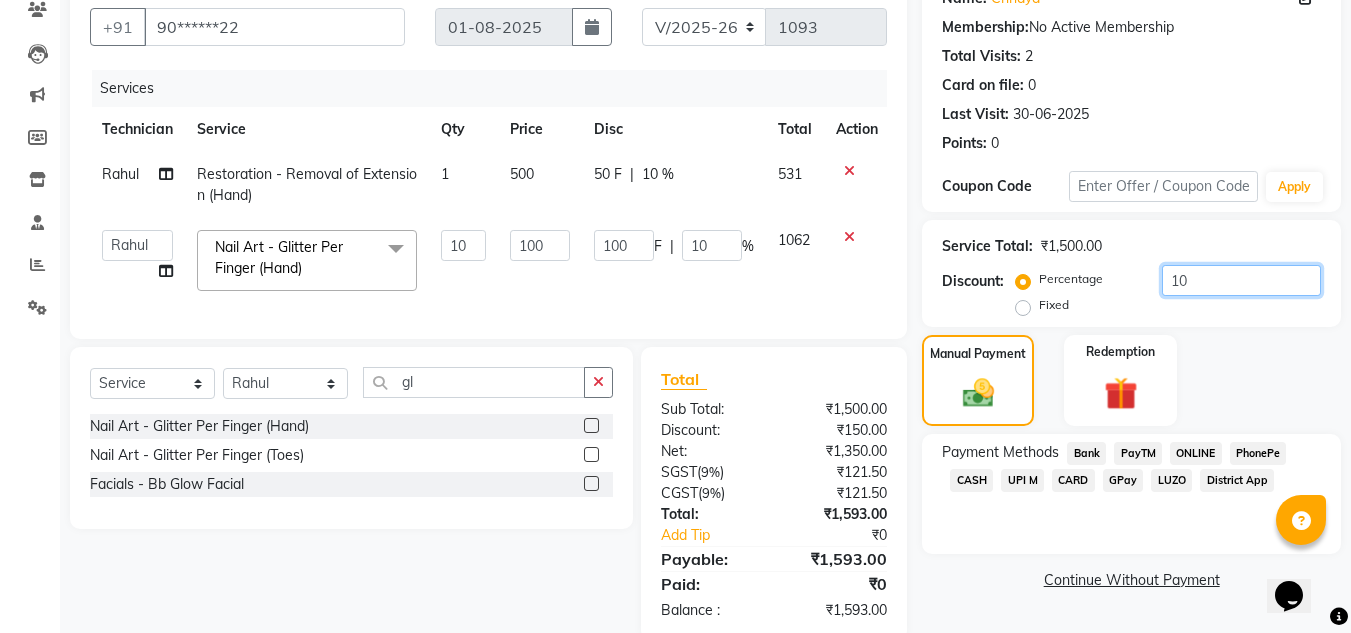 type on "1" 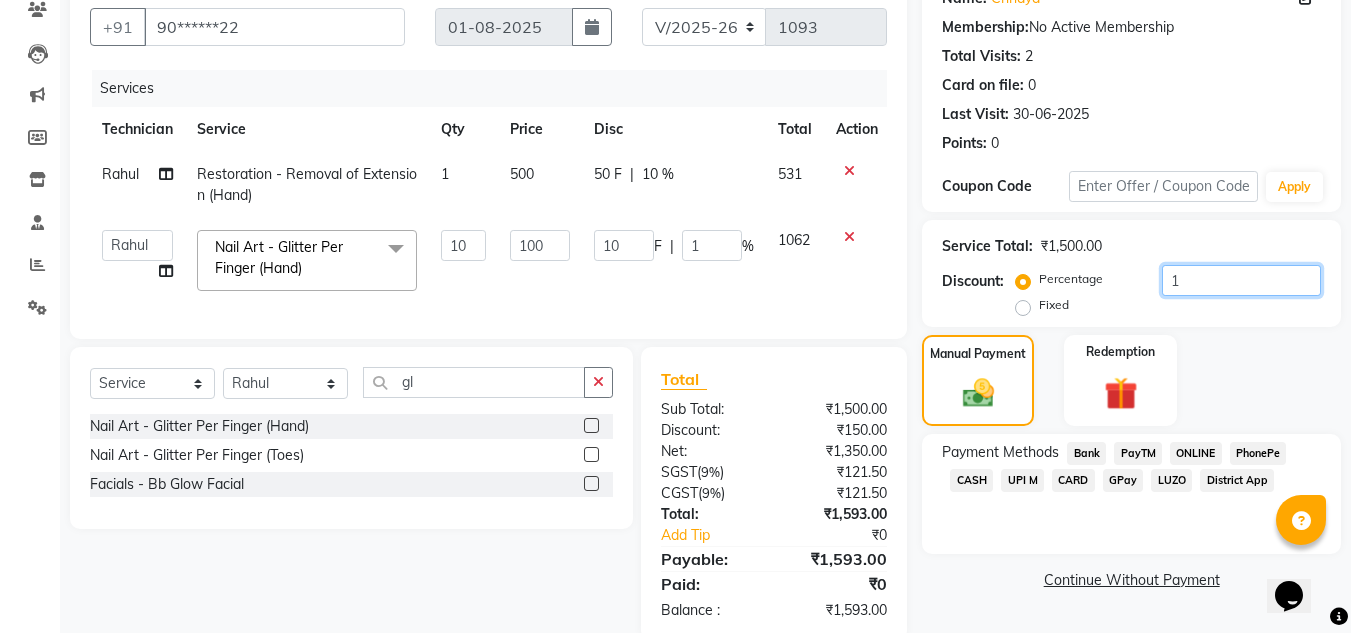 type 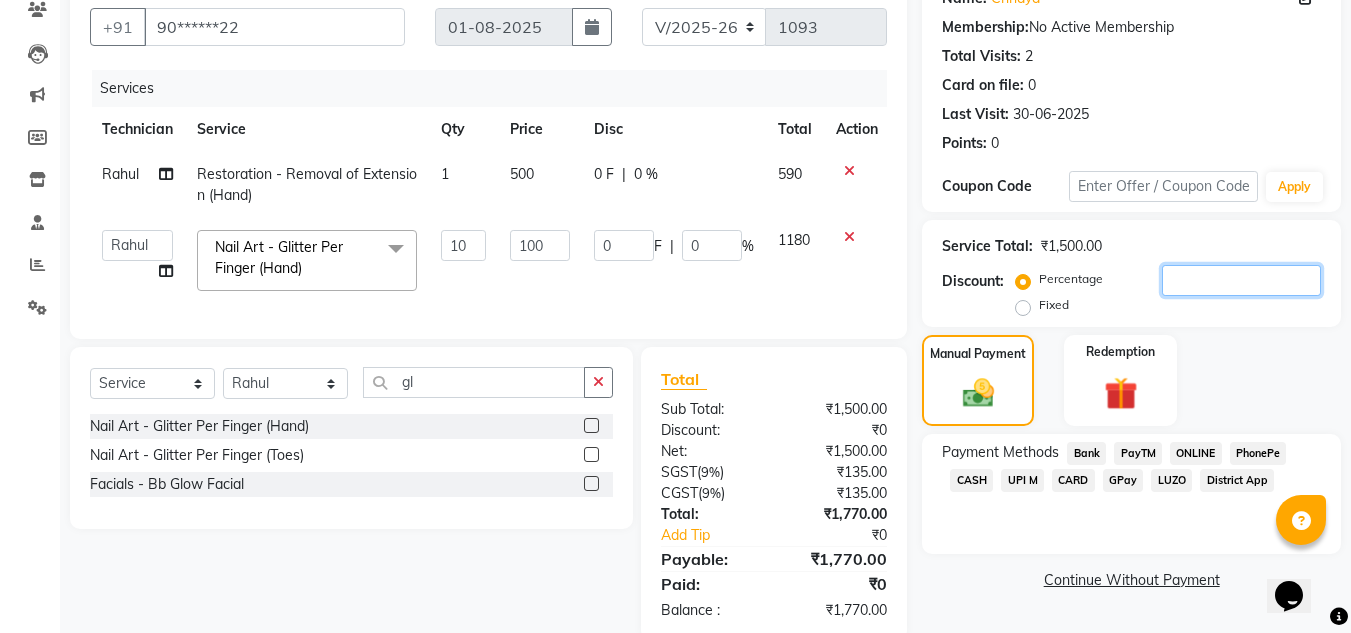 type on "2" 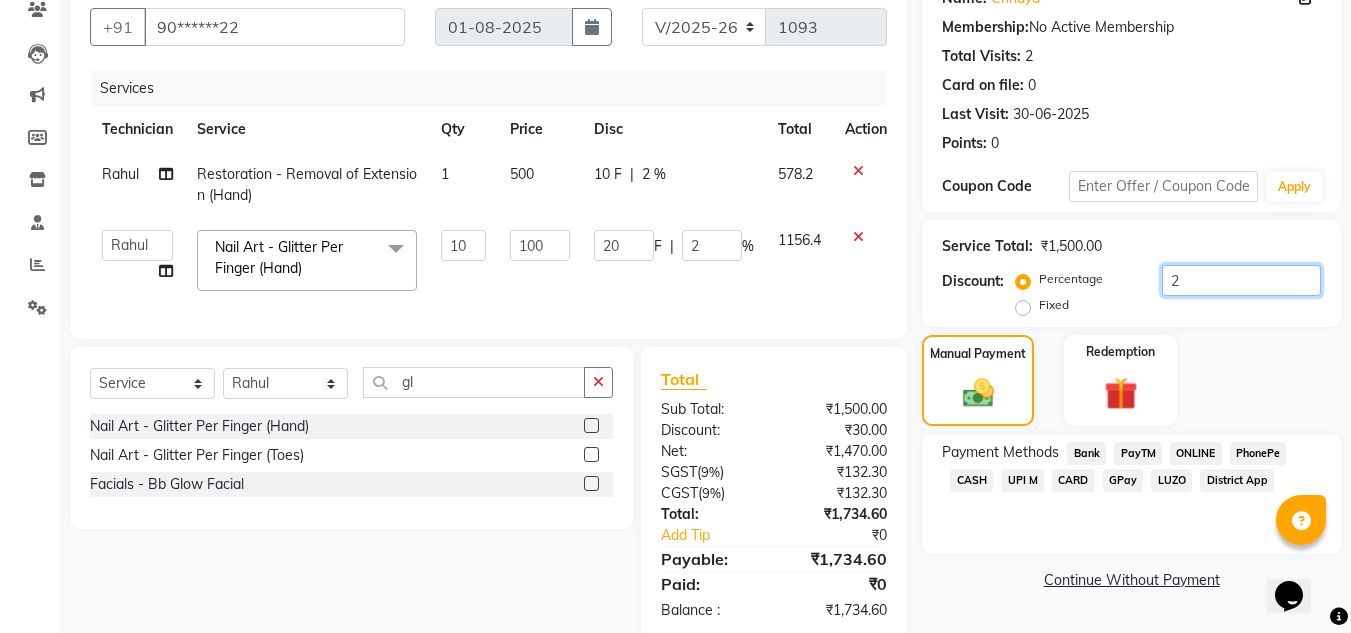 type on "25" 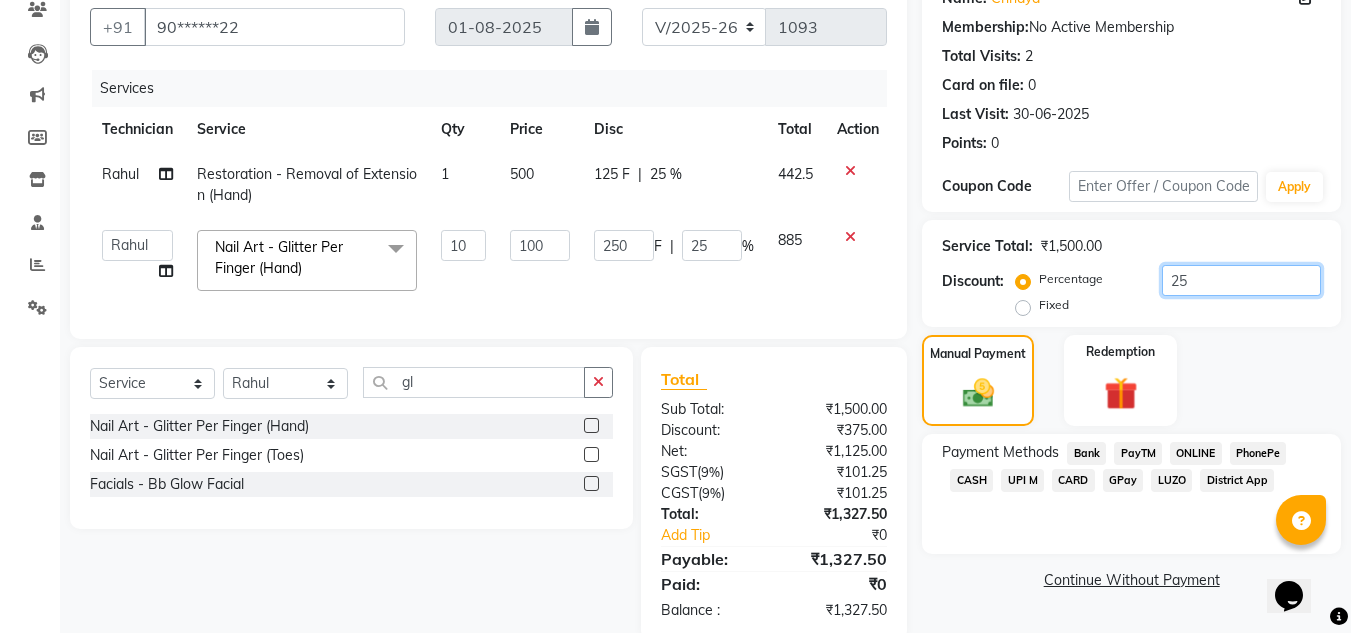 type on "2" 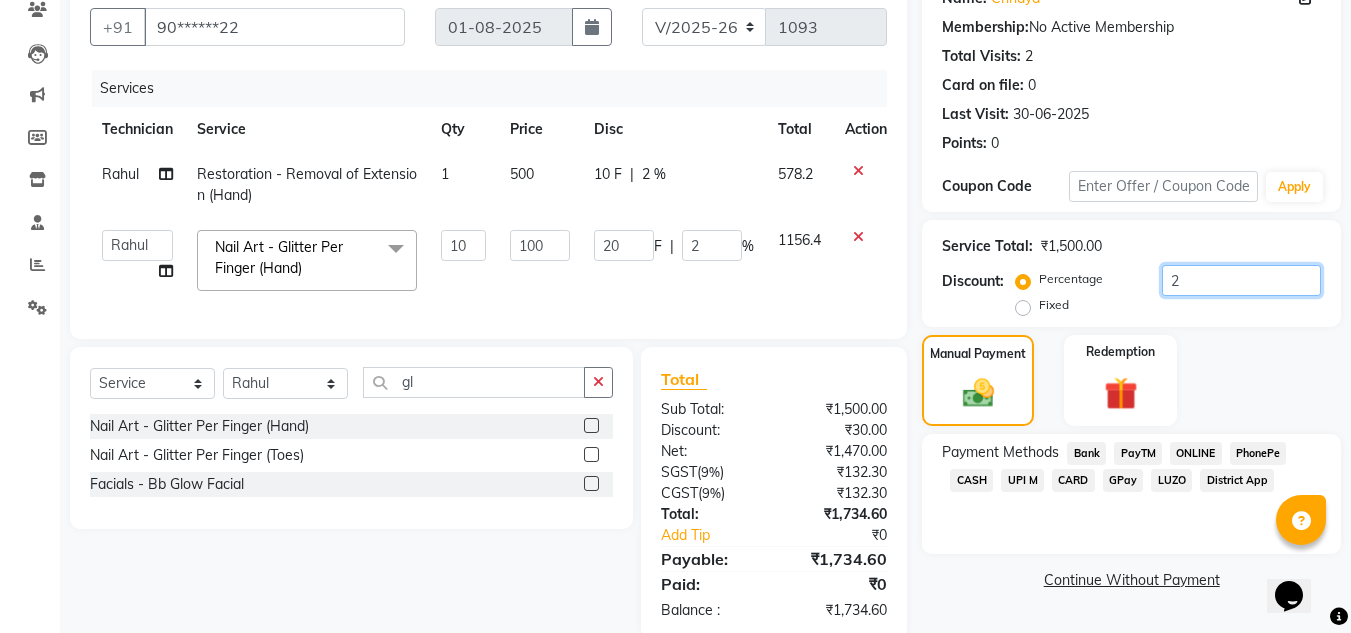 type 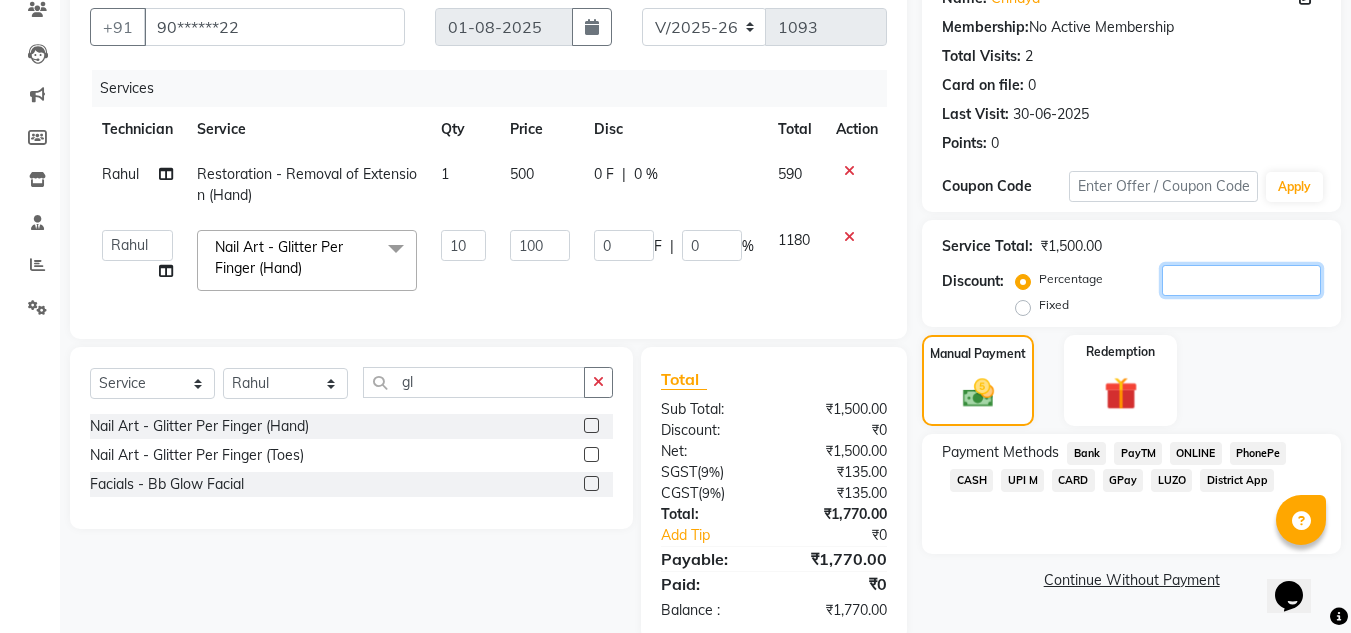 type on "2" 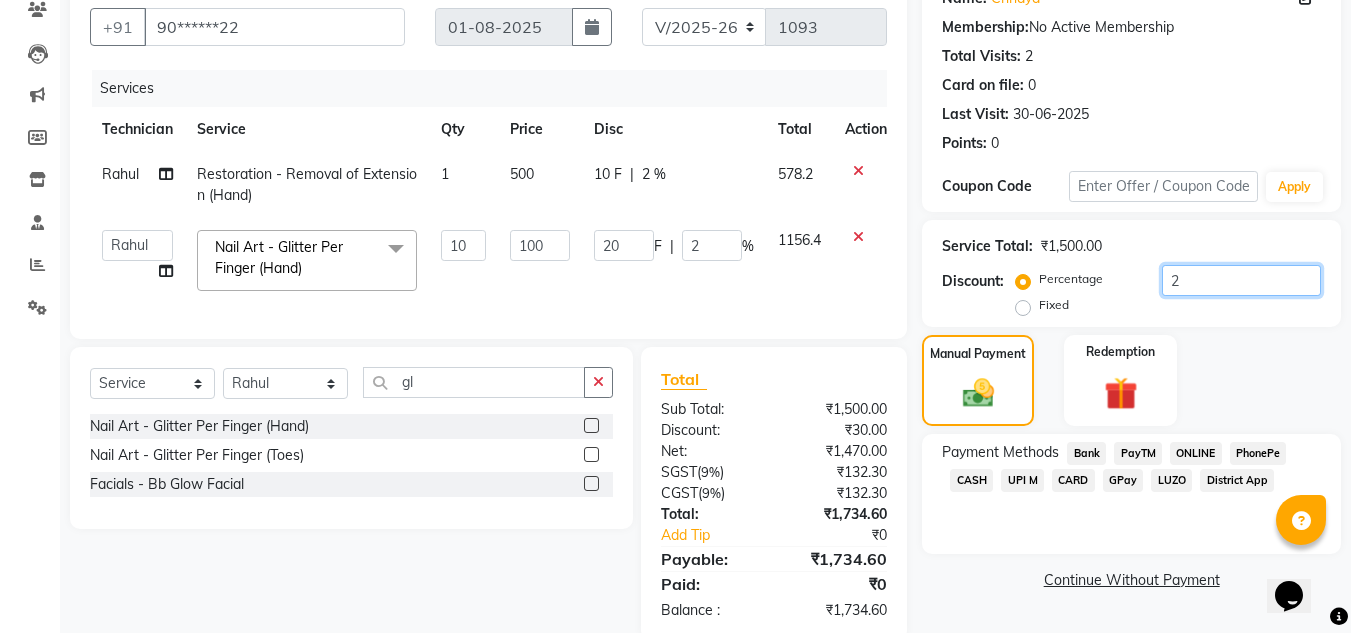 type on "20" 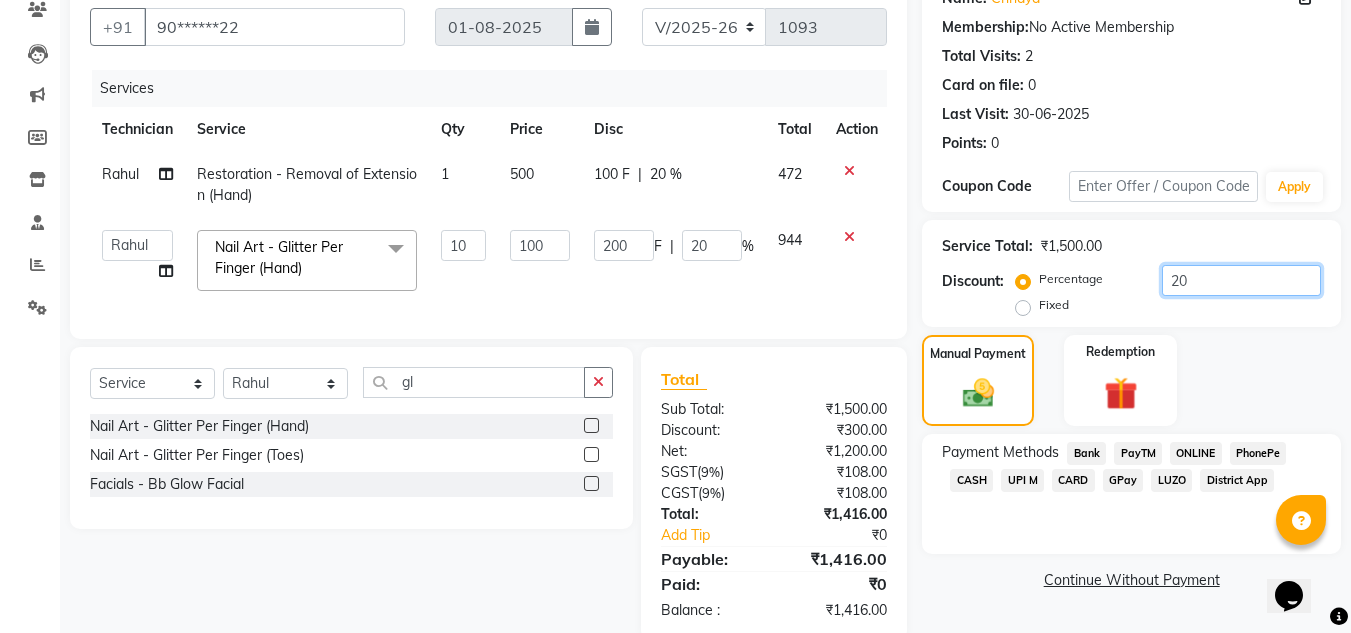 type on "2" 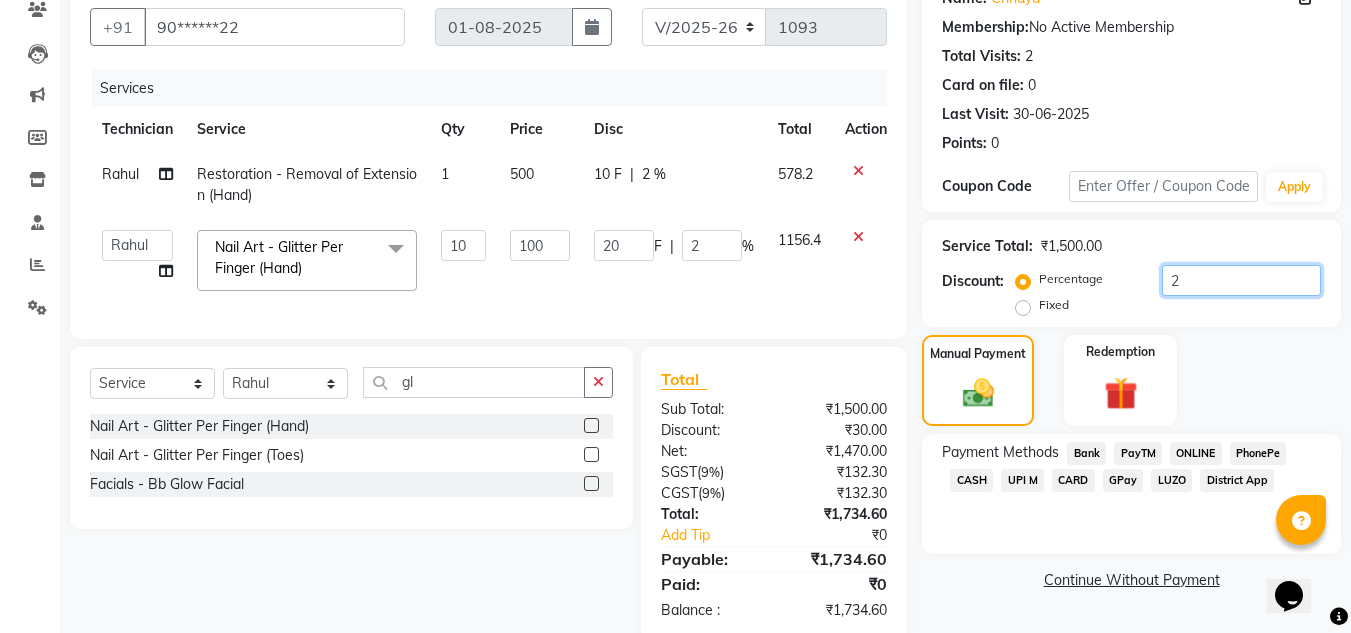 type 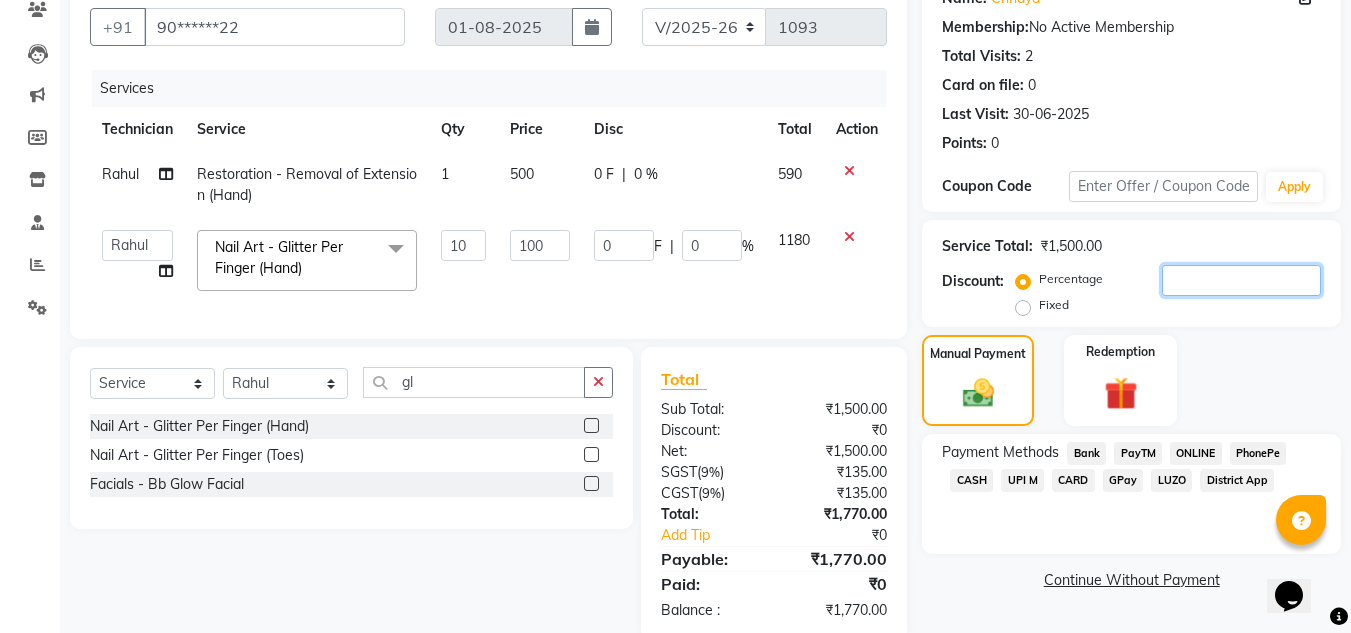 type 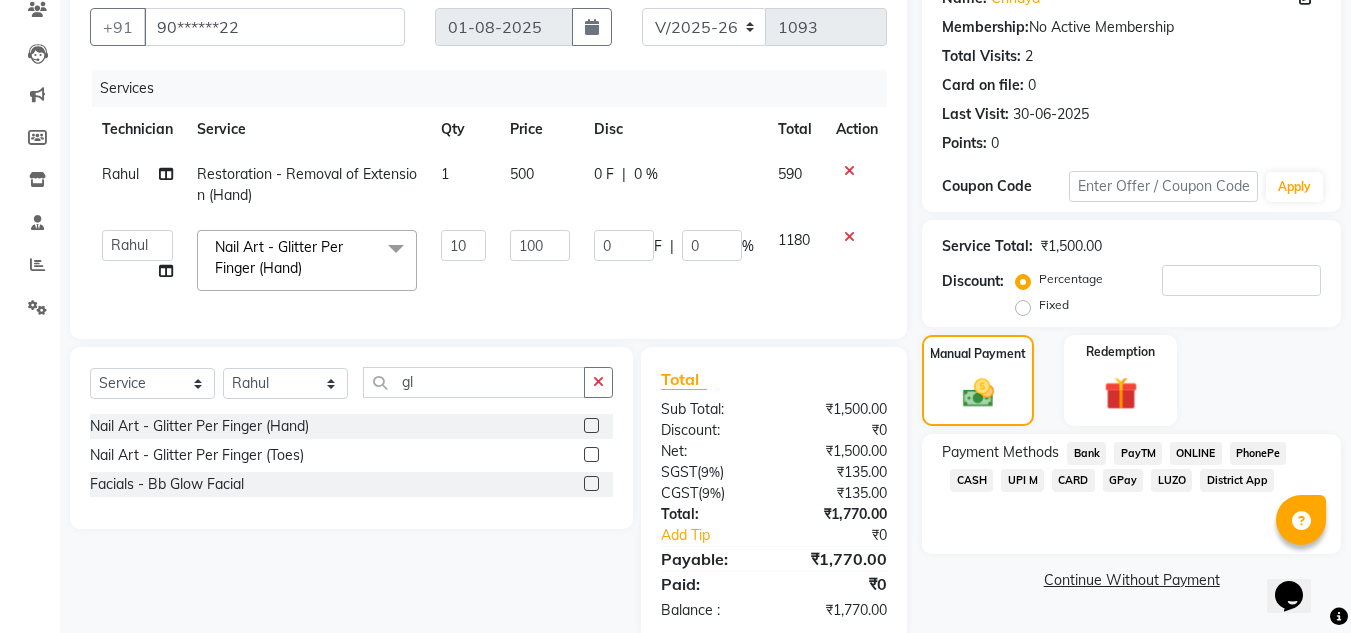 click on "Fixed" 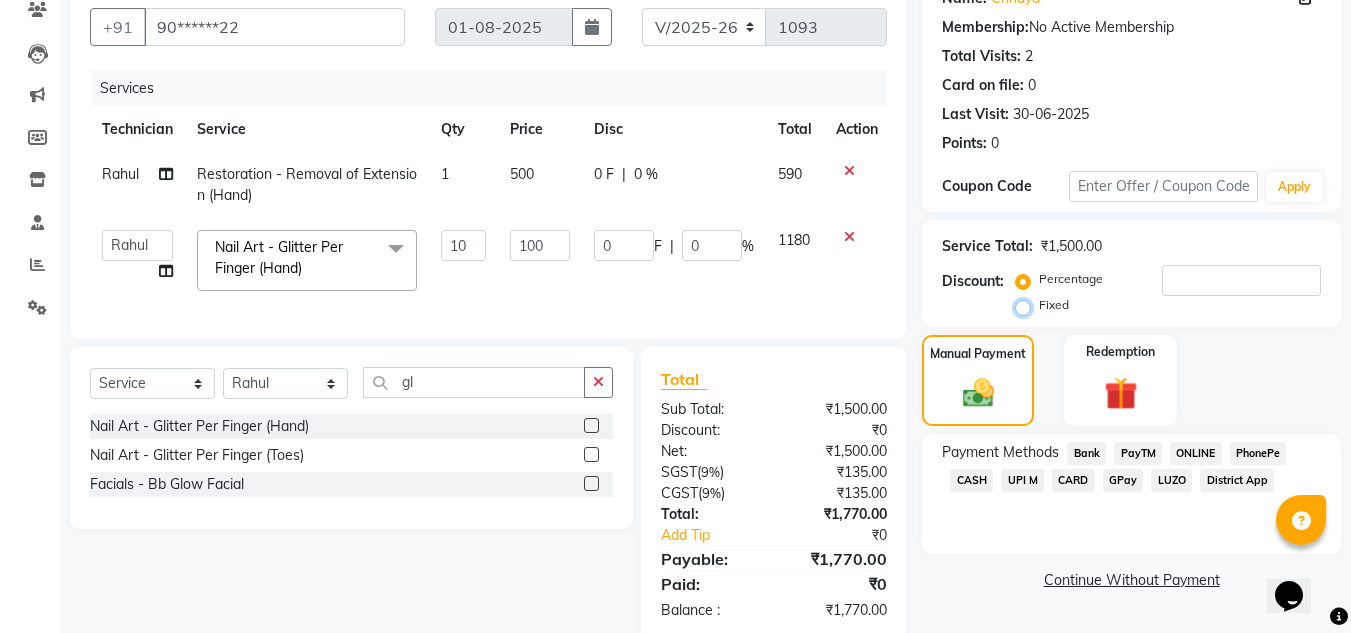 click on "Fixed" at bounding box center (1027, 305) 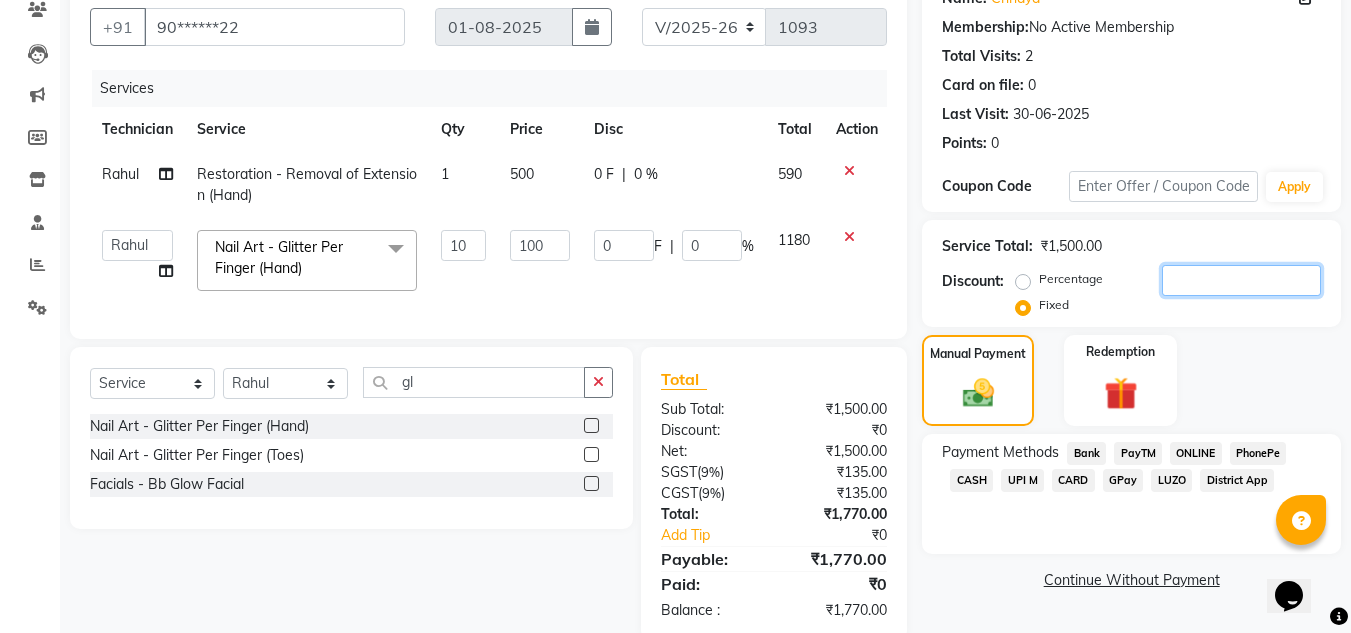 click 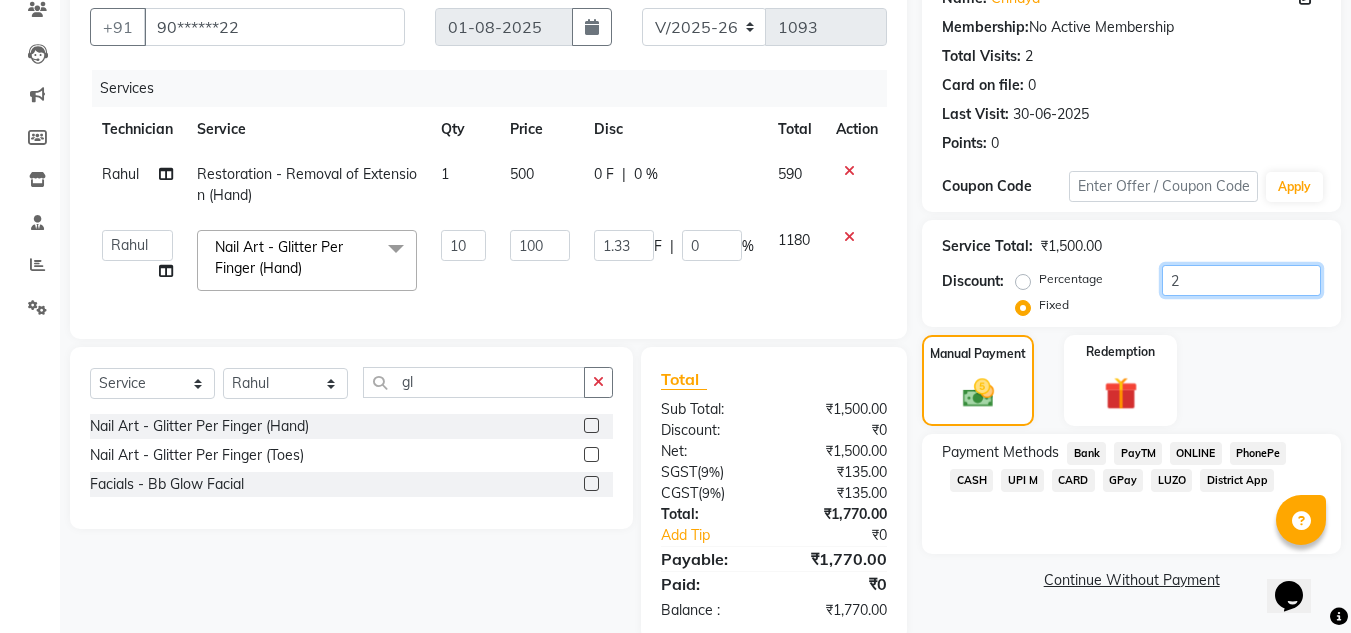 type on "0.13" 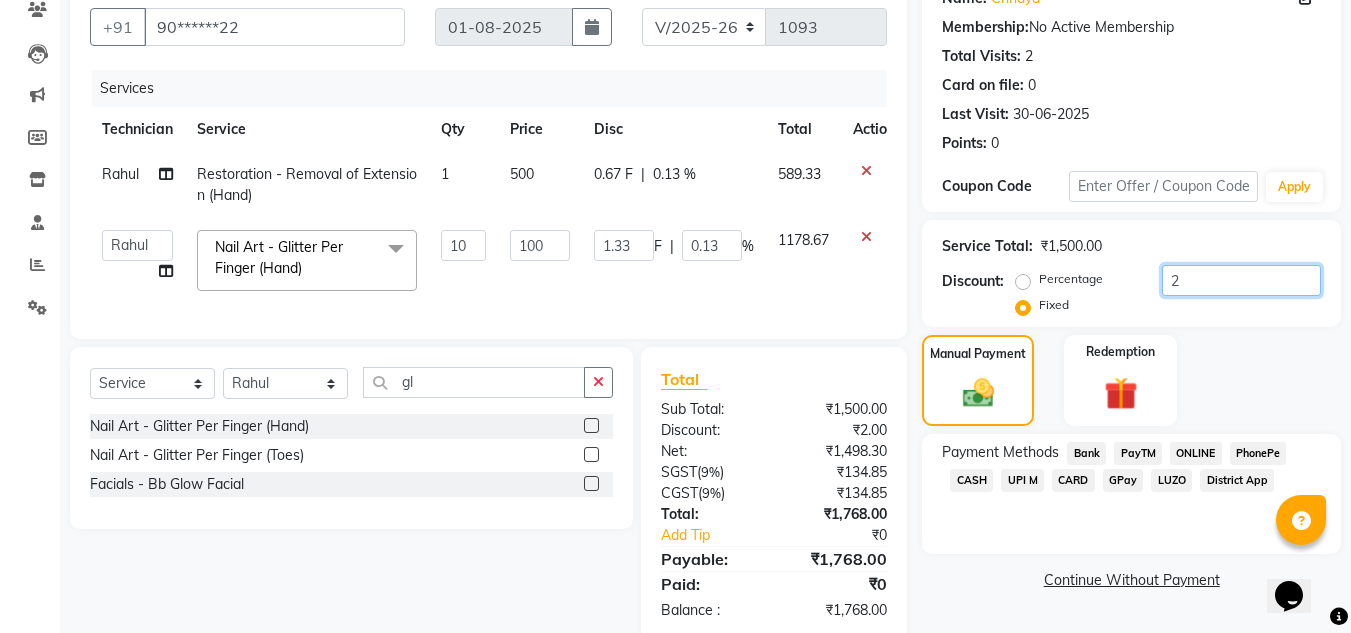type on "27" 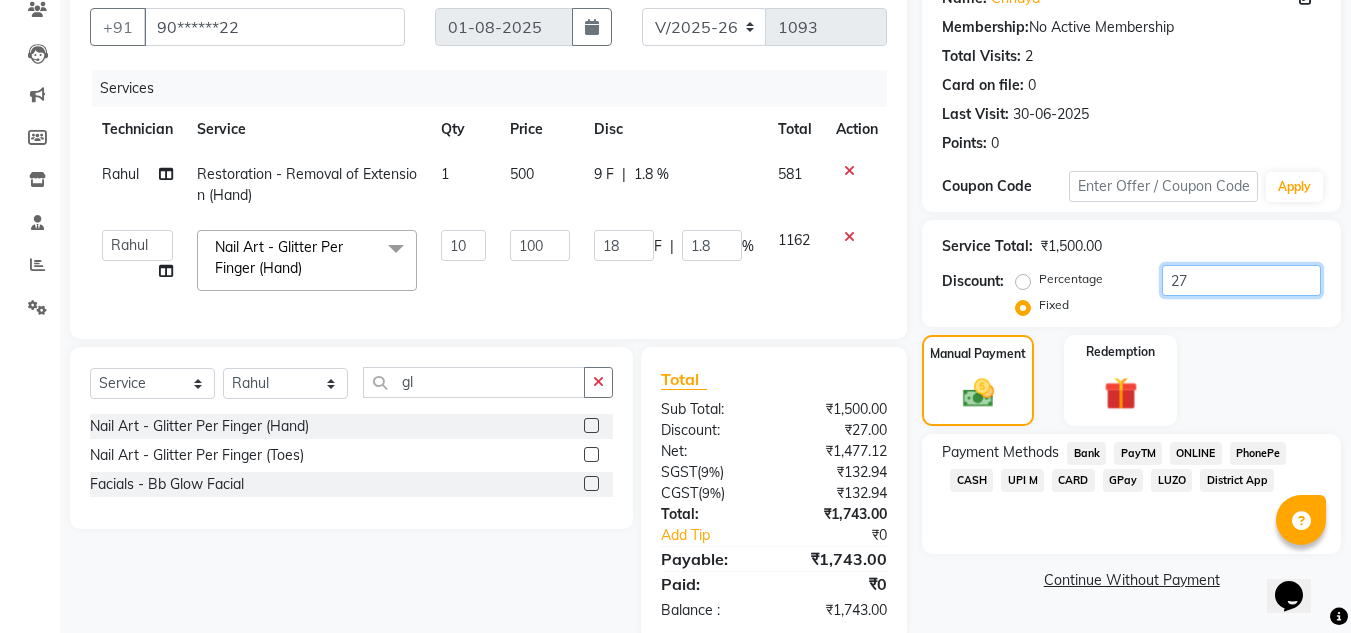 type on "270" 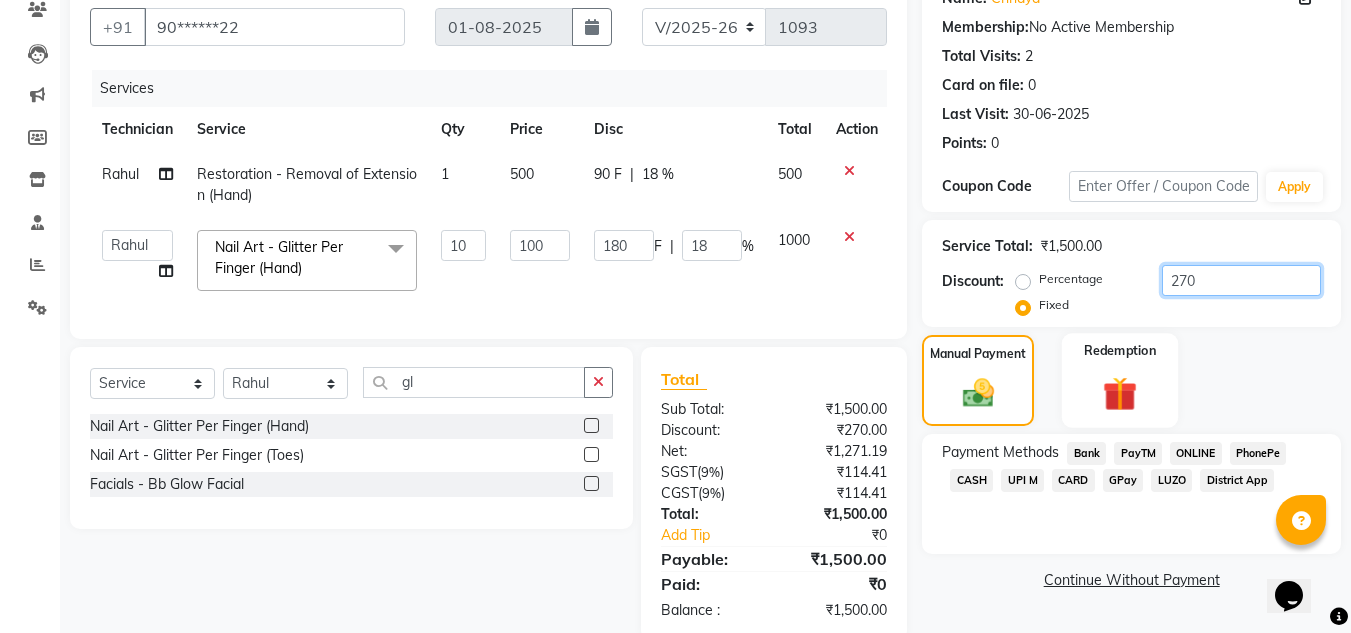 scroll, scrollTop: 231, scrollLeft: 0, axis: vertical 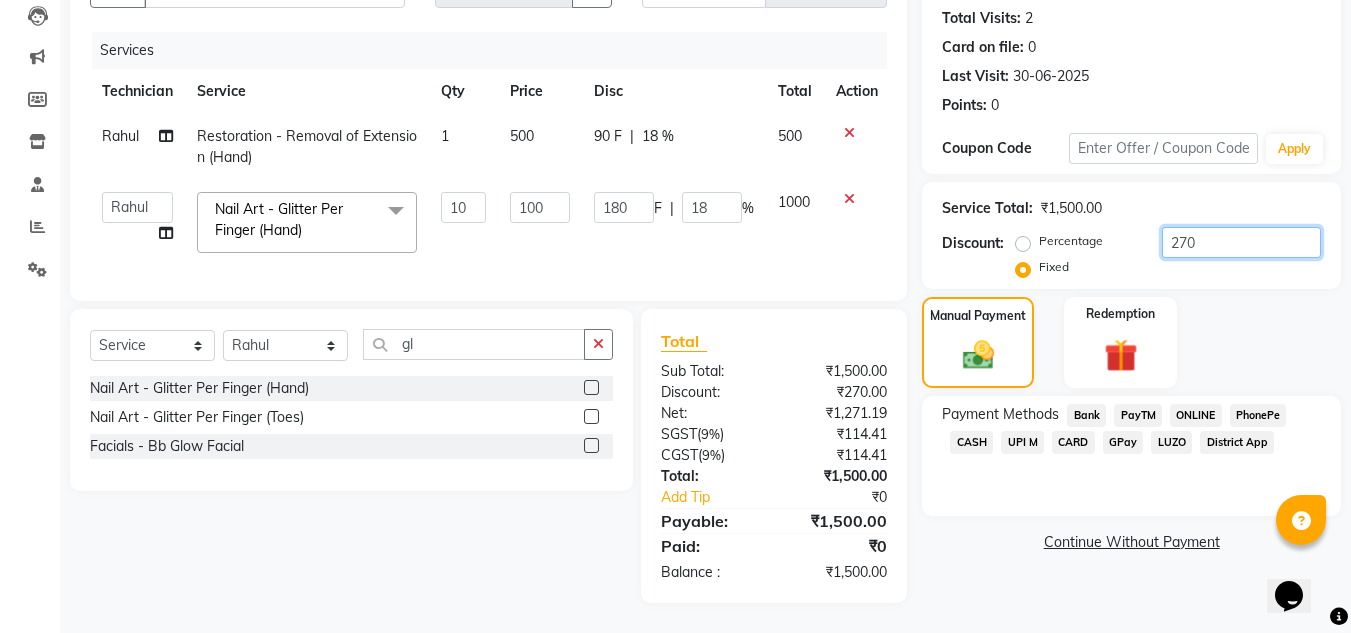 type on "270" 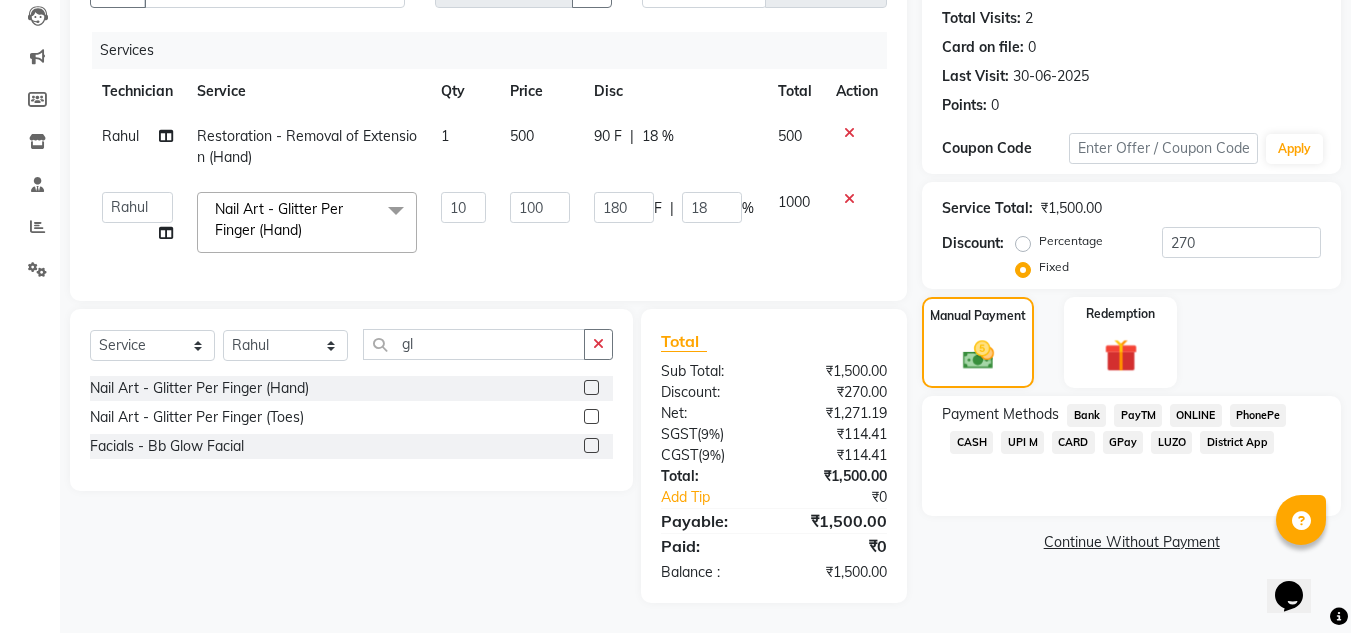 click on "ONLINE" 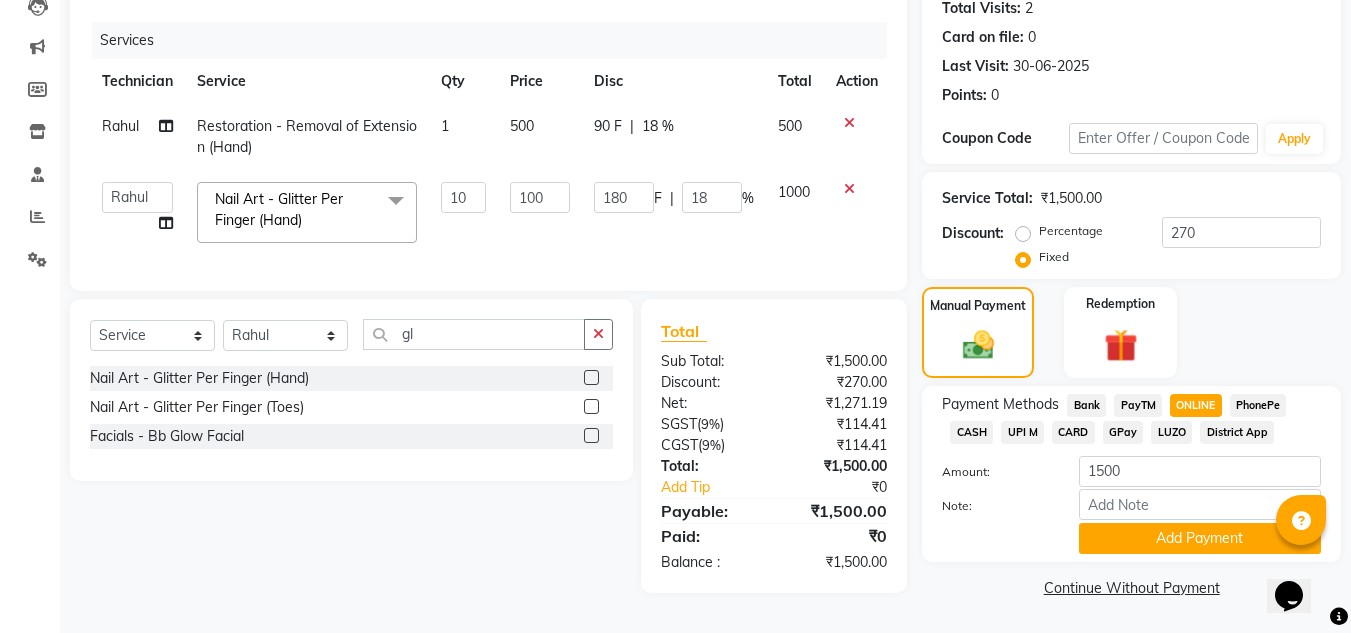click on "CASH" 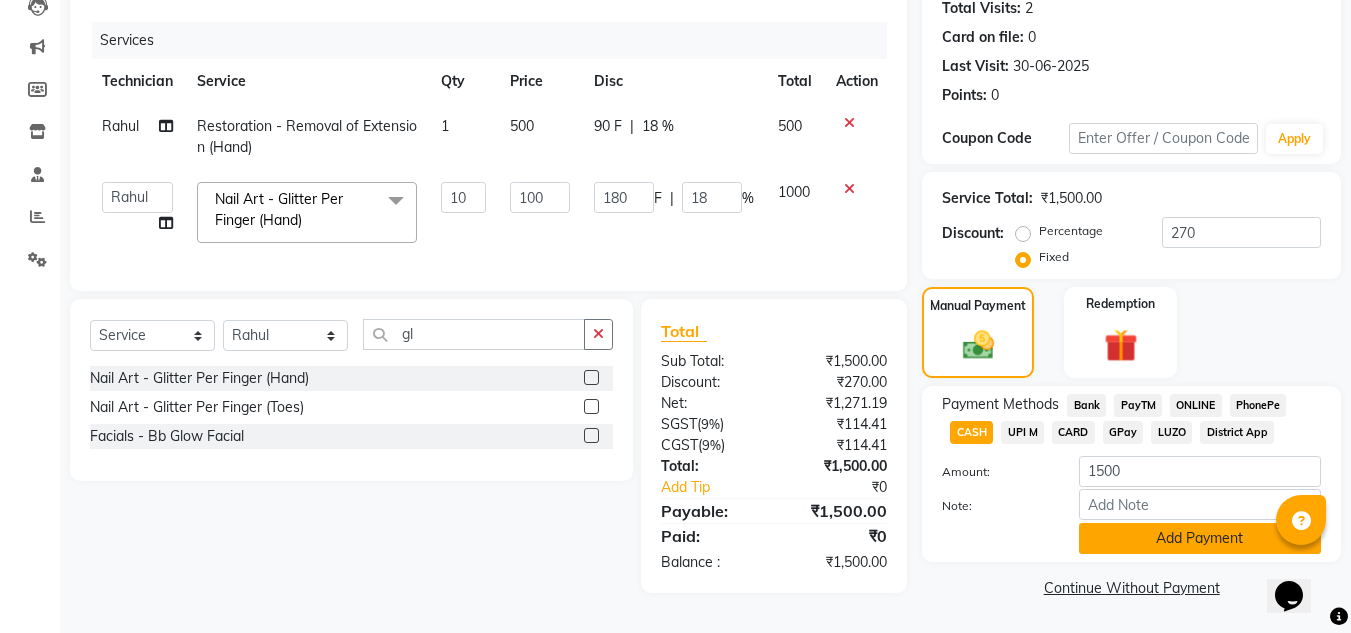 click on "Add Payment" 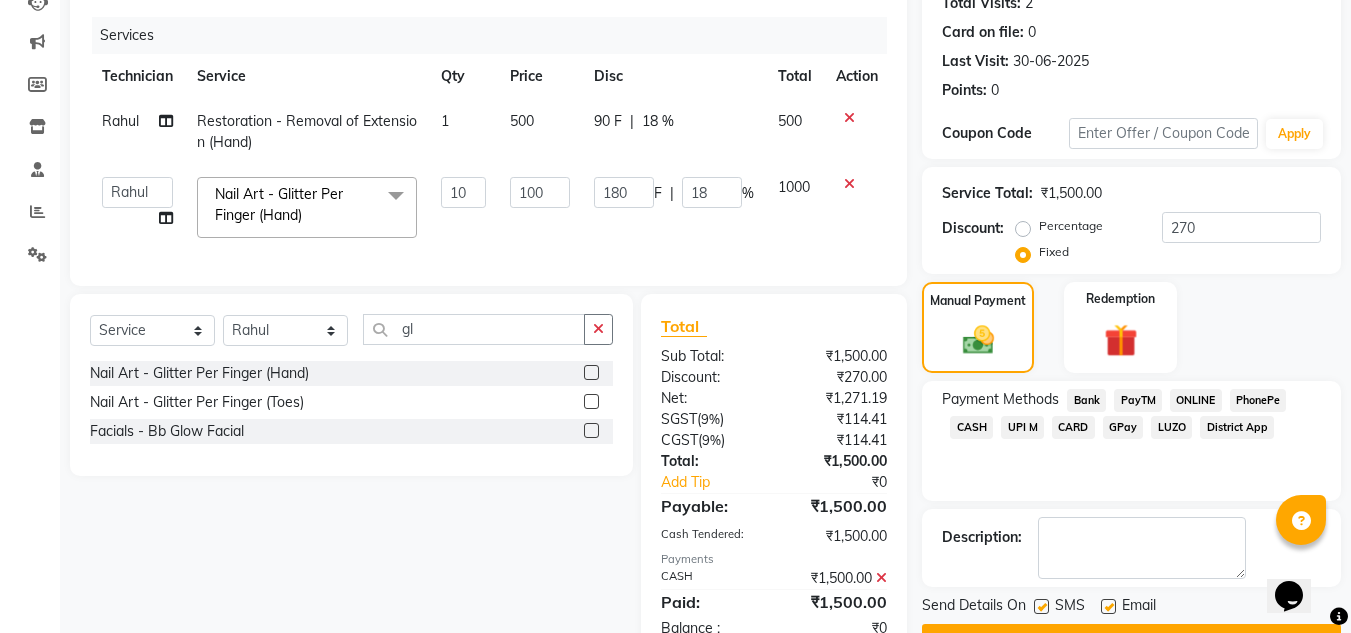 scroll, scrollTop: 302, scrollLeft: 0, axis: vertical 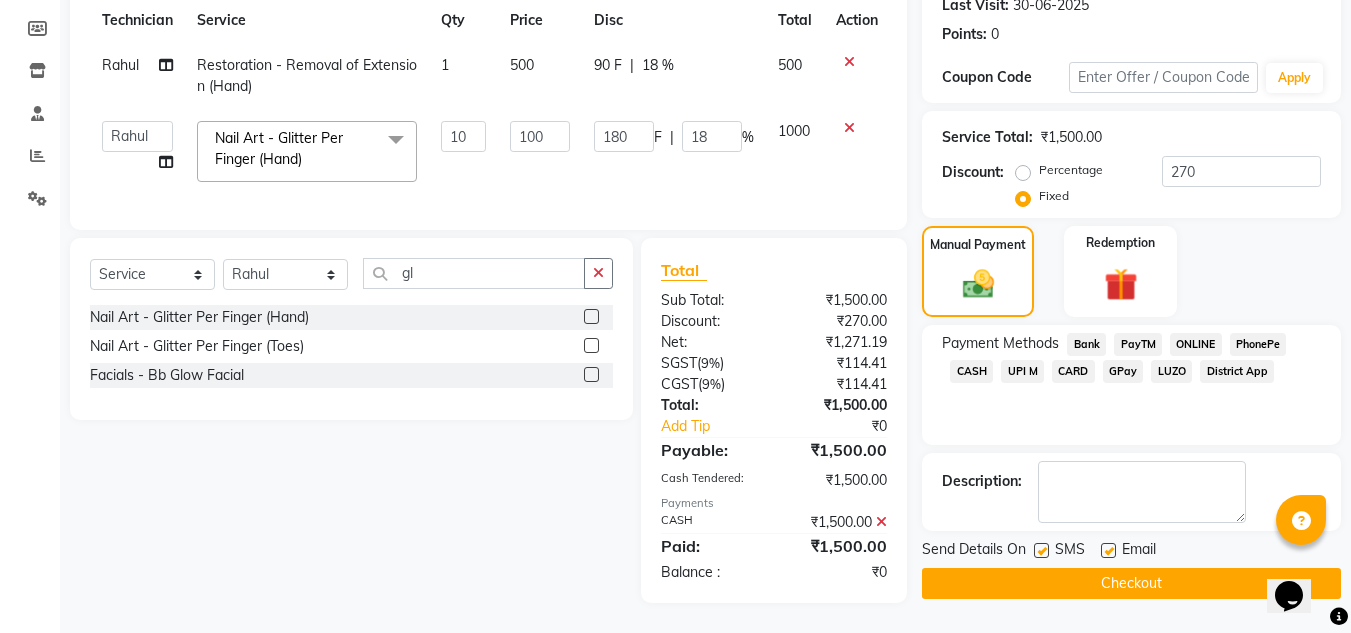 click on "Checkout" 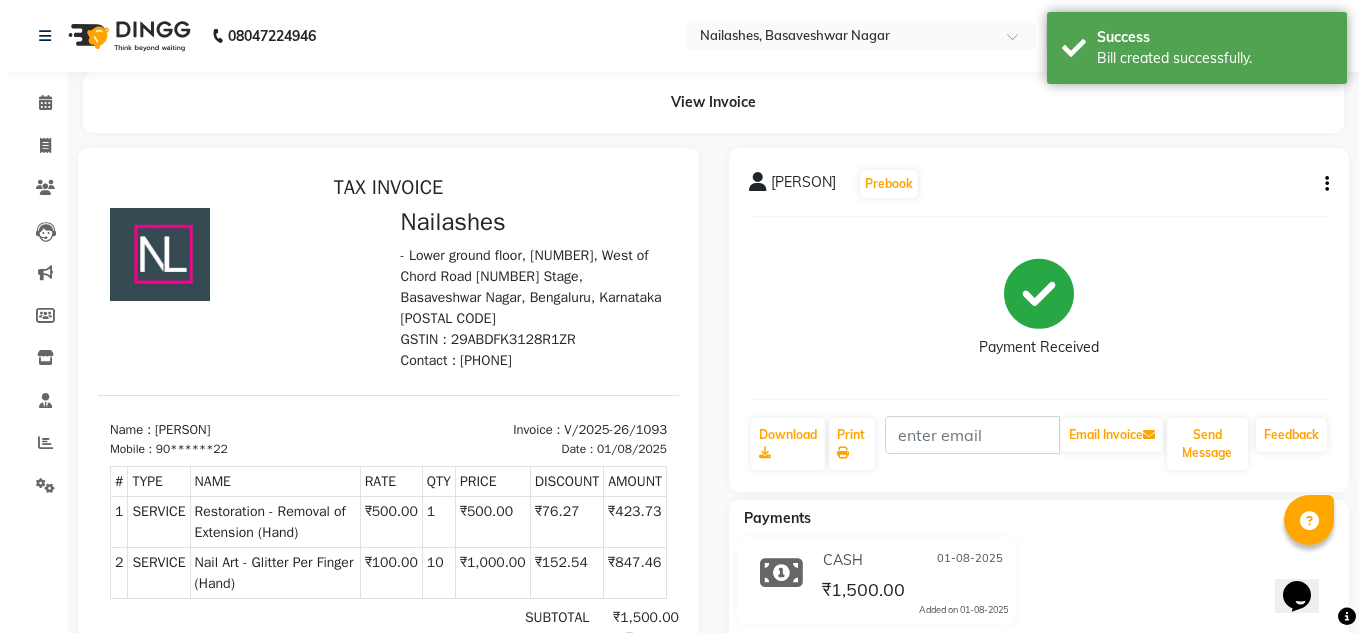 scroll, scrollTop: 0, scrollLeft: 0, axis: both 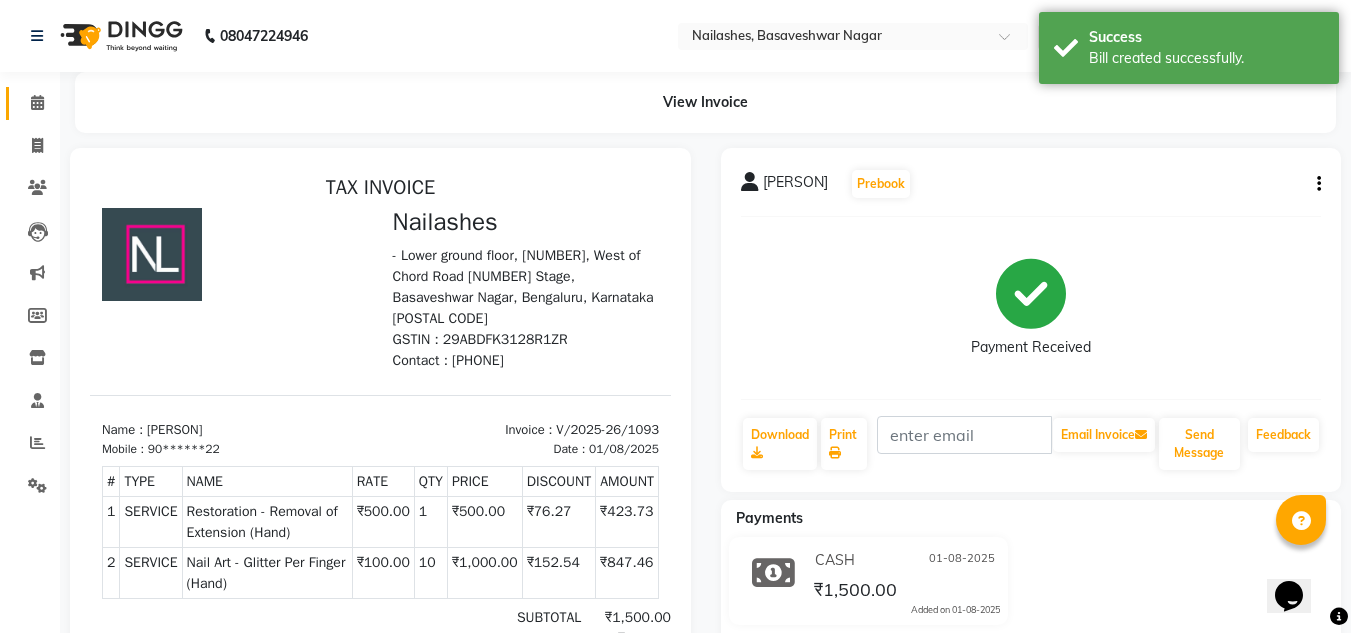 click on "Calendar" 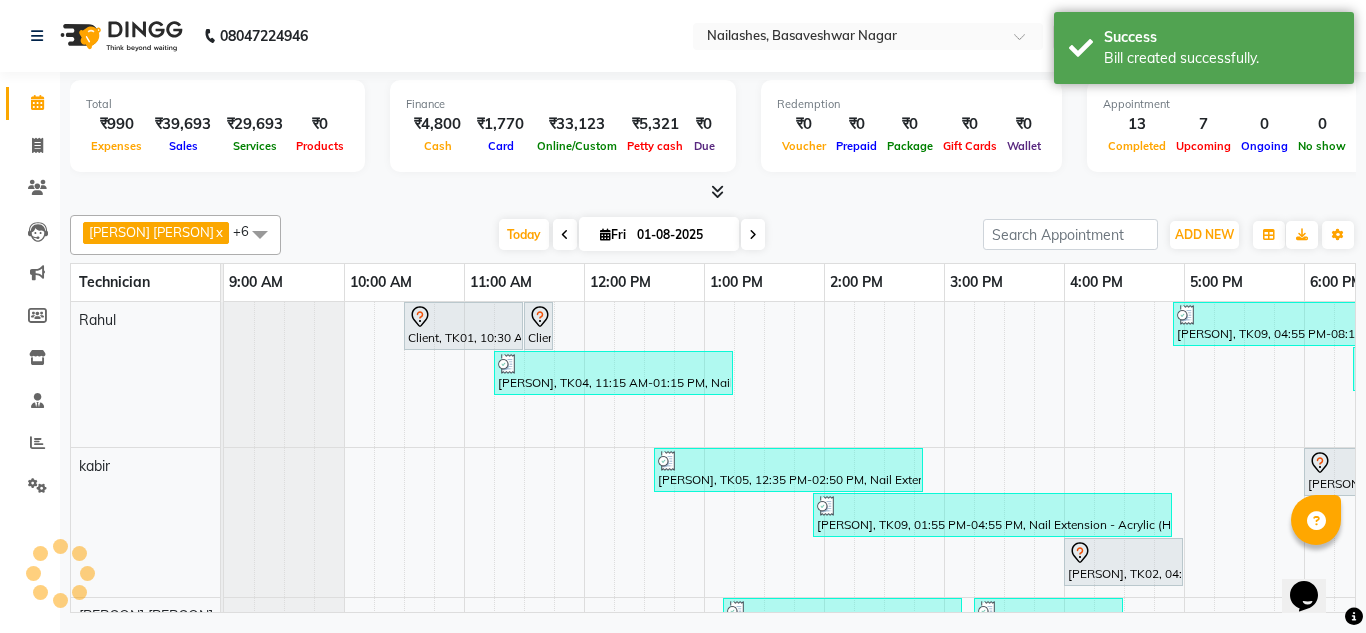 scroll, scrollTop: 0, scrollLeft: 0, axis: both 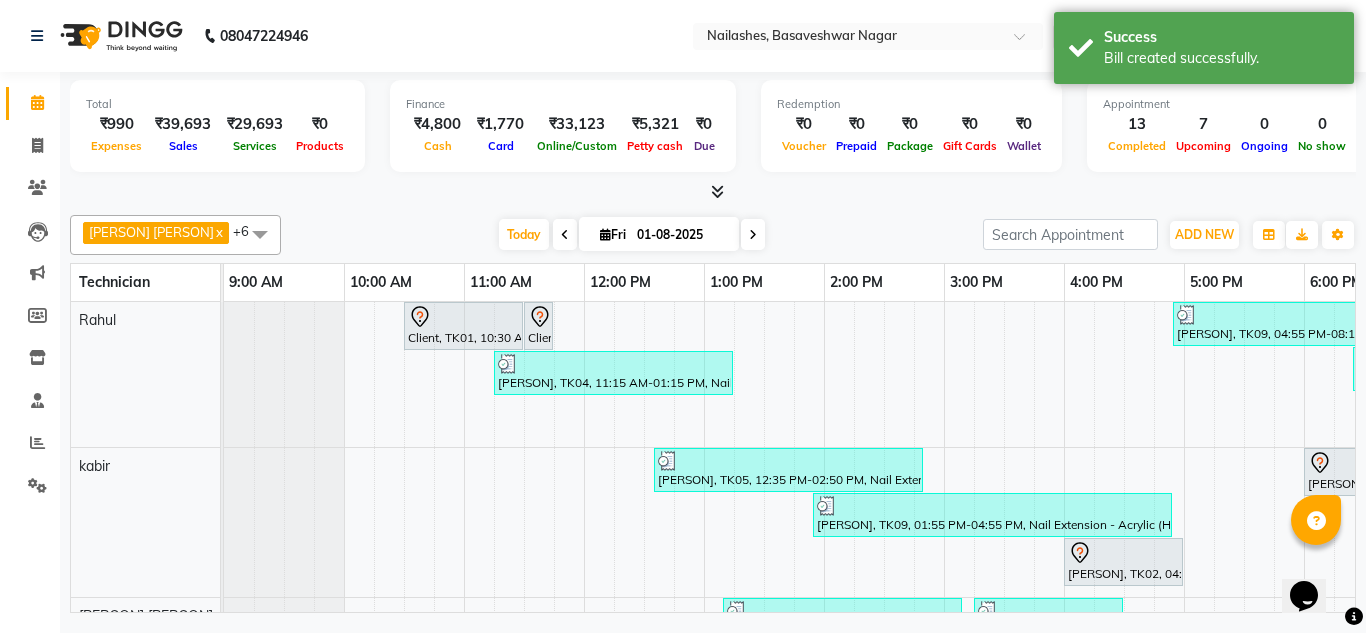 click at bounding box center [717, 191] 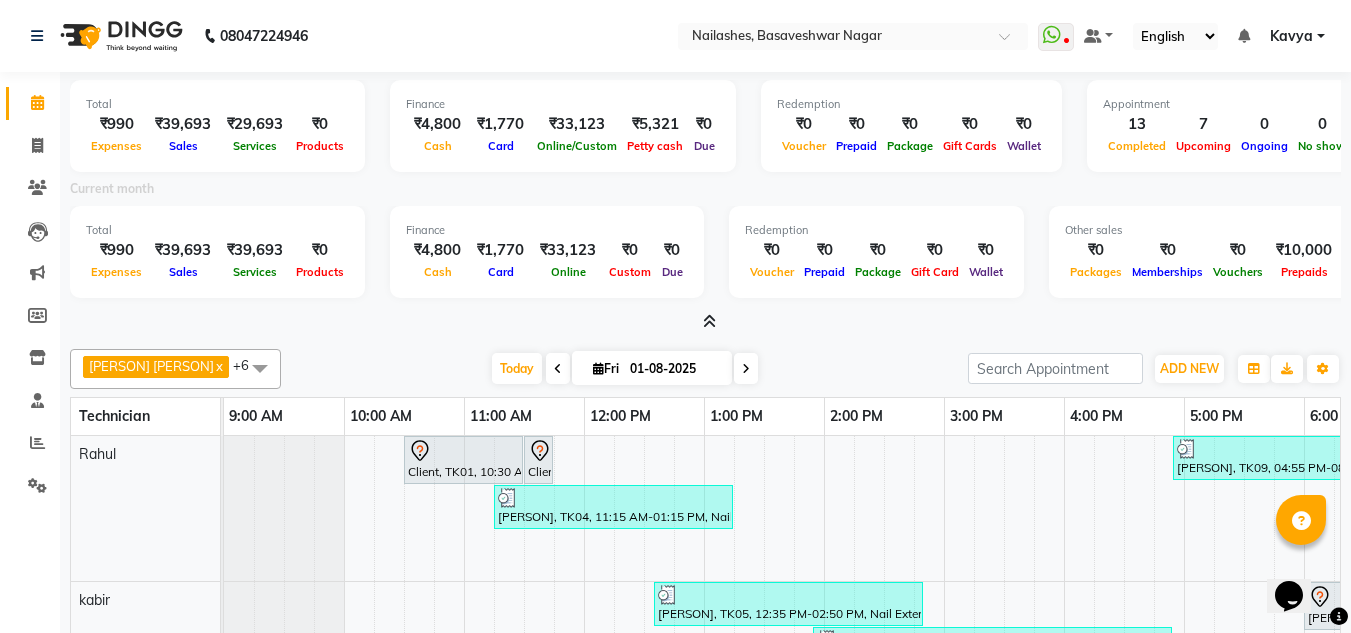 click at bounding box center (705, 322) 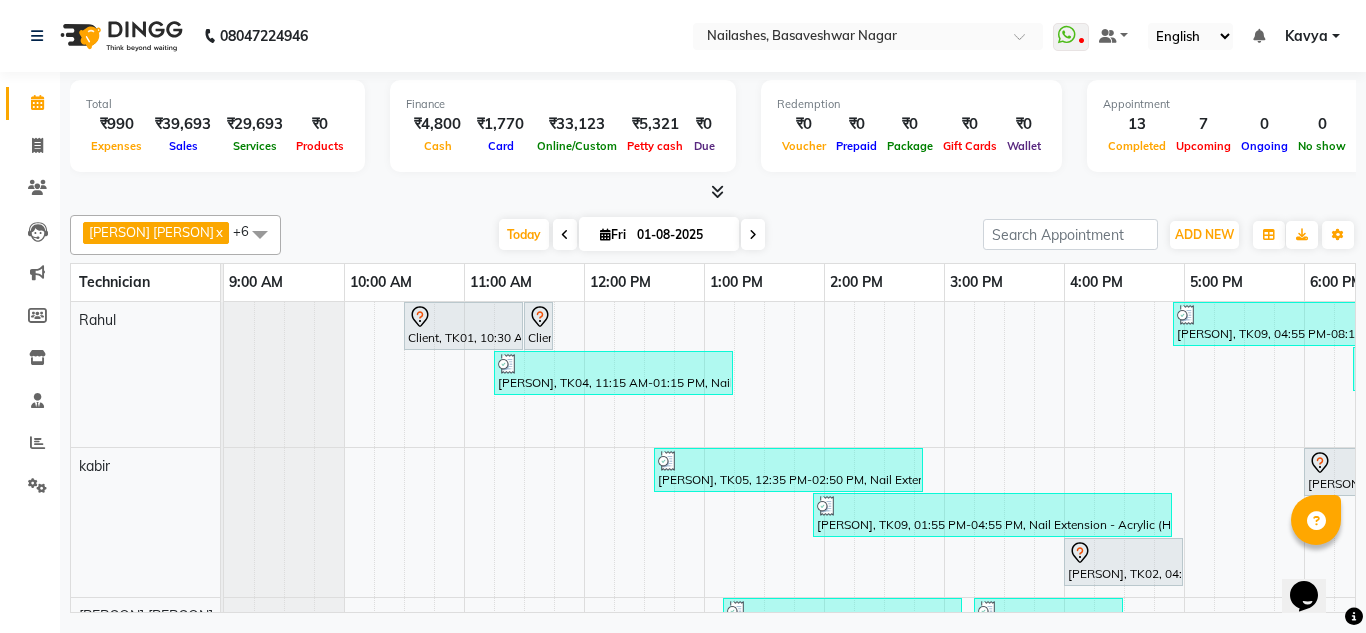 click on "Marketing" 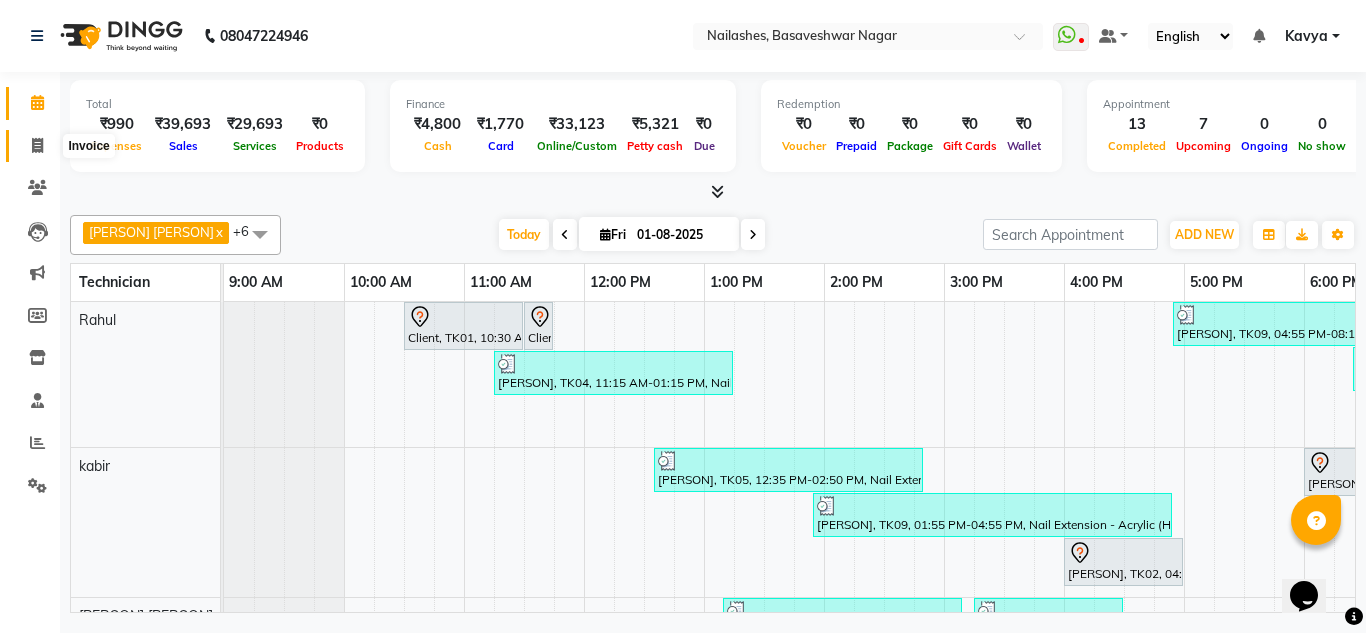 click 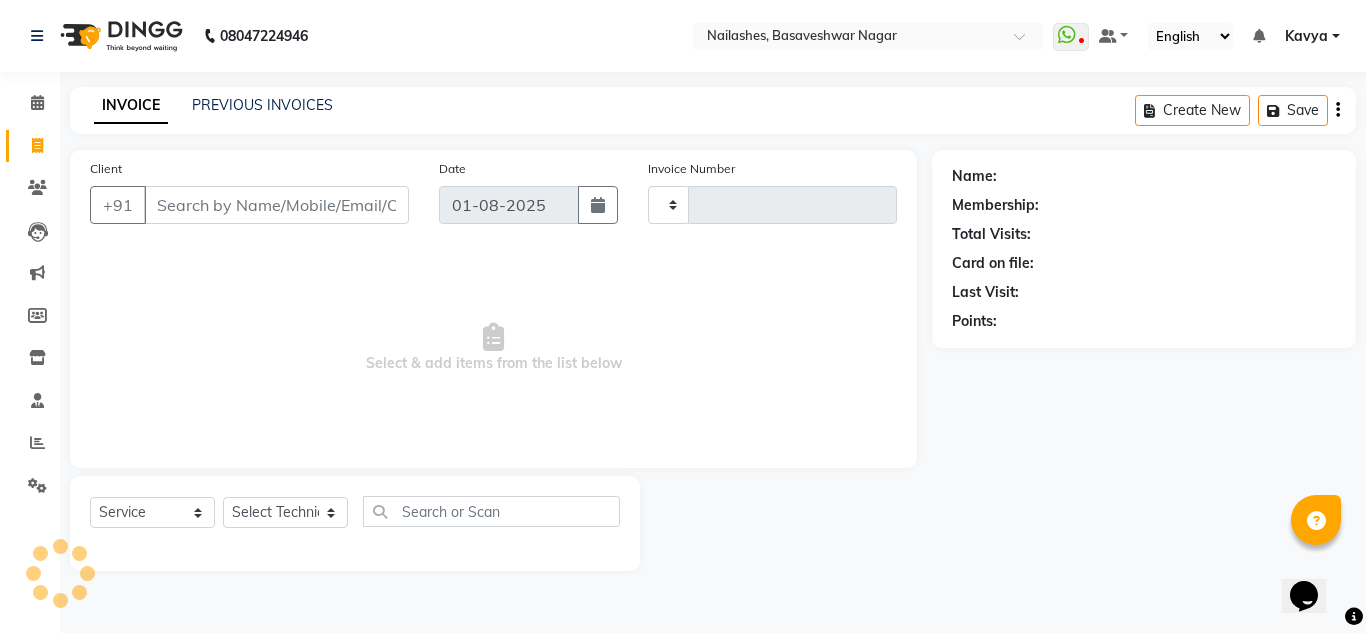 type on "1094" 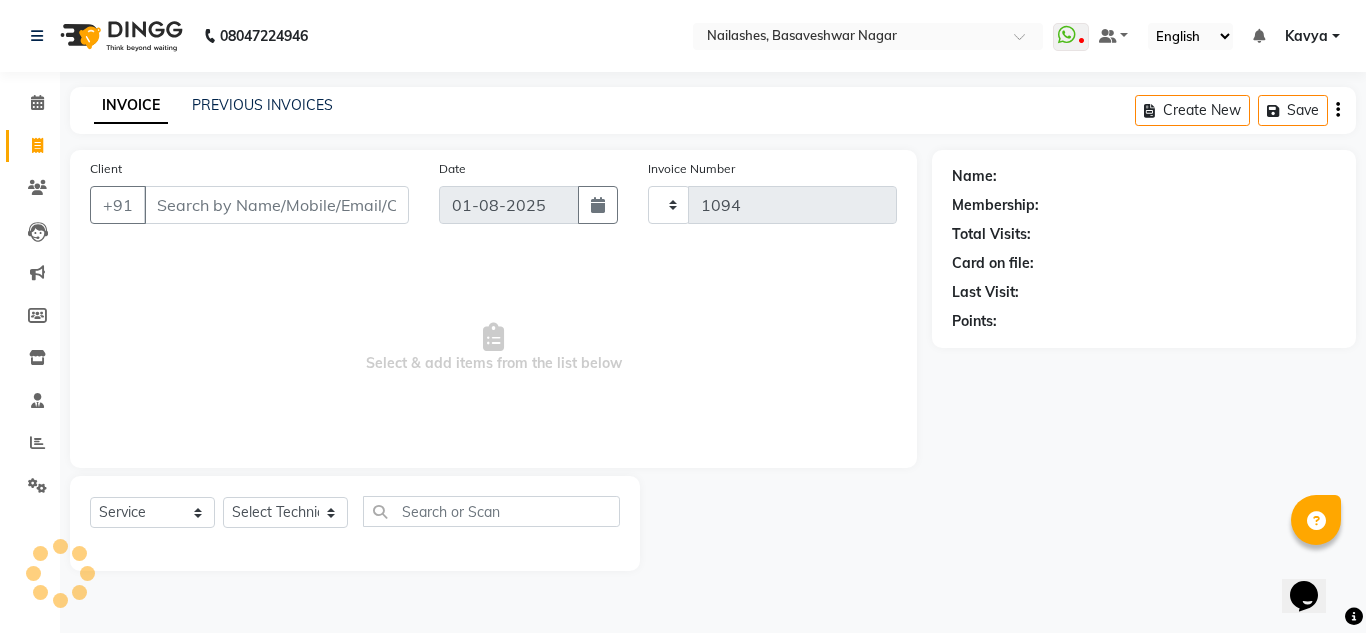 select on "7686" 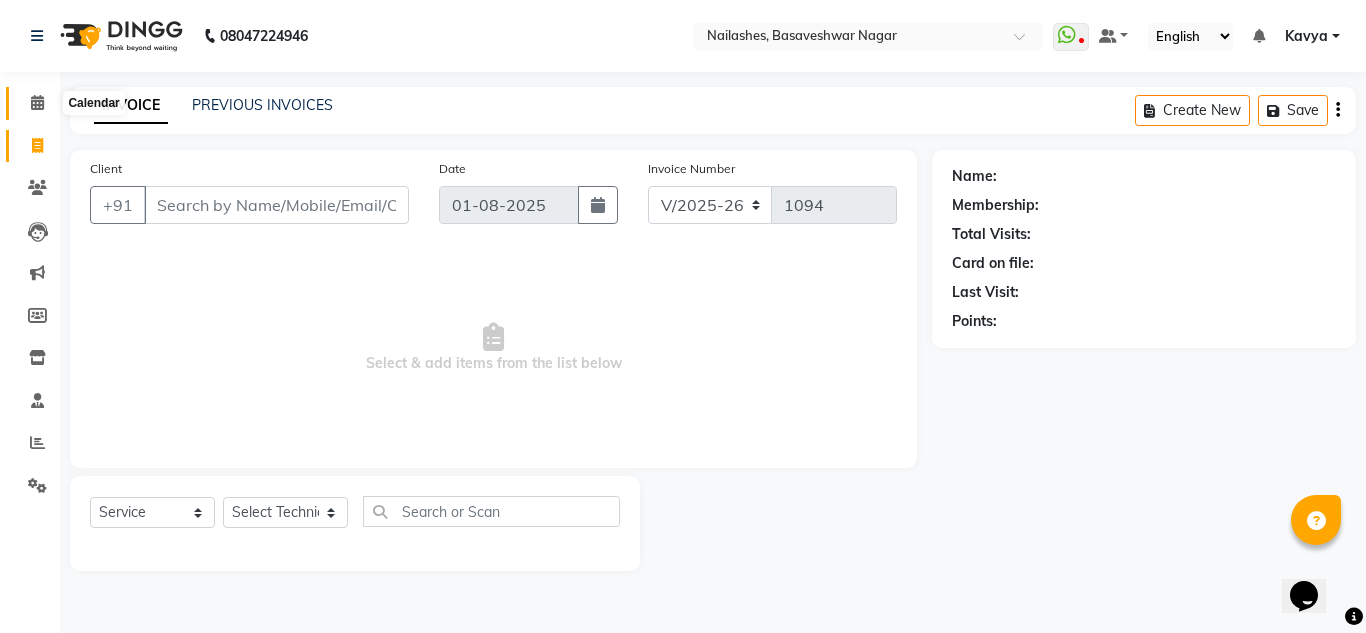 click 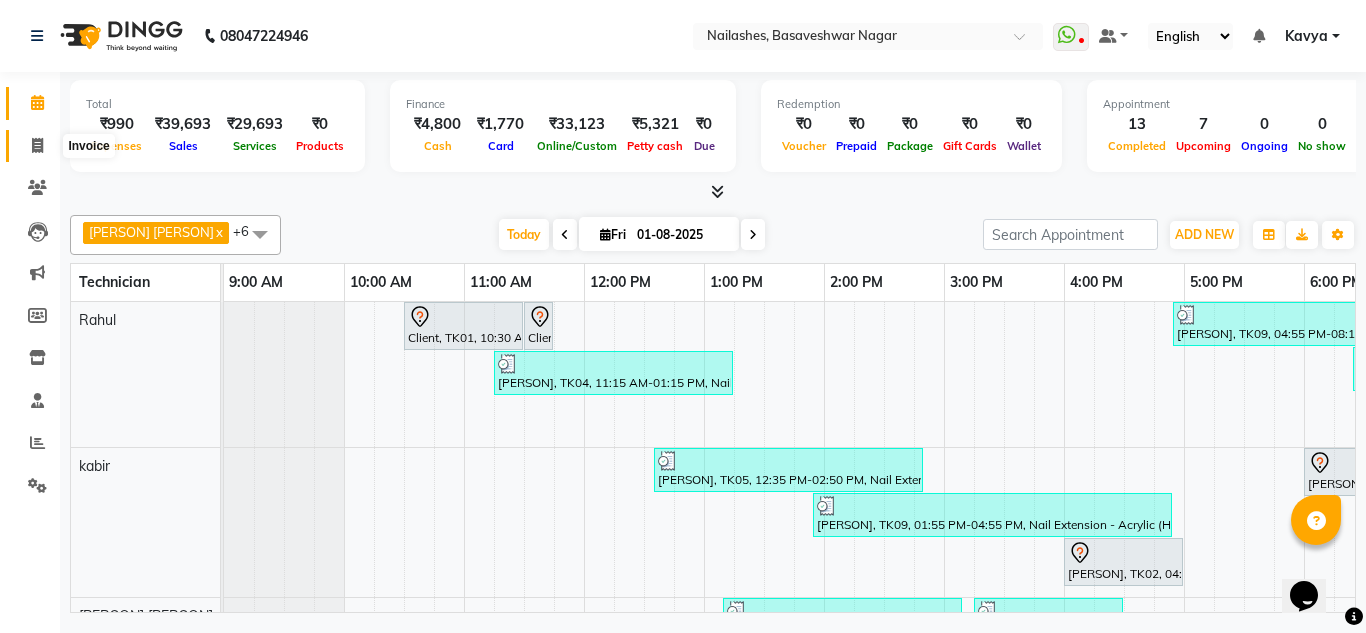 click 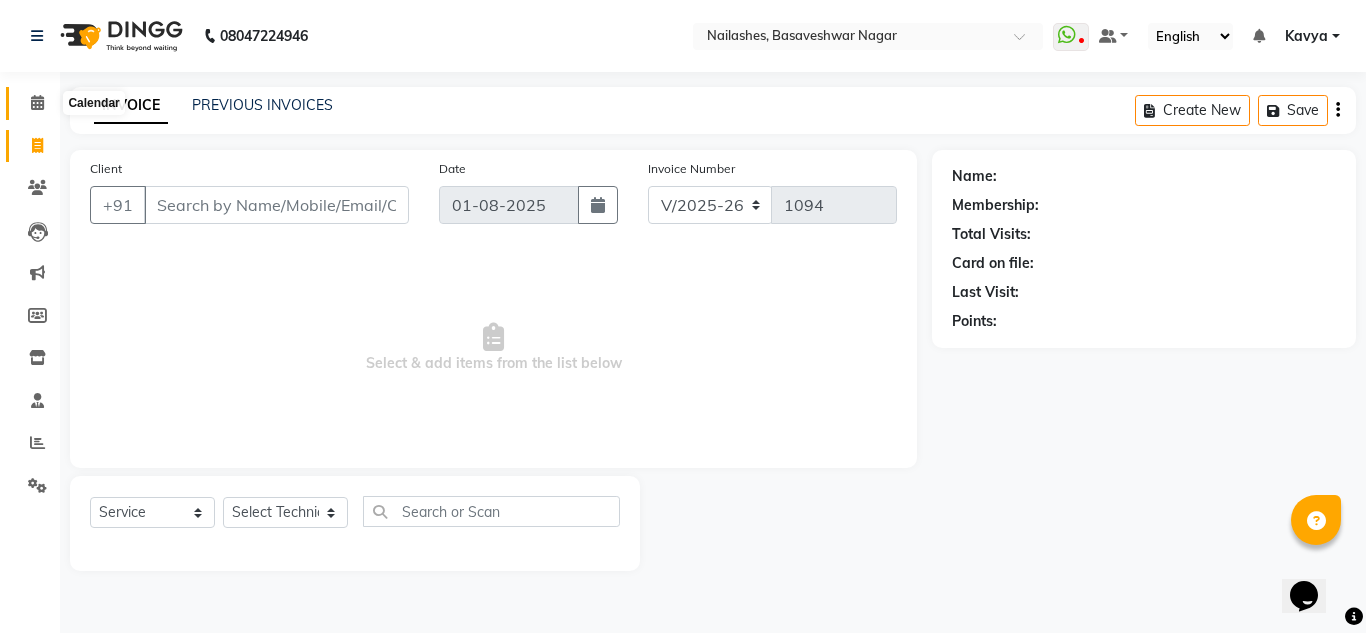 click 